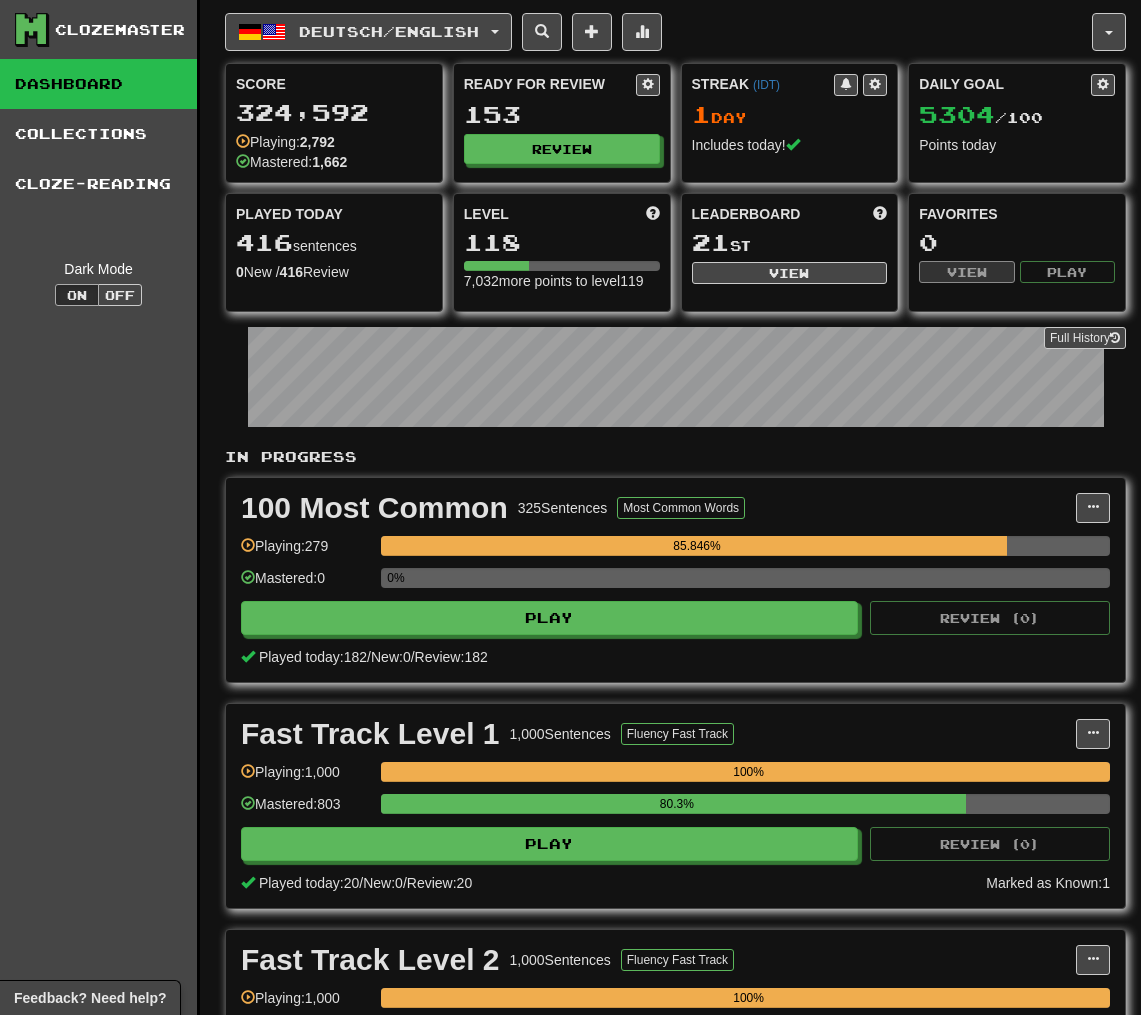 scroll, scrollTop: 0, scrollLeft: 0, axis: both 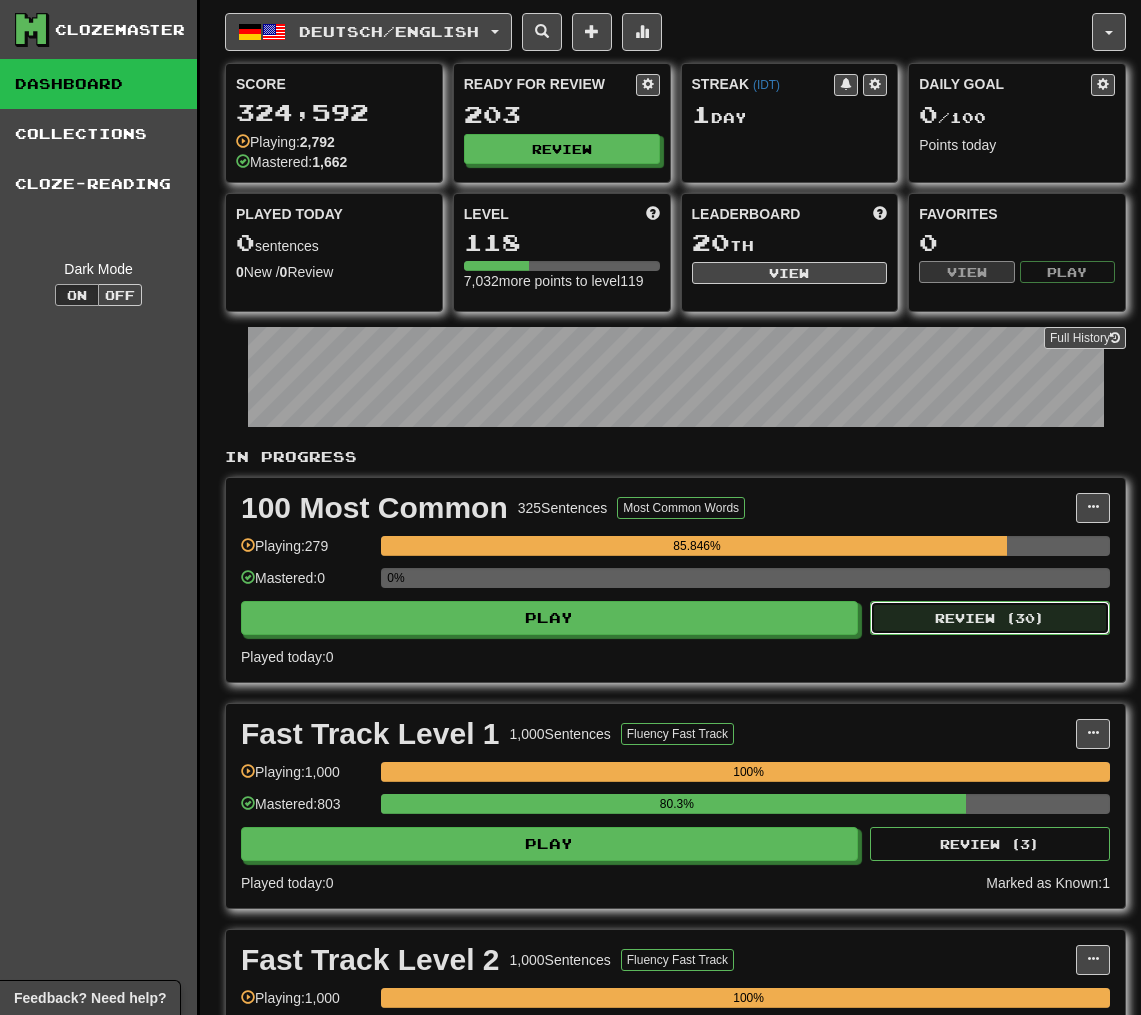 click on "Review ( 30 )" at bounding box center [990, 618] 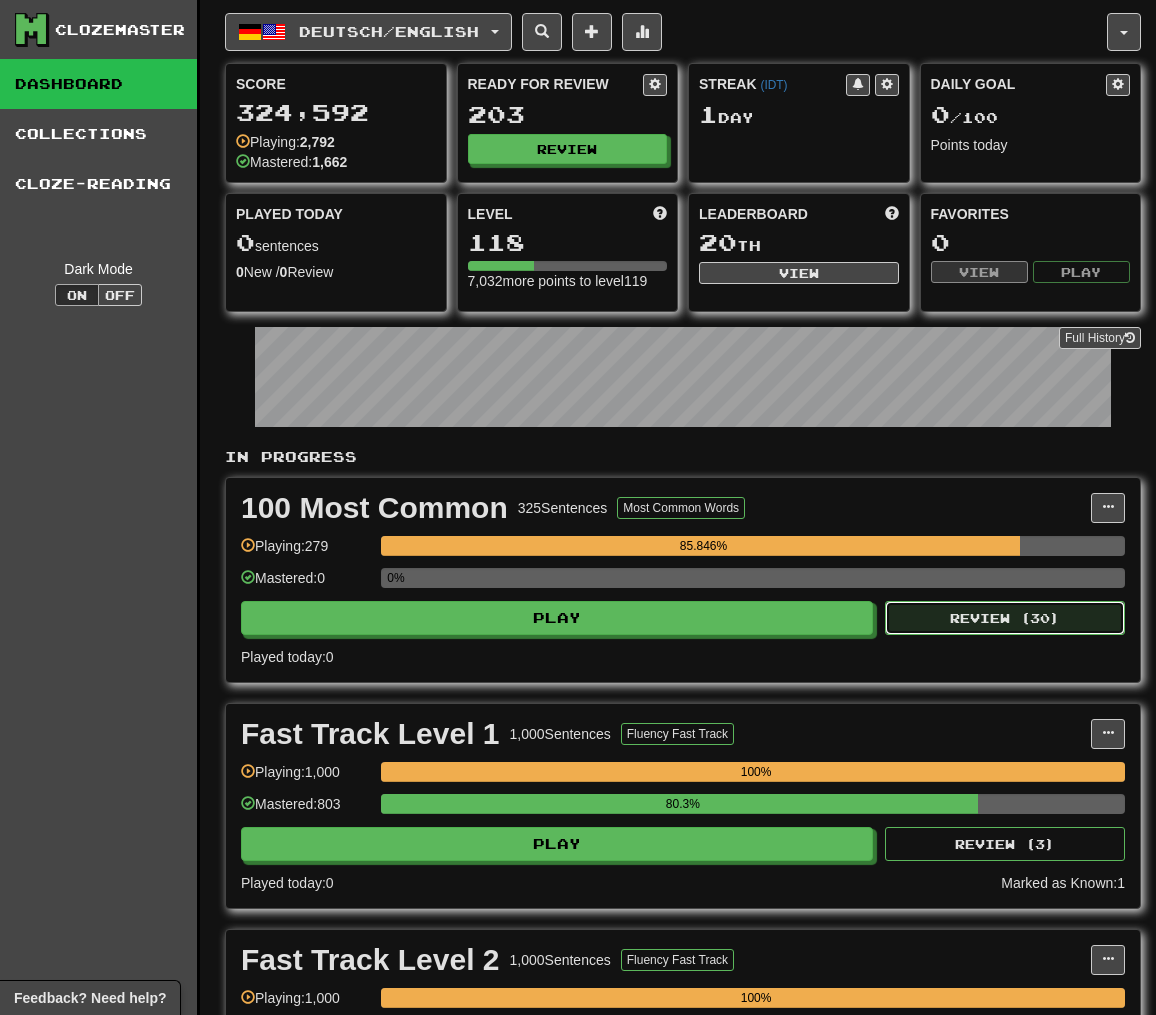 select on "**" 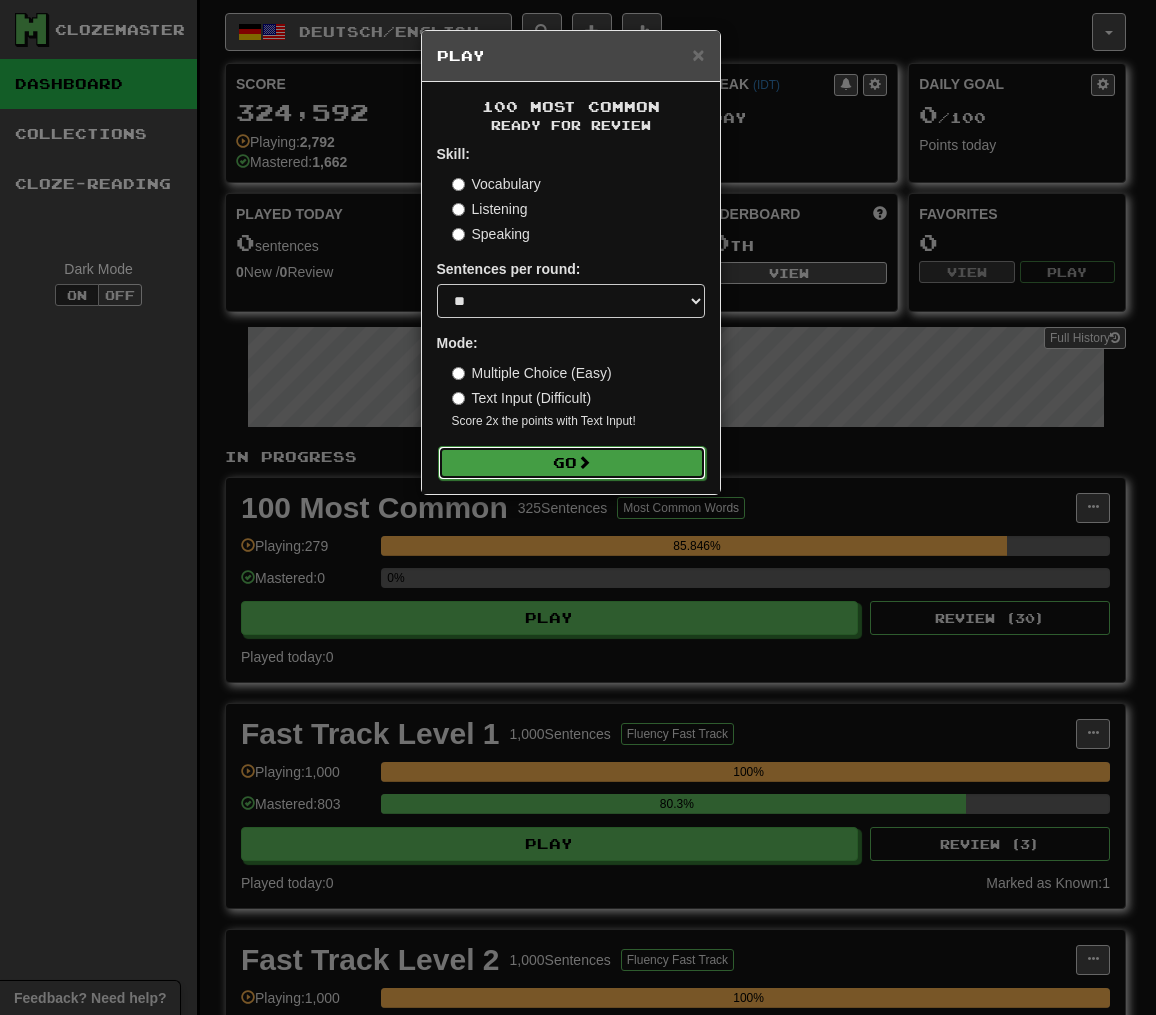 click on "Go" at bounding box center [572, 463] 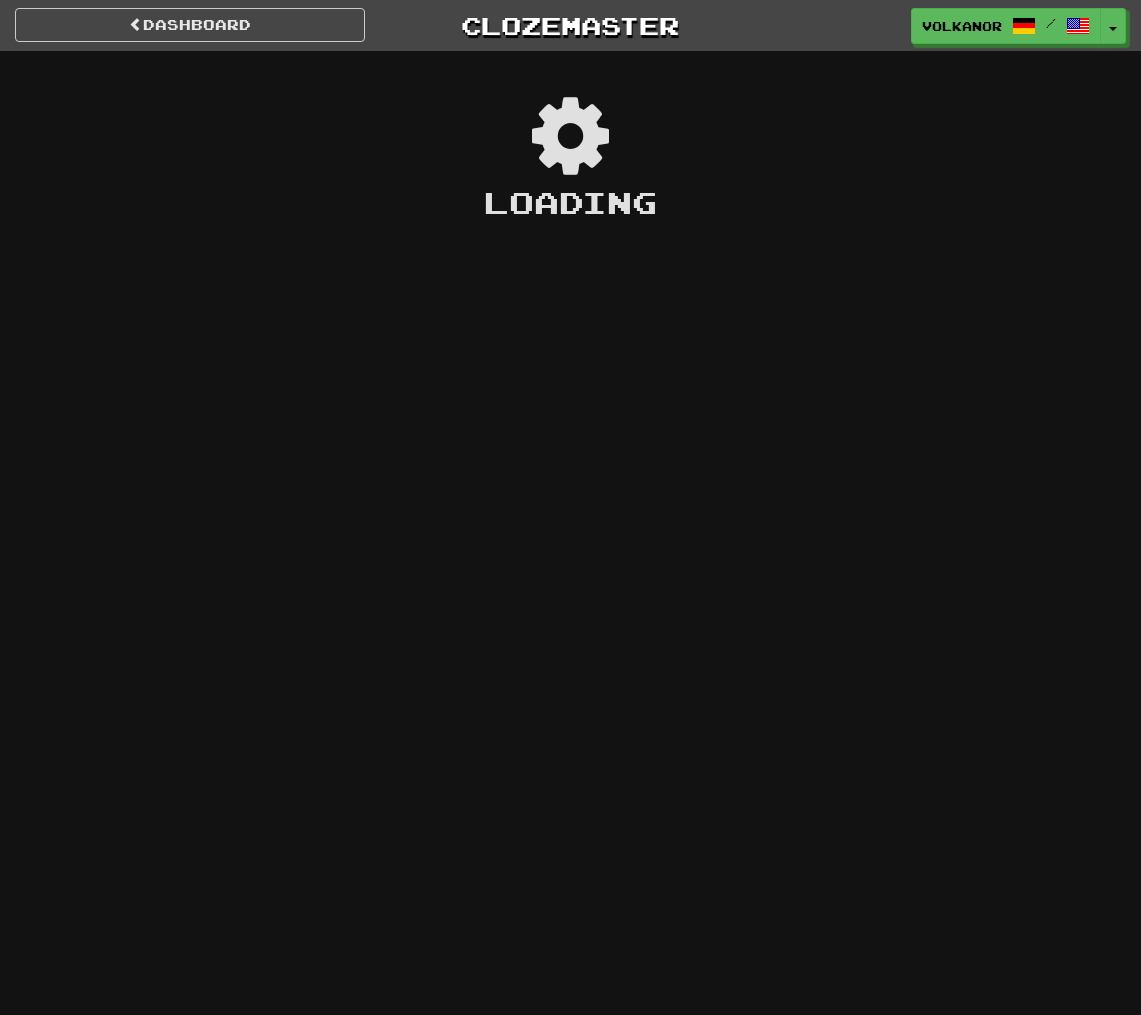 scroll, scrollTop: 0, scrollLeft: 0, axis: both 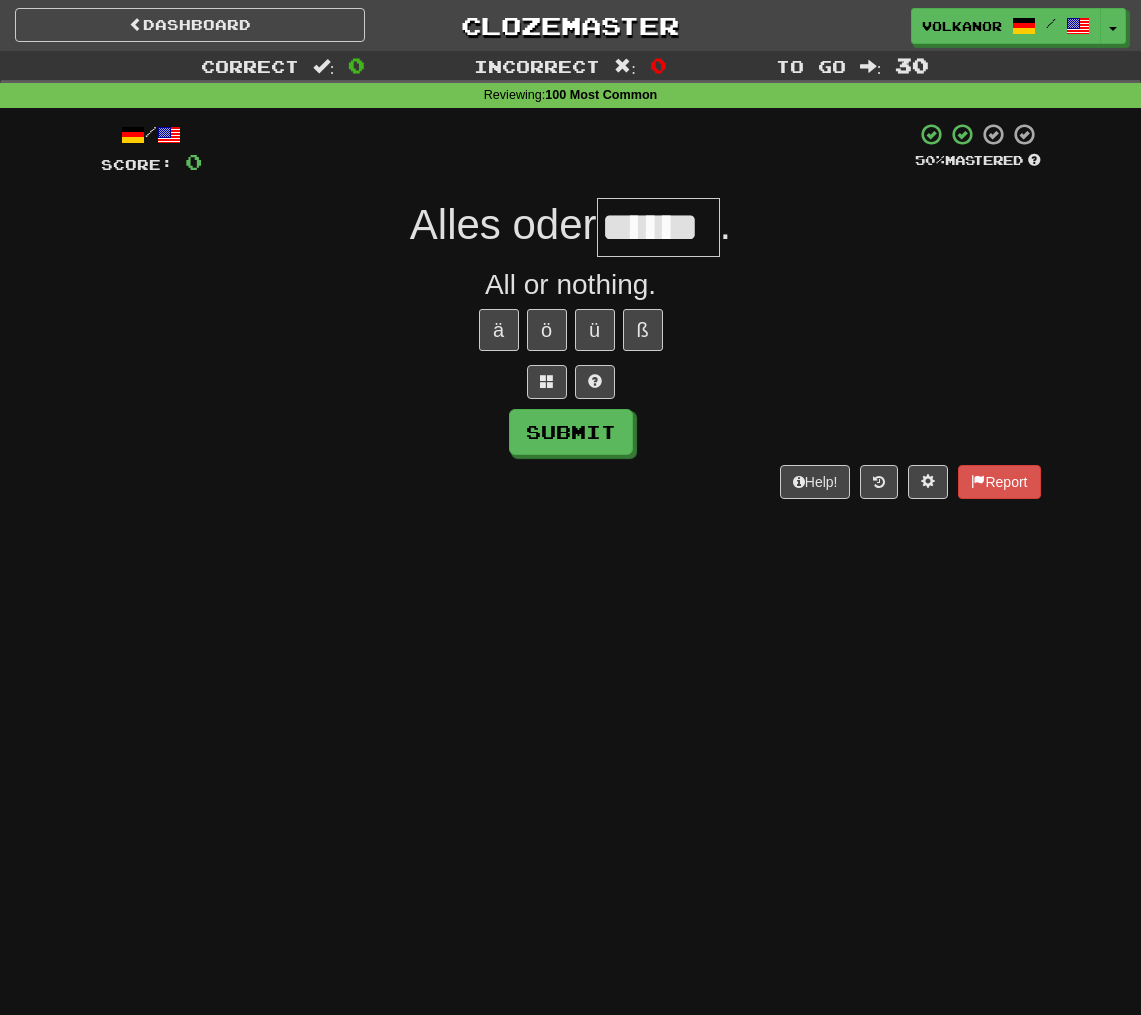 type on "******" 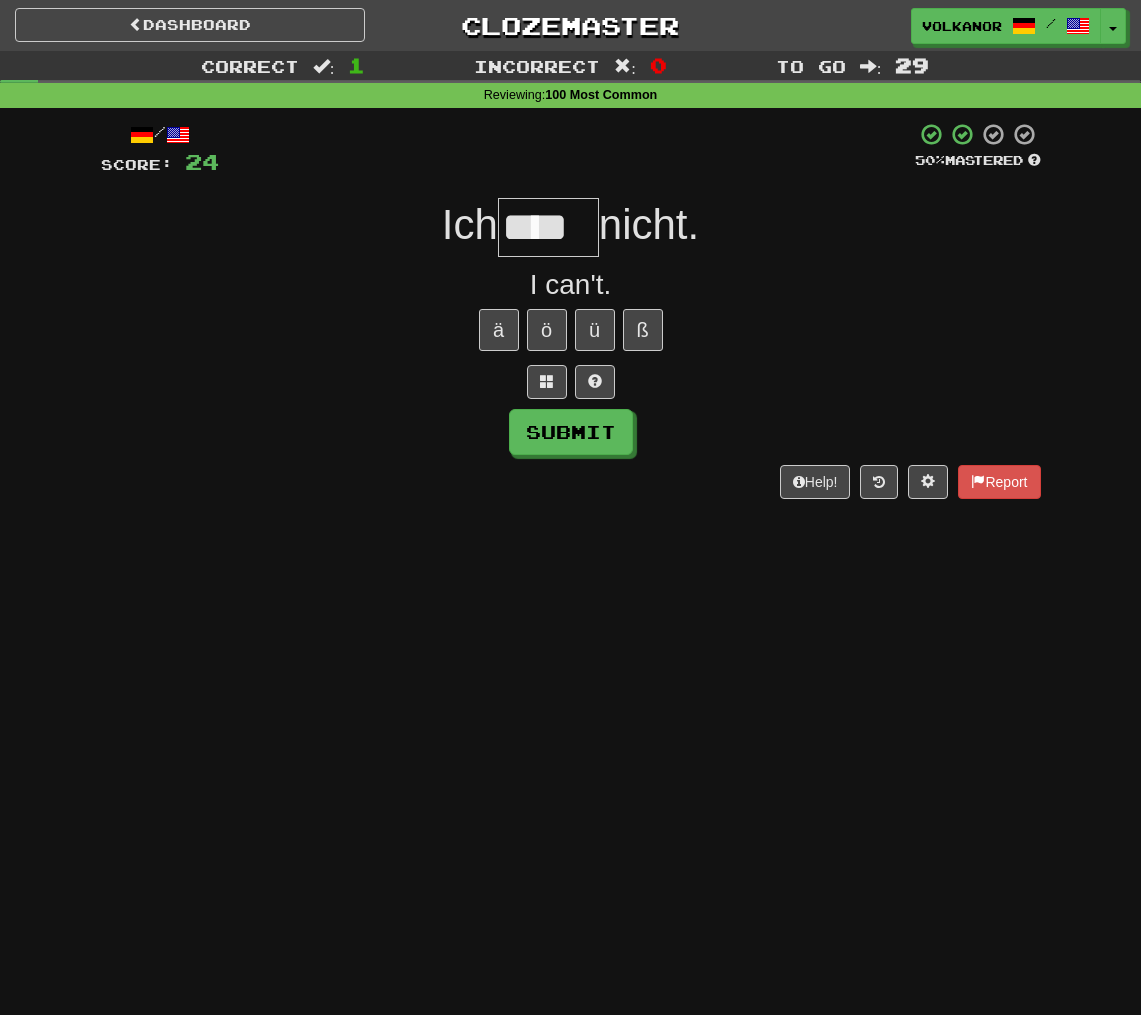 type on "****" 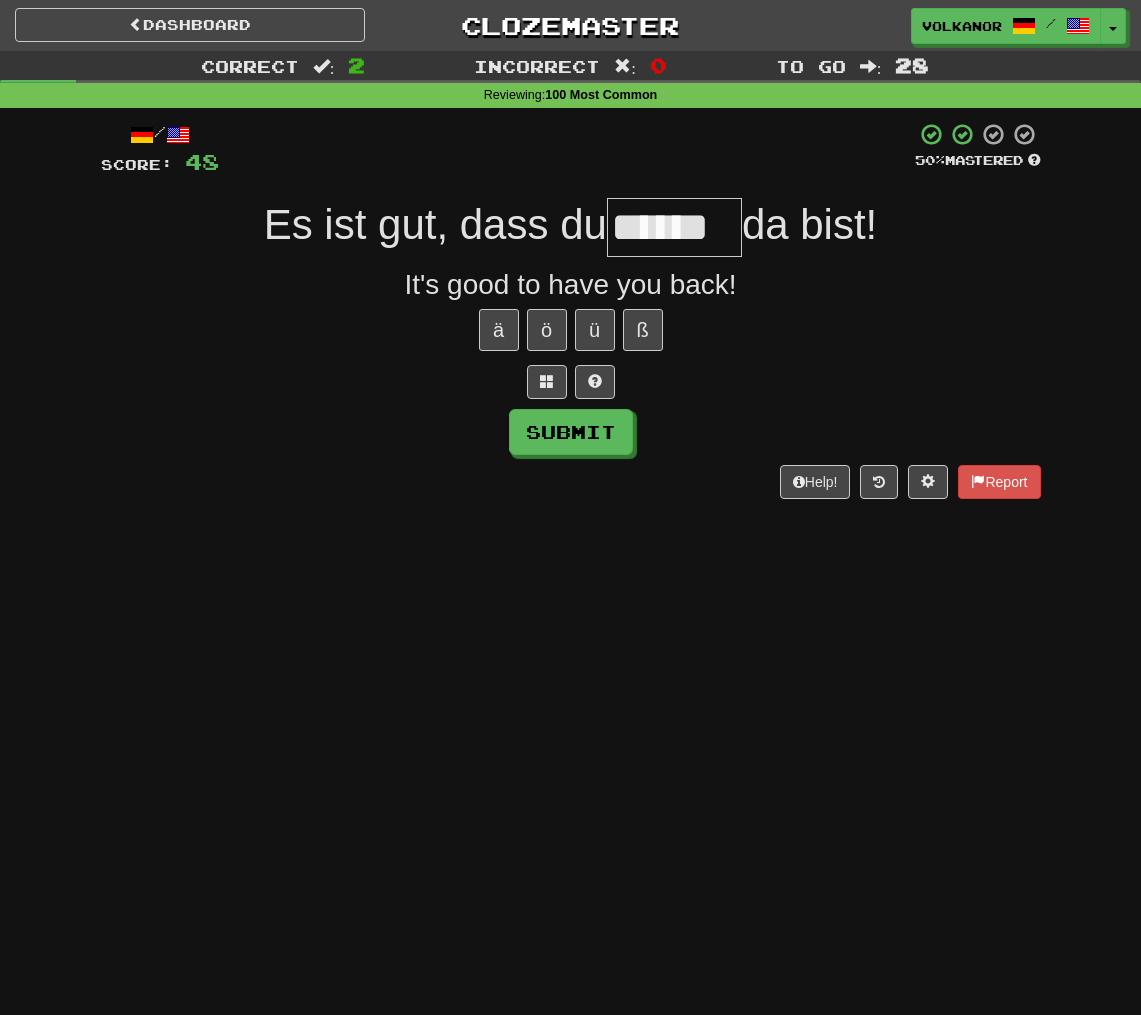 type on "******" 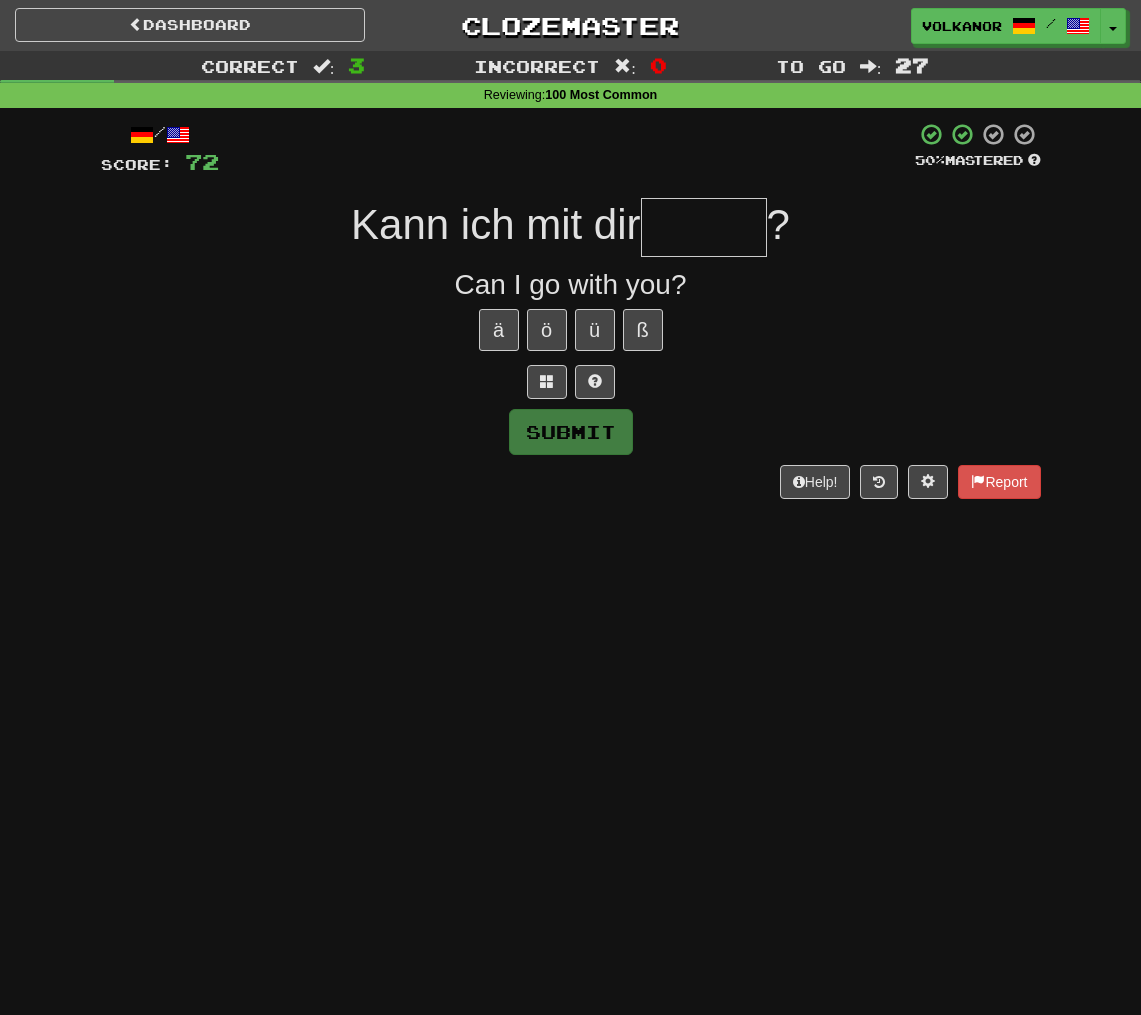 type on "*" 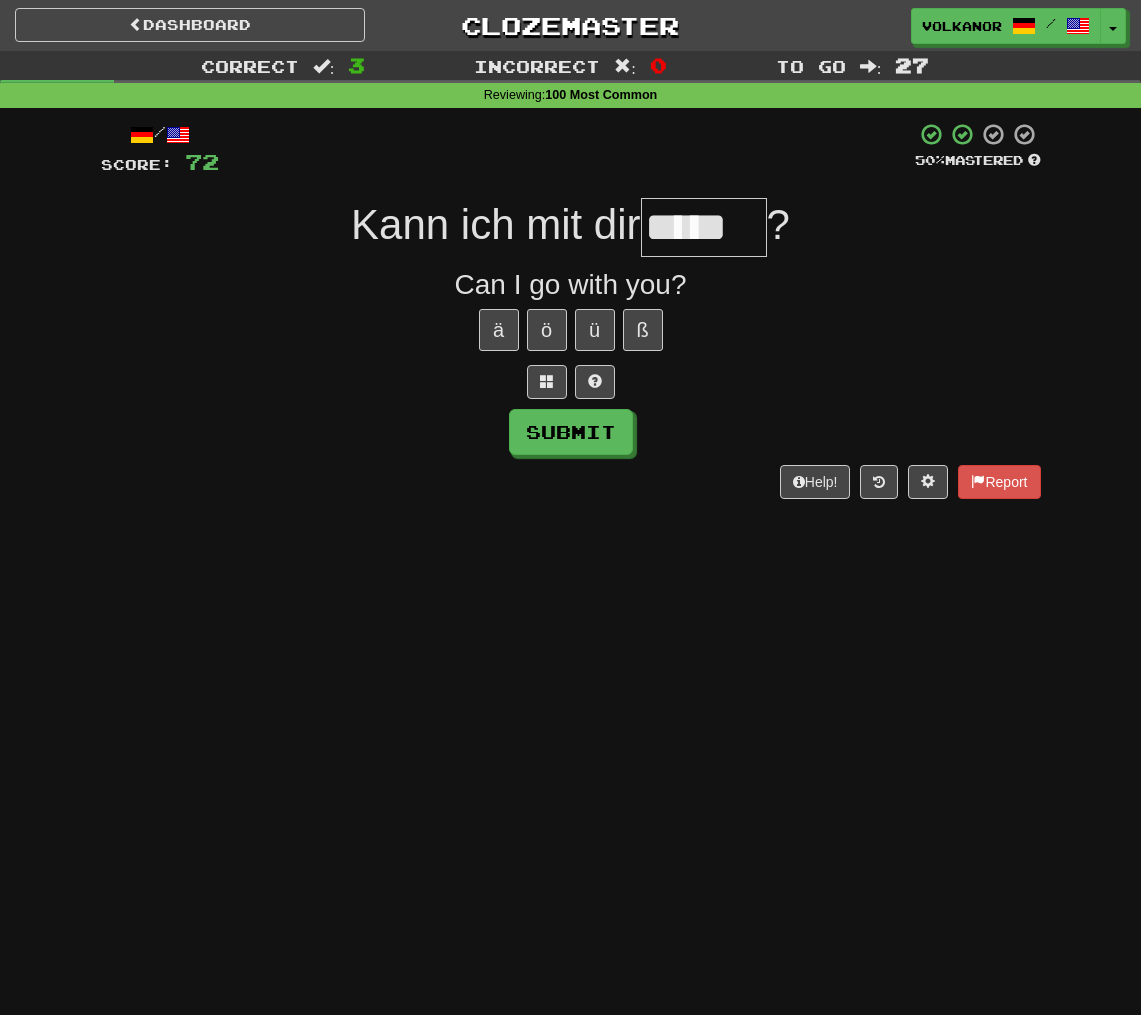 type on "*****" 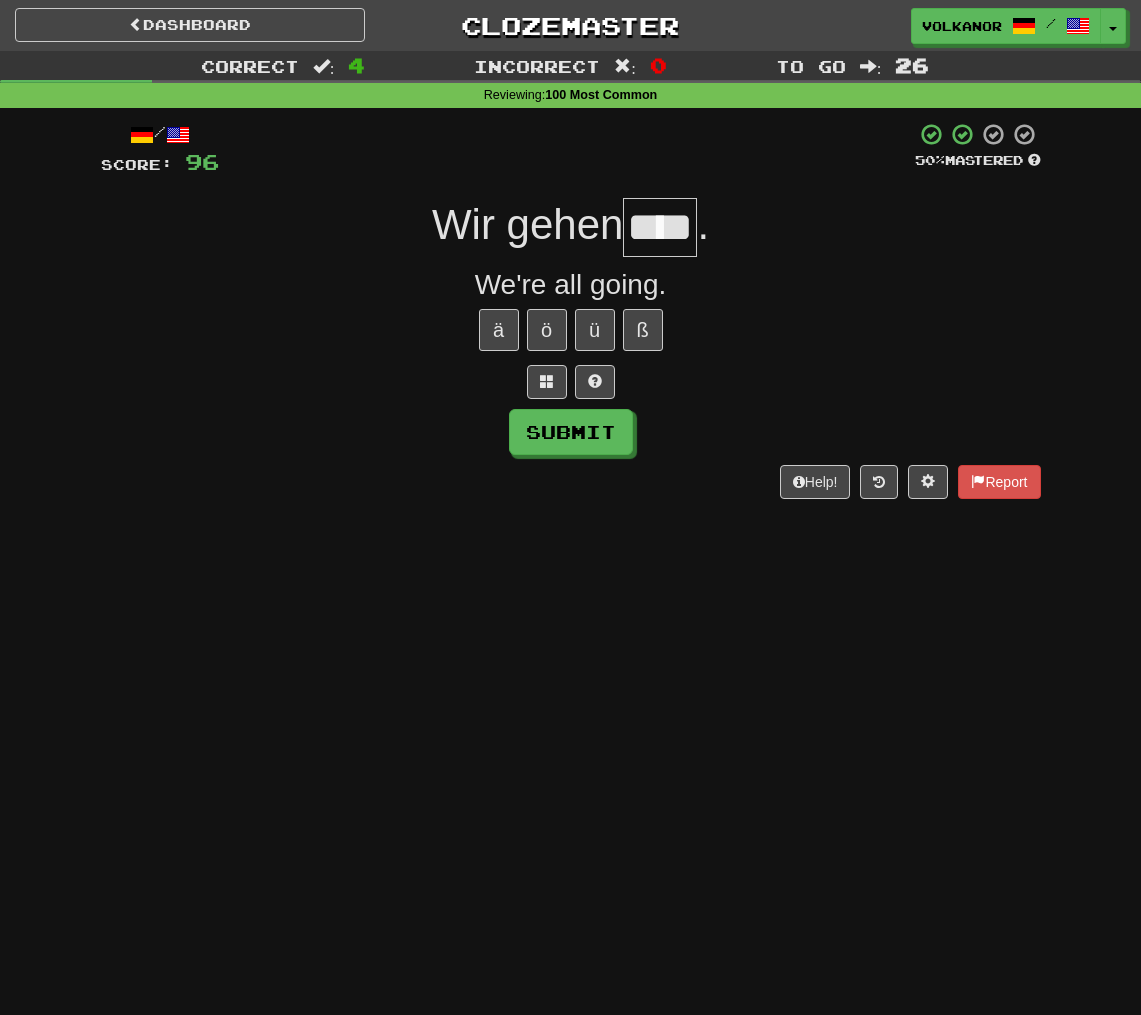 type on "****" 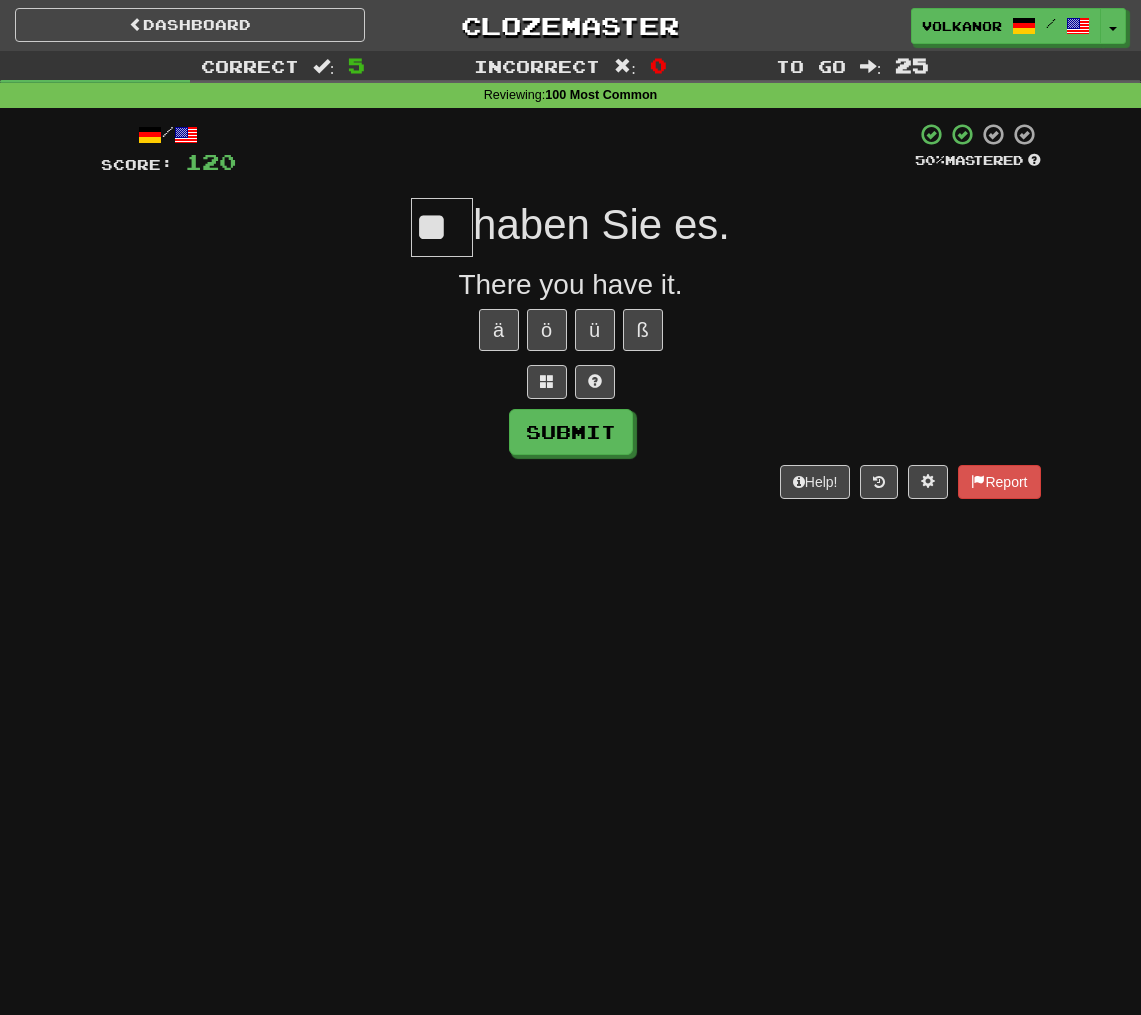 type on "**" 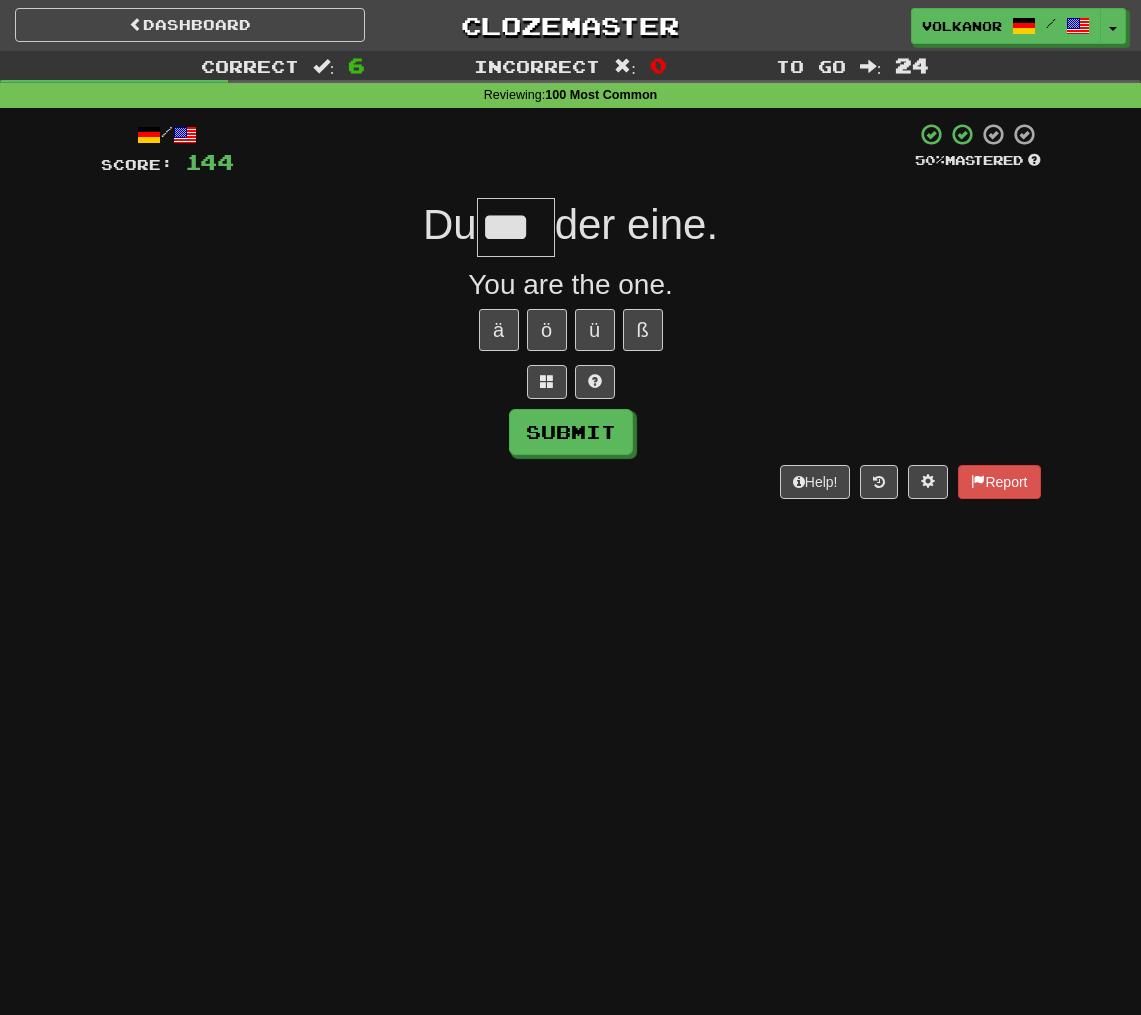 scroll, scrollTop: 0, scrollLeft: 0, axis: both 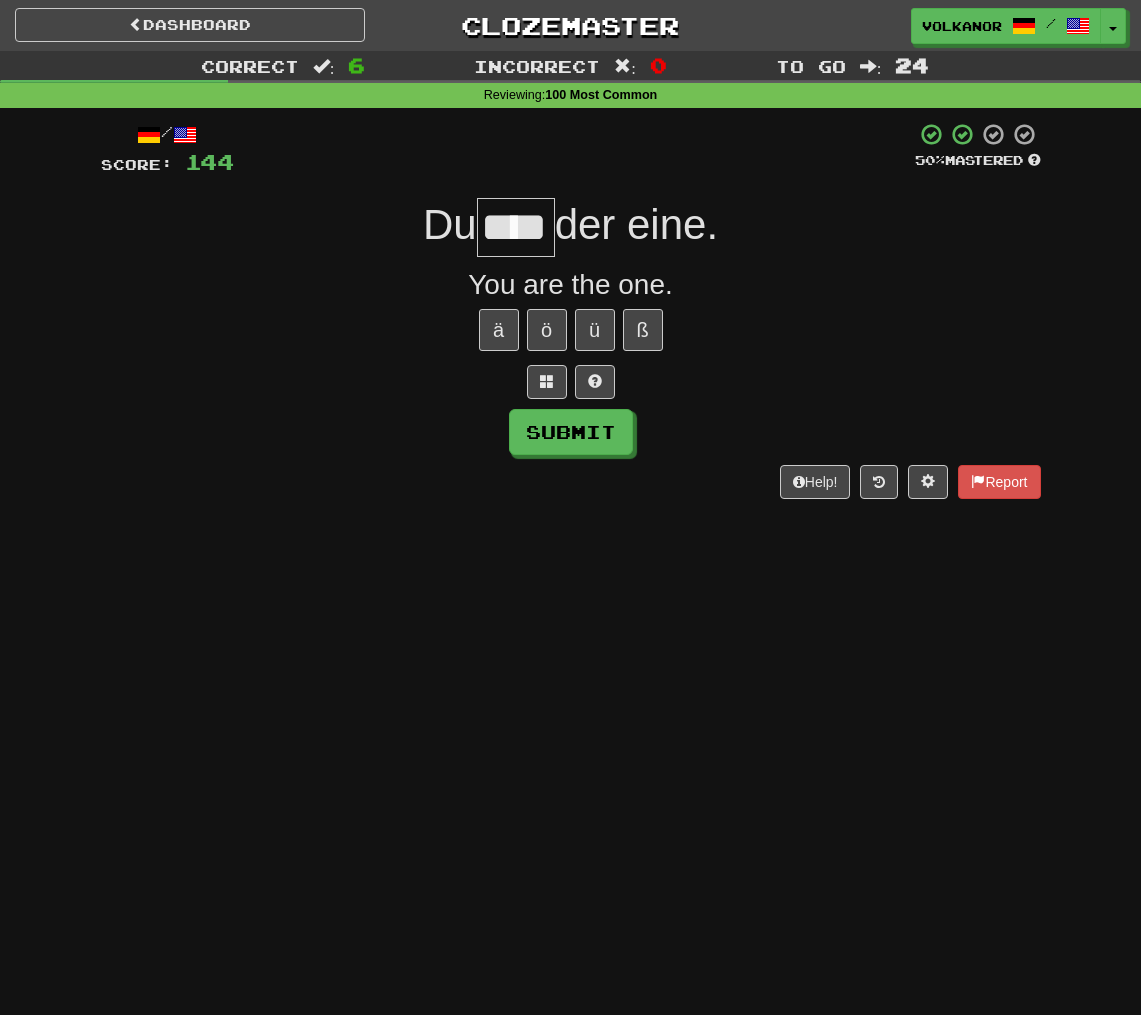 type on "****" 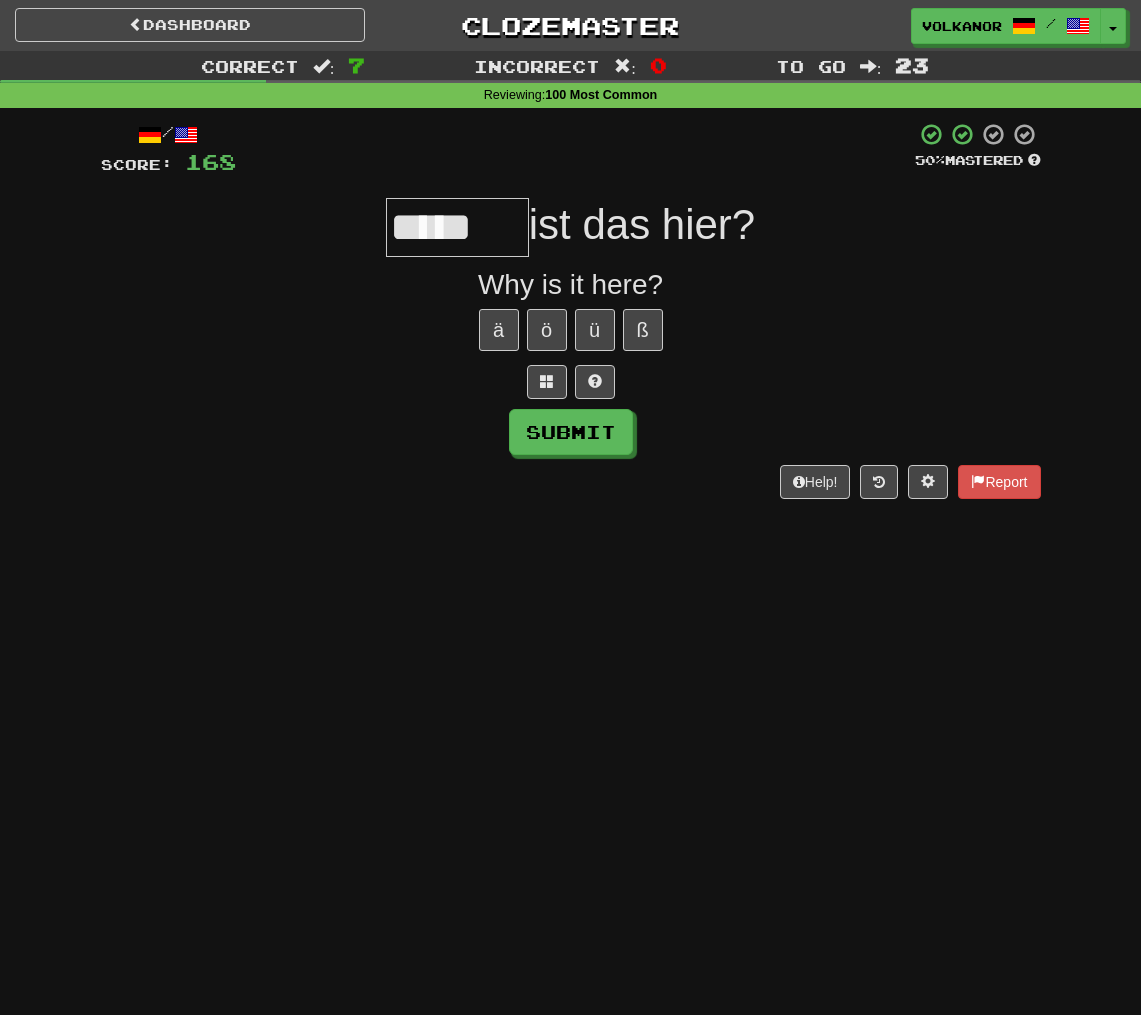 type on "*****" 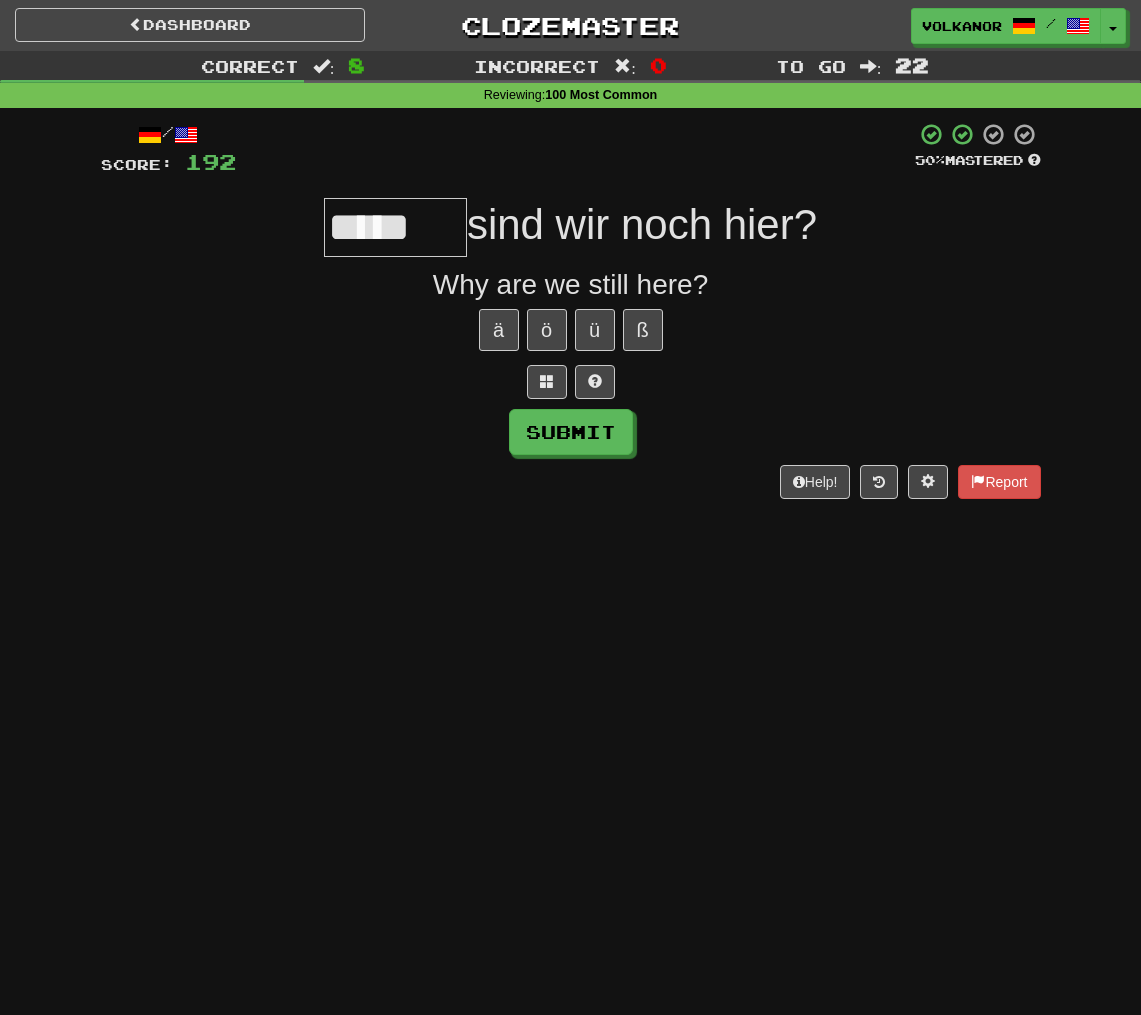 type on "*****" 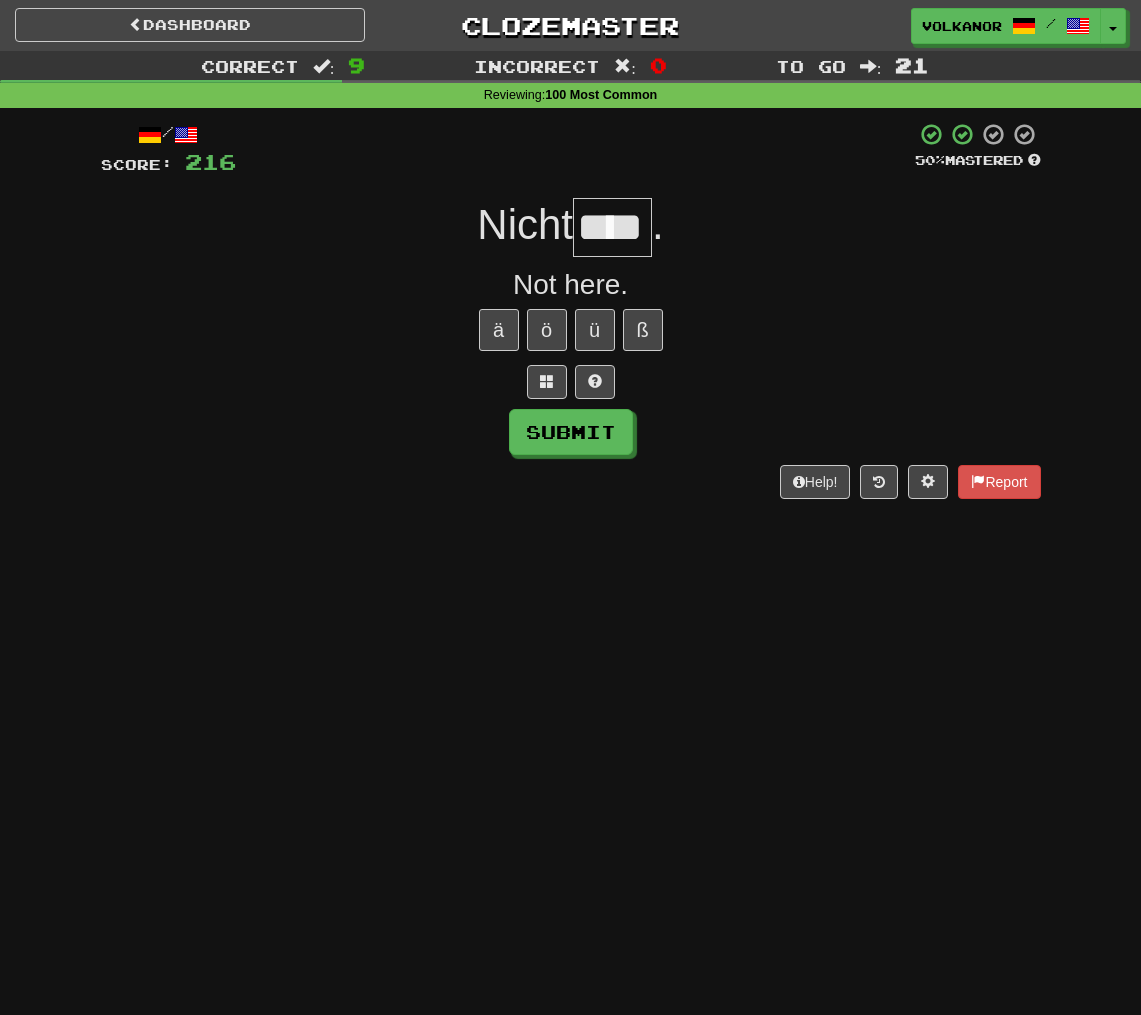 type on "****" 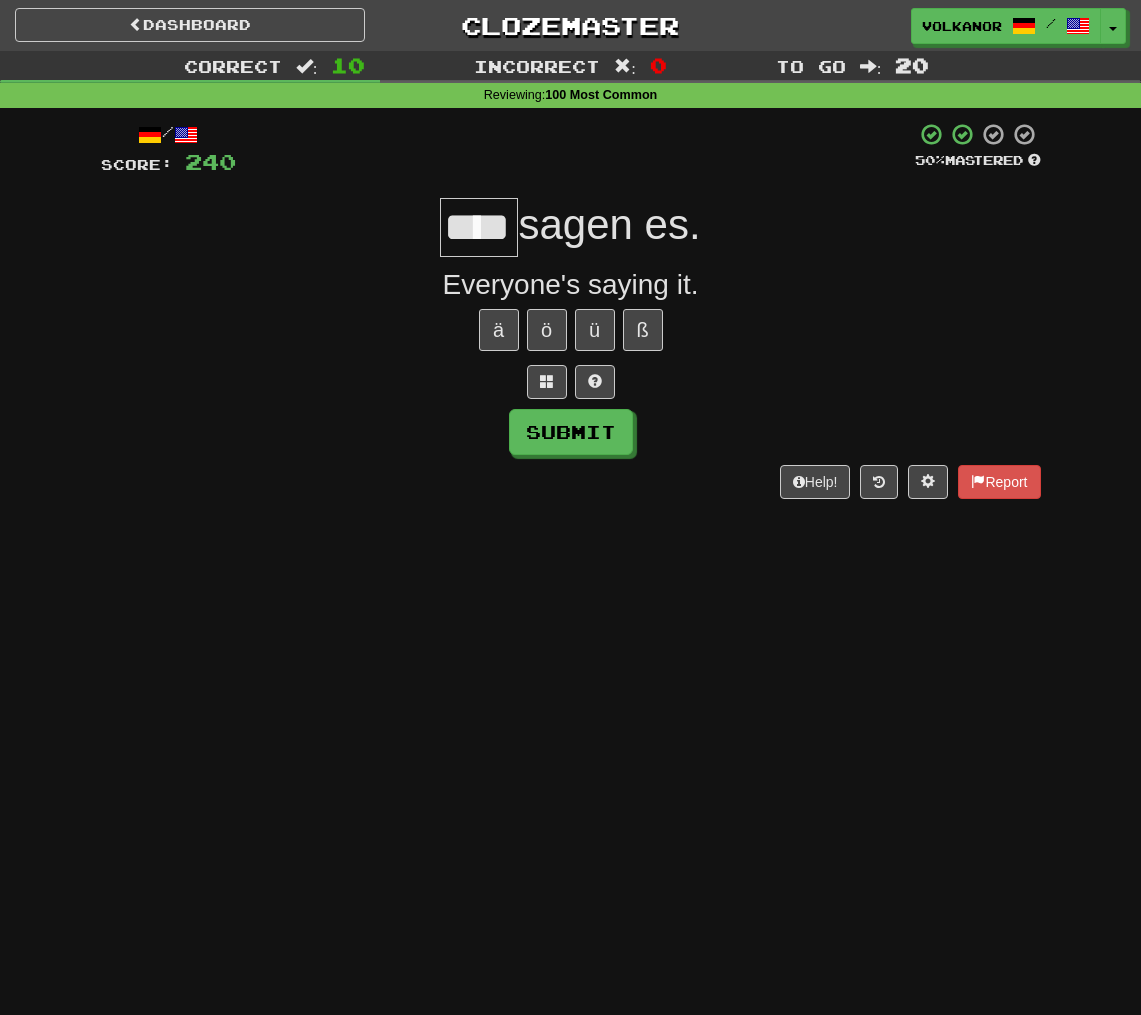 type on "****" 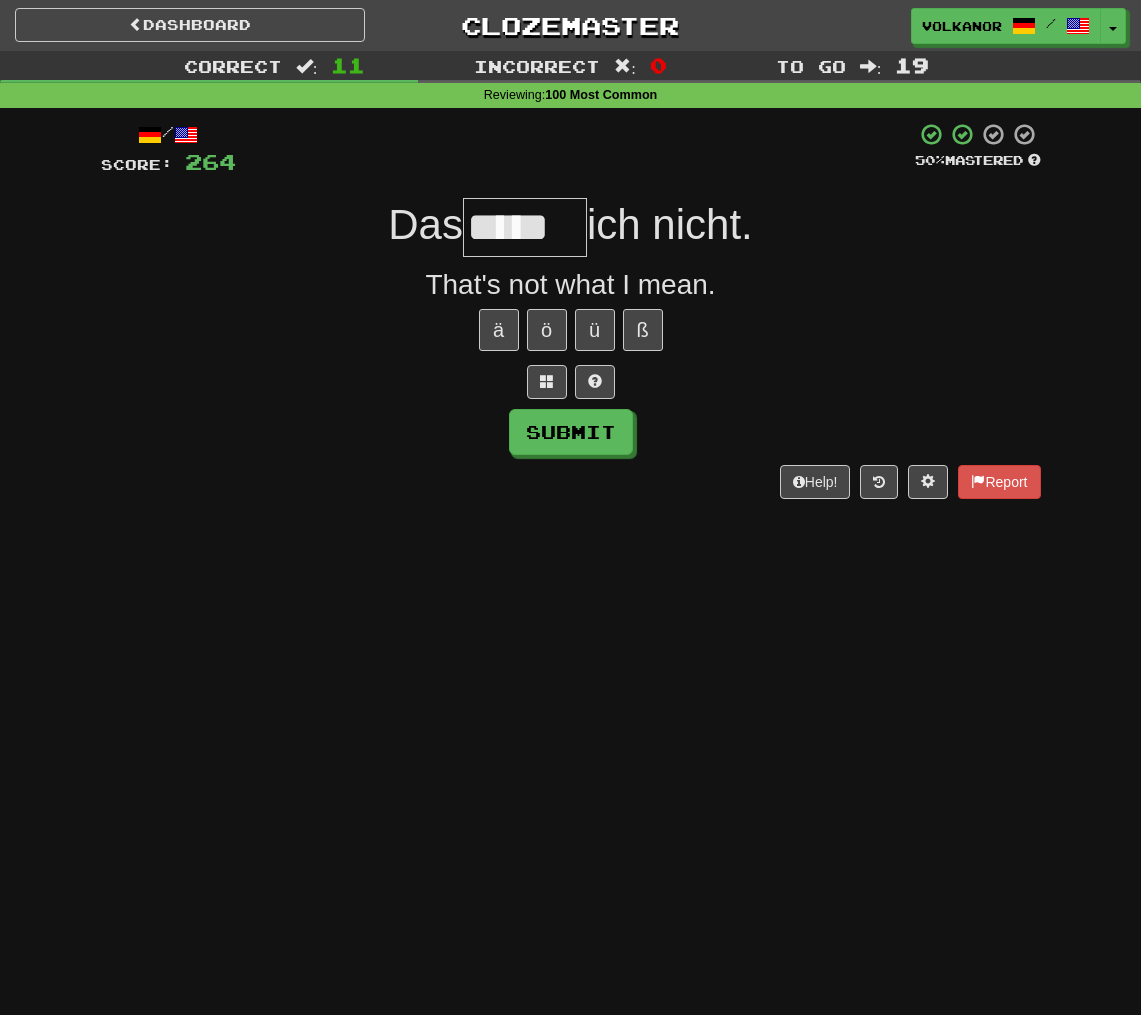 type on "*****" 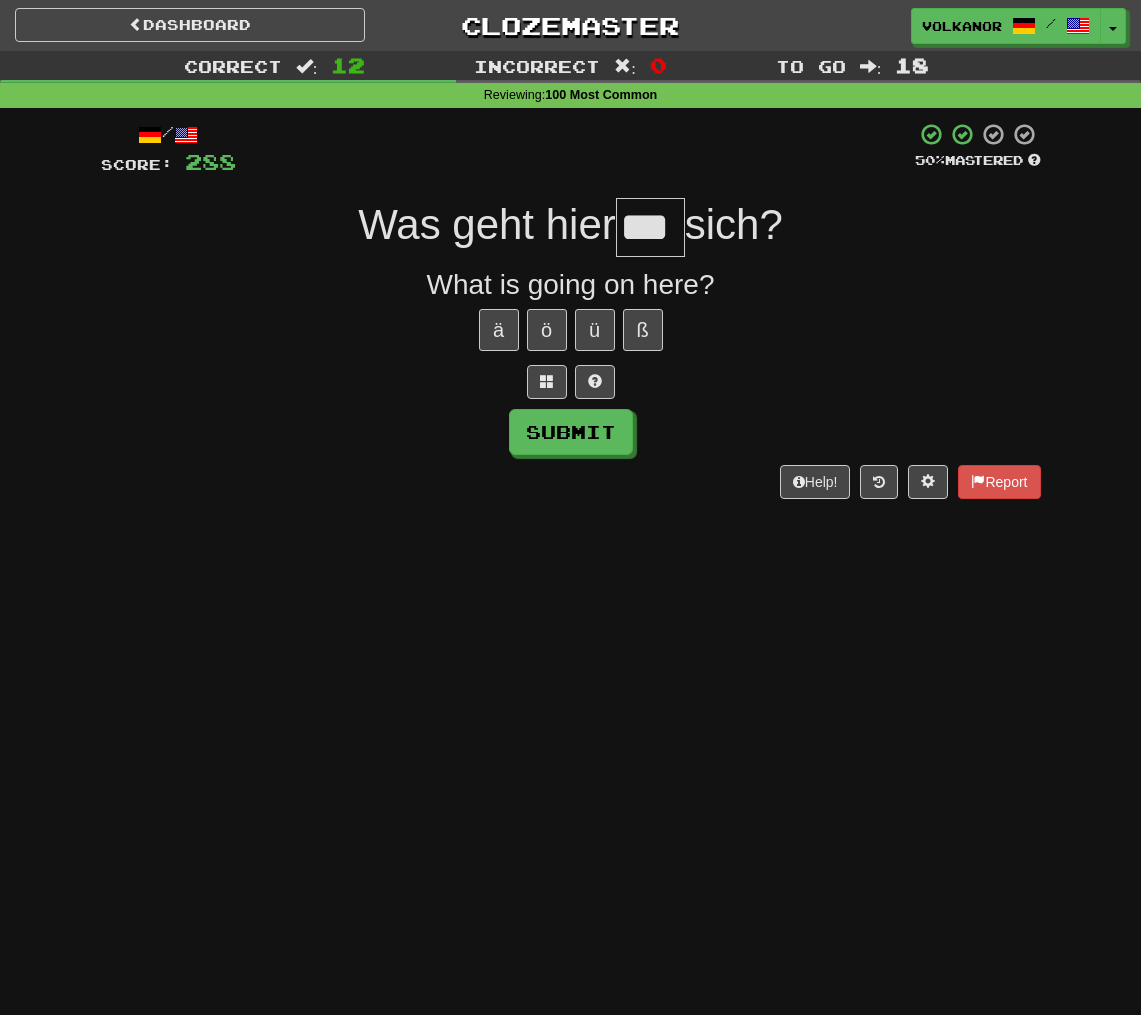 type on "***" 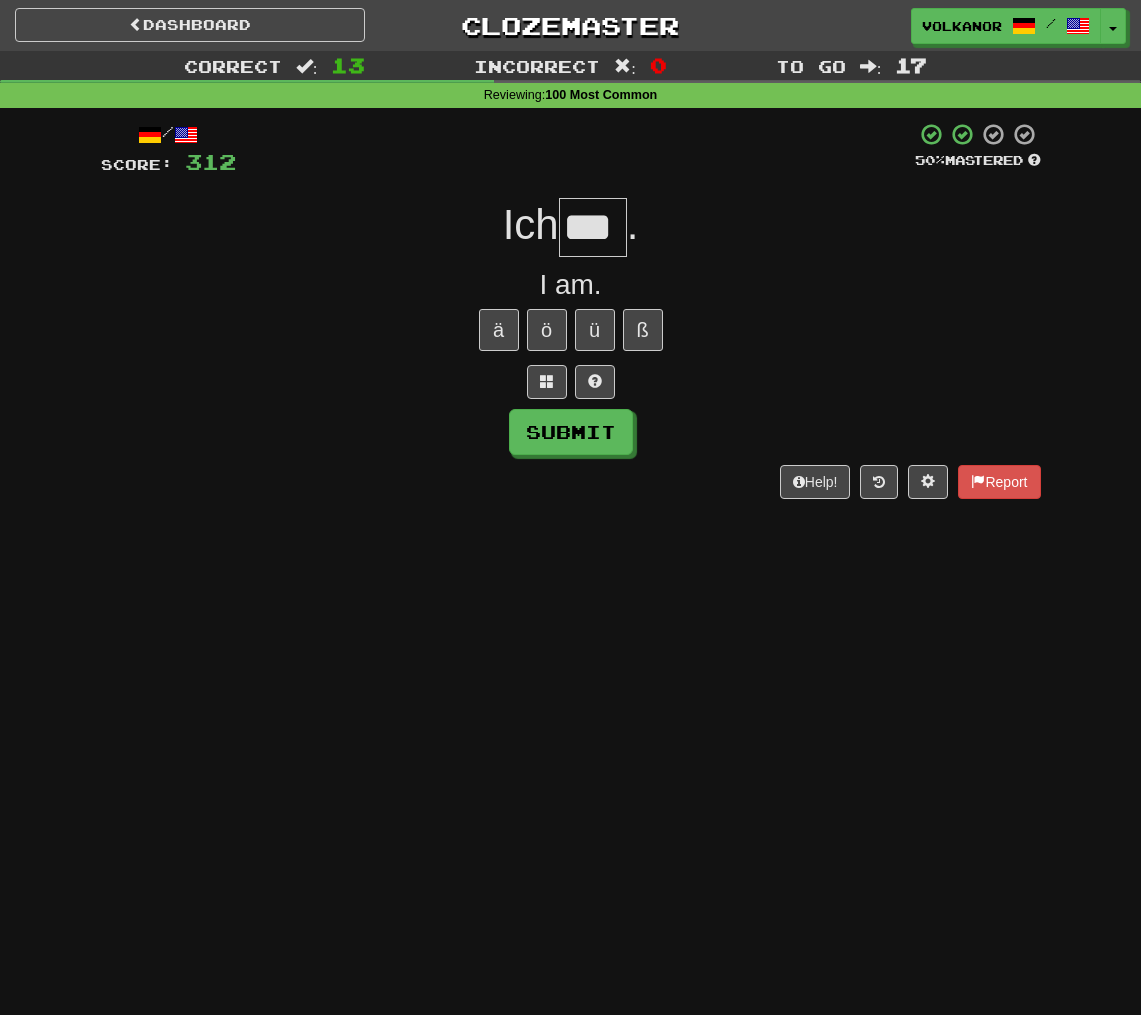 type on "***" 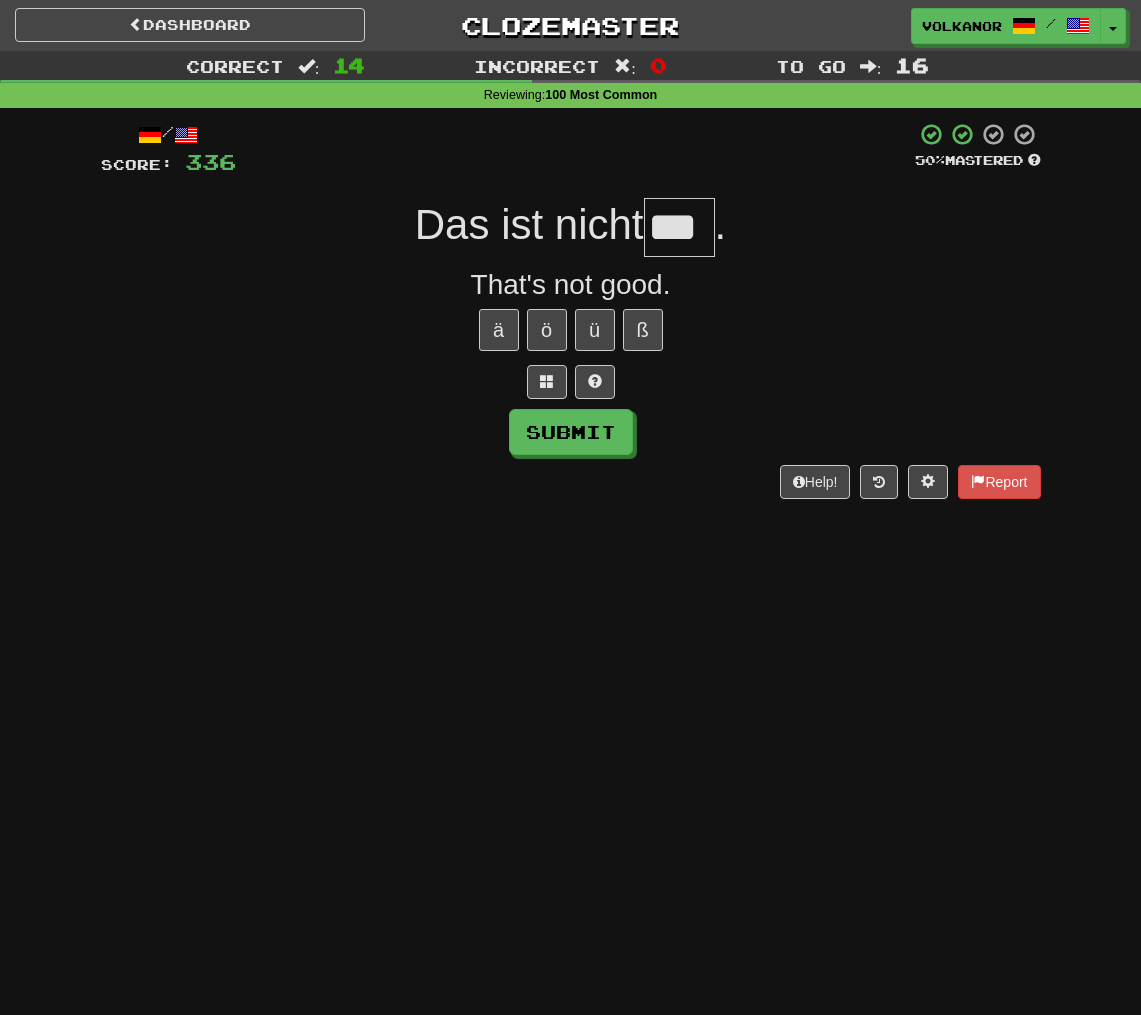 type on "***" 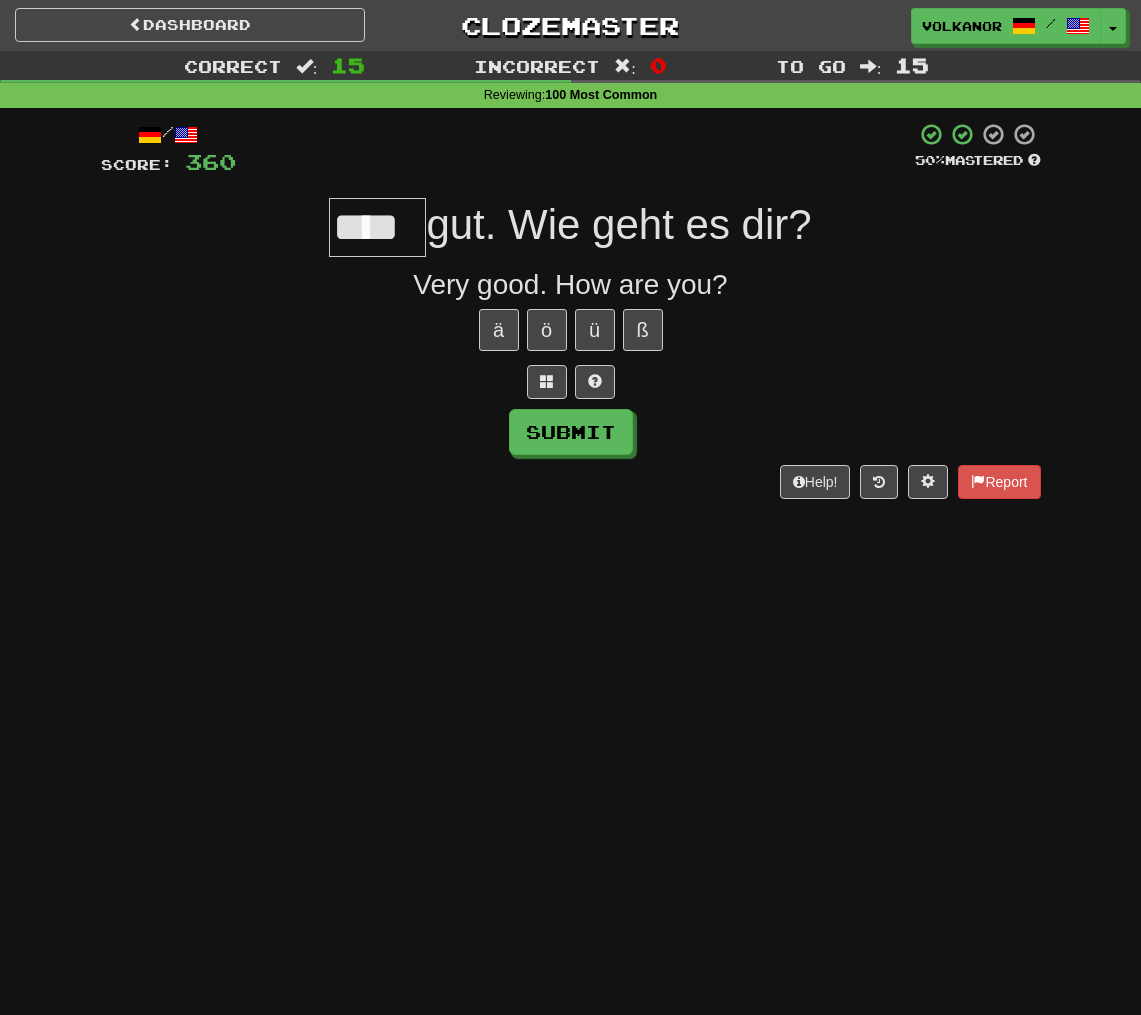 type on "****" 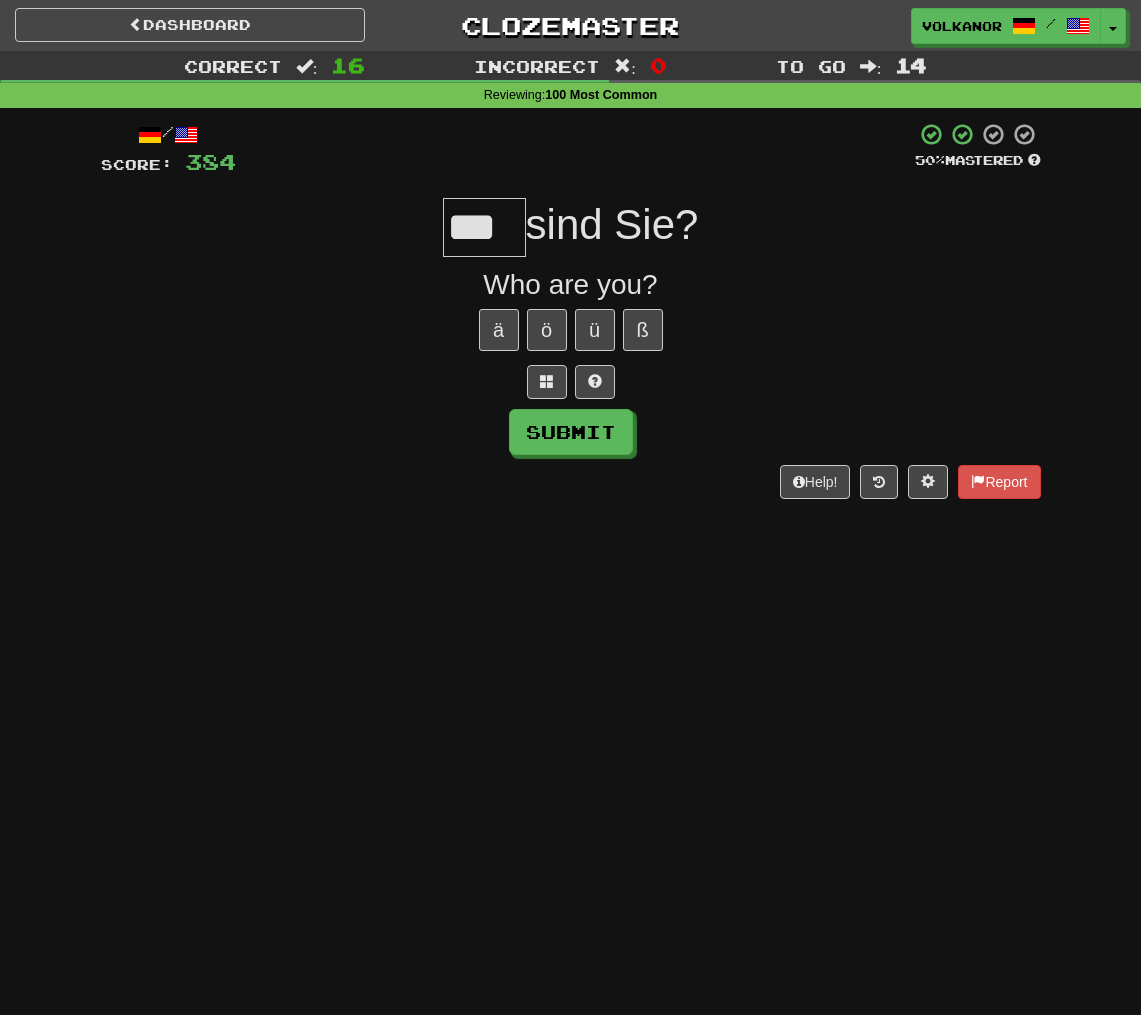 type on "***" 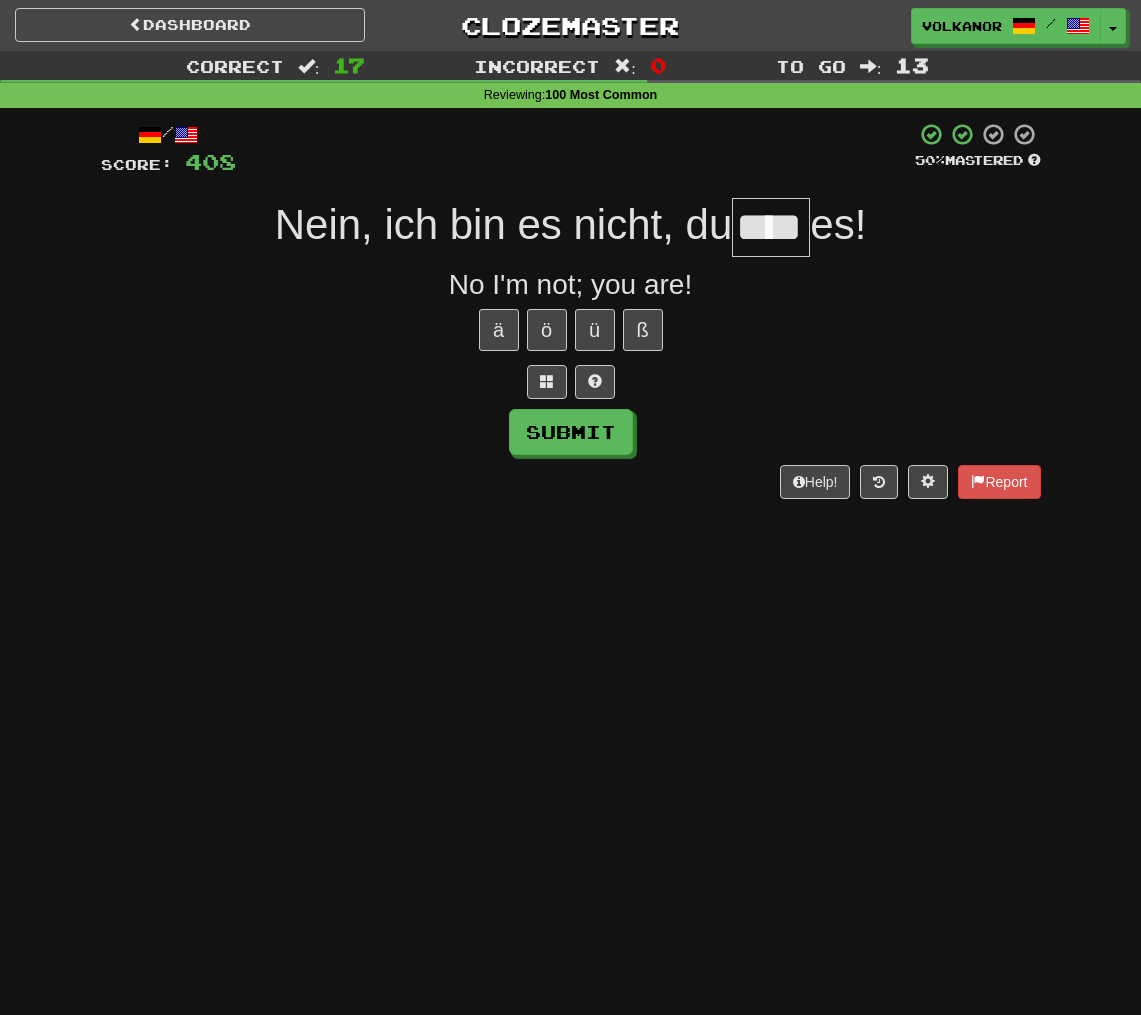 type on "****" 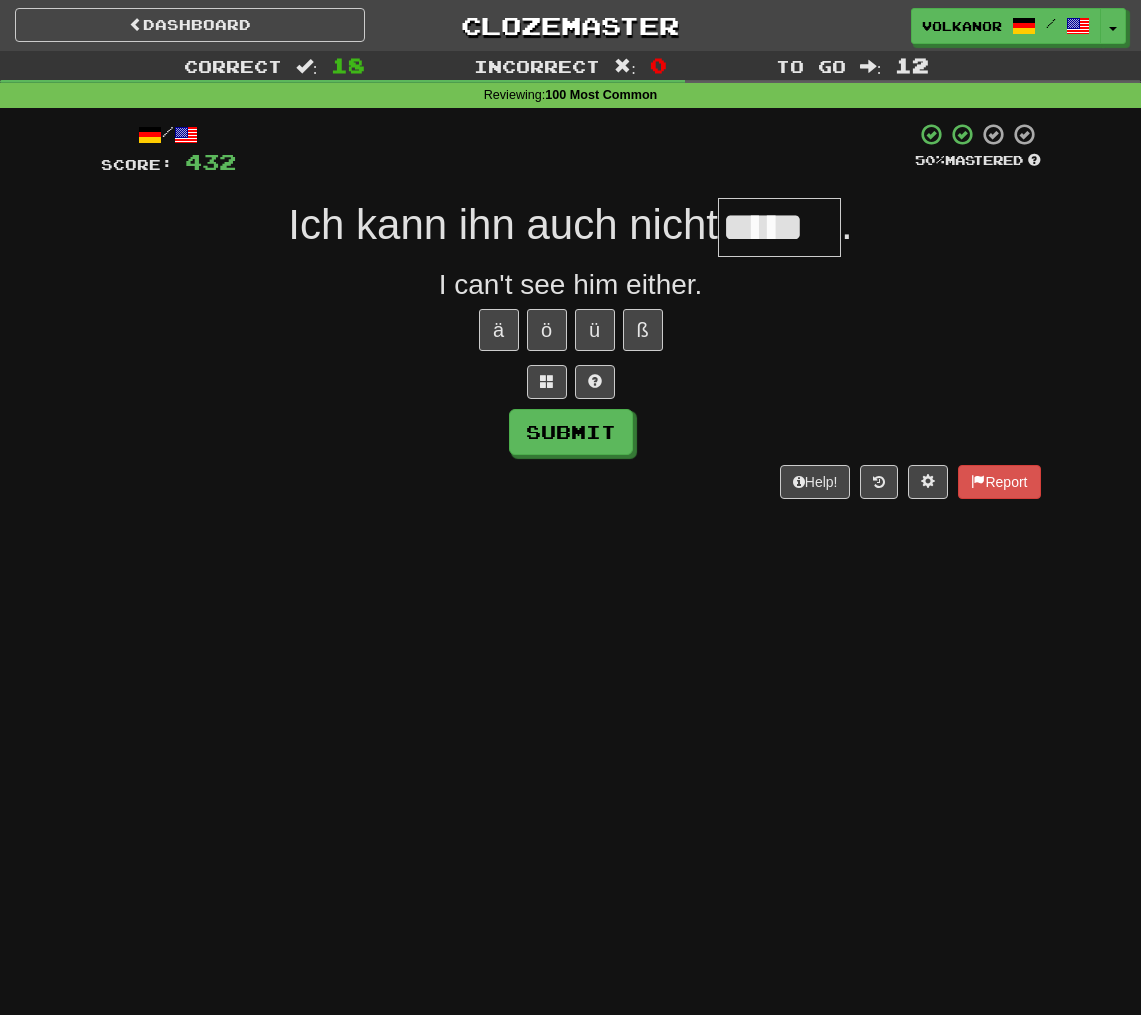 type on "*****" 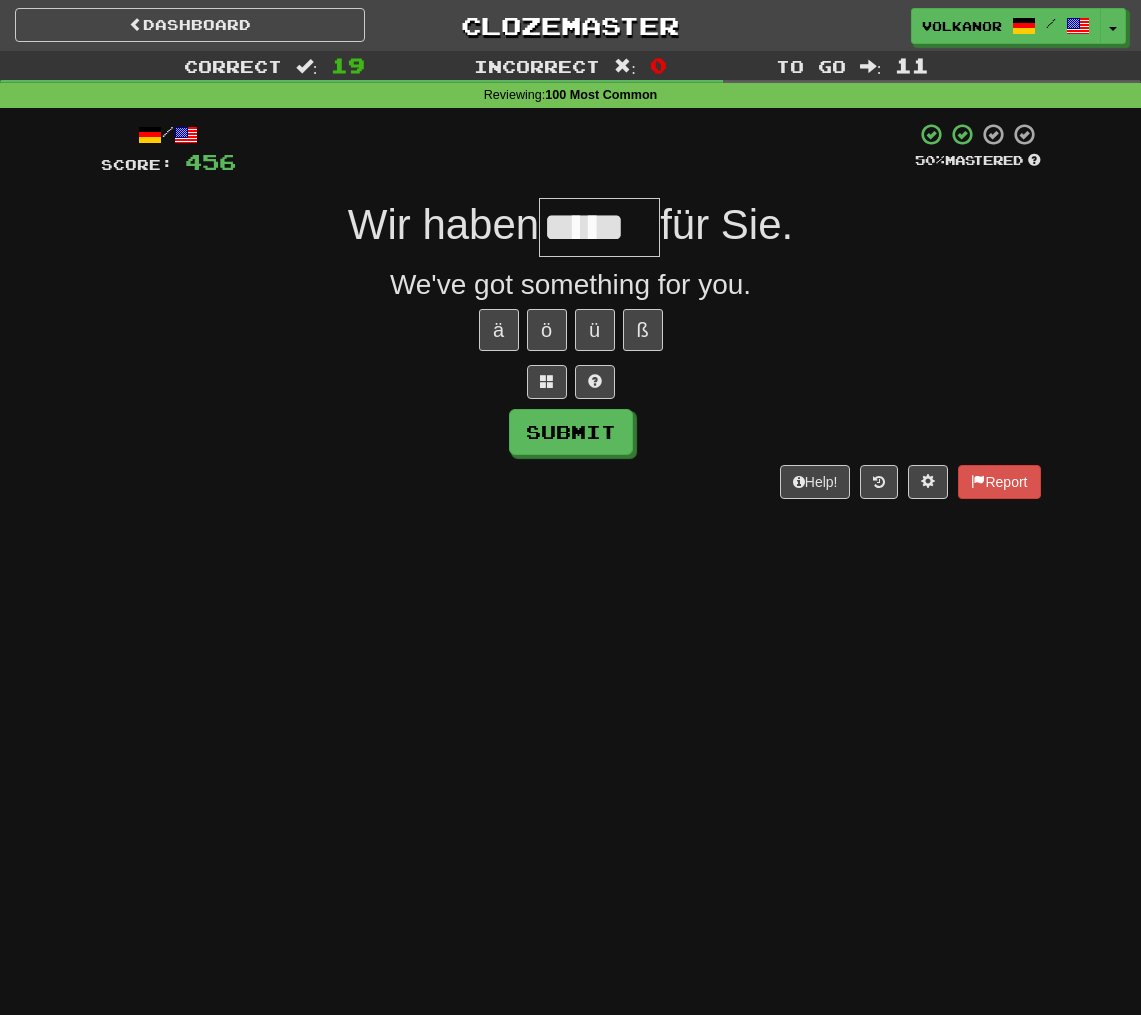type on "*****" 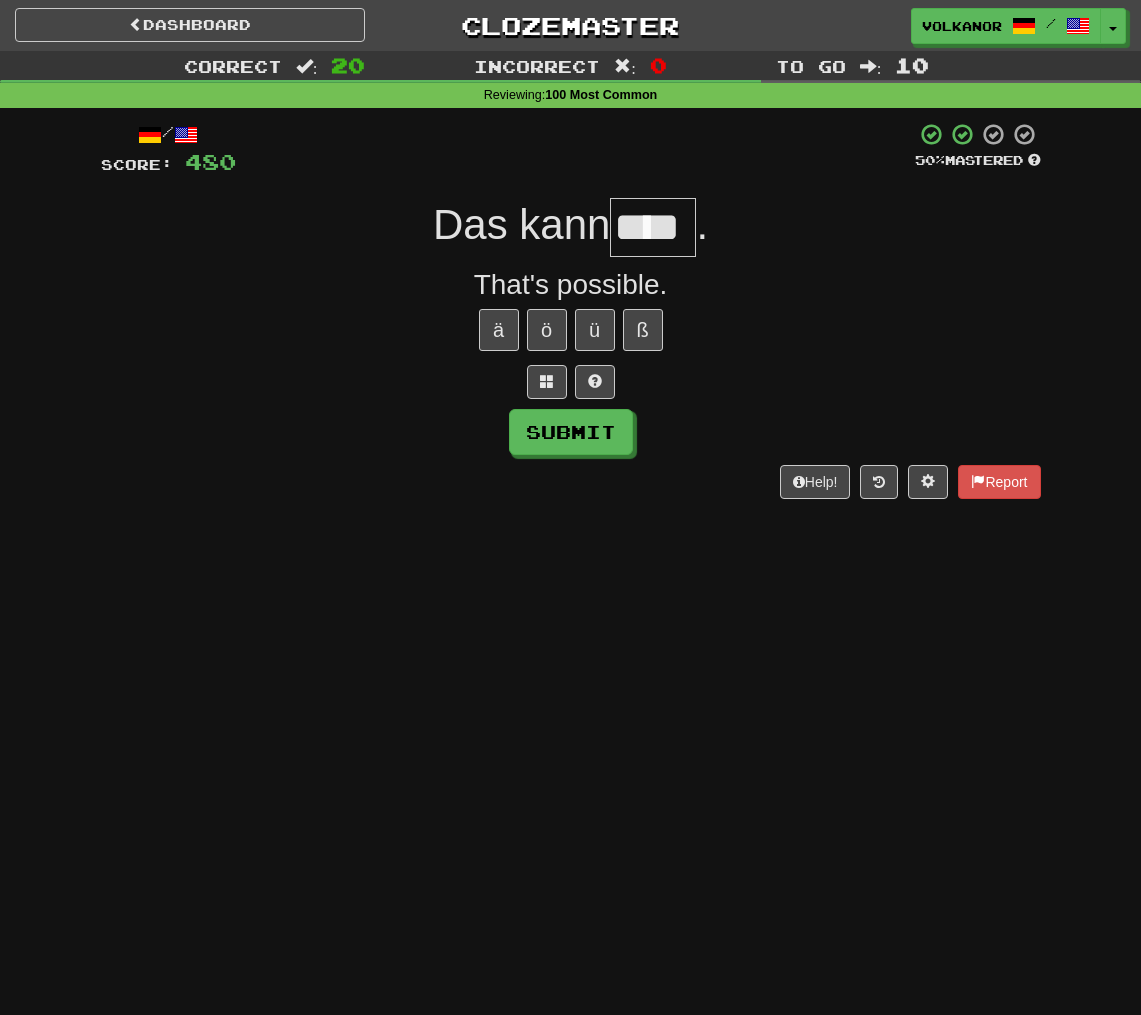 type on "****" 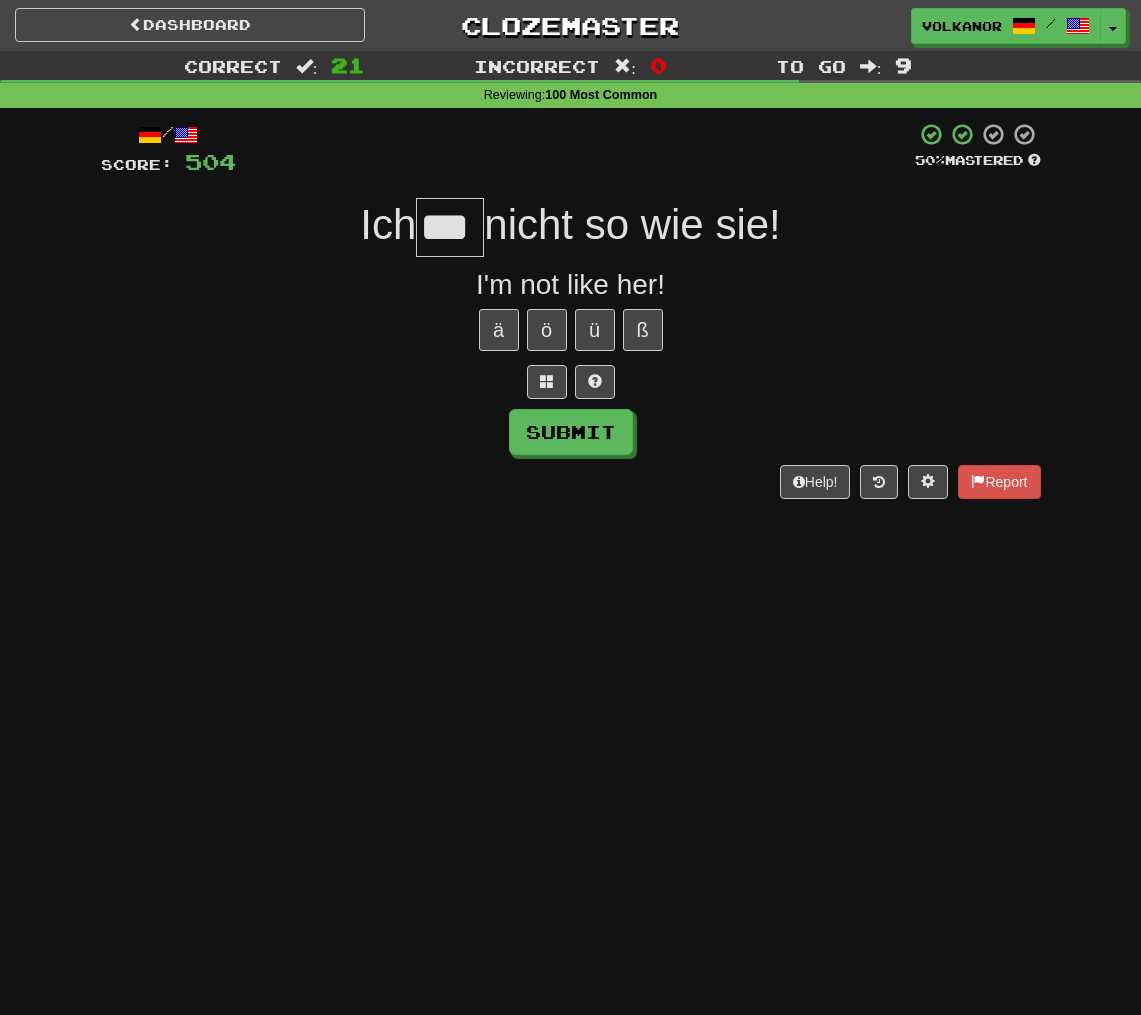 type on "***" 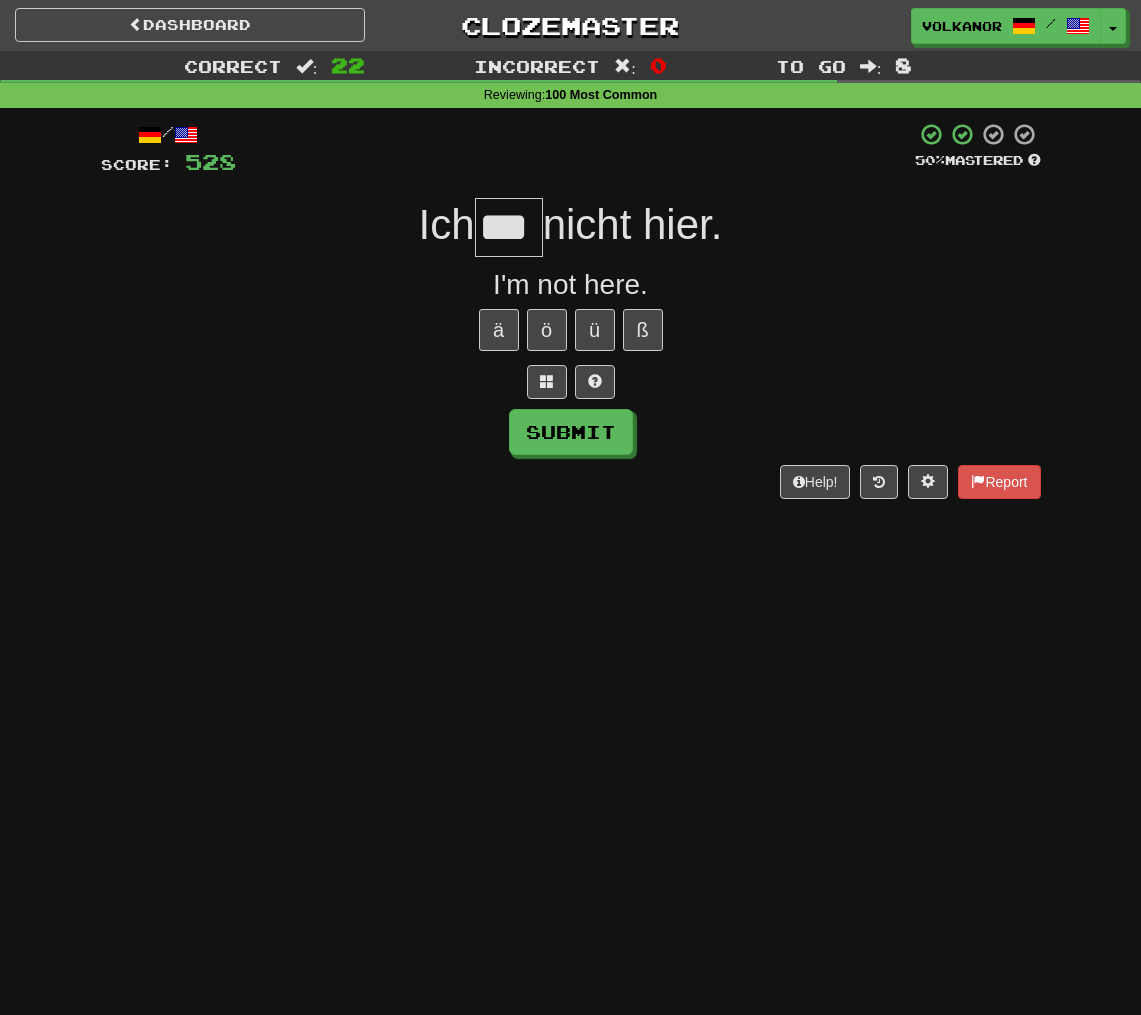 type on "***" 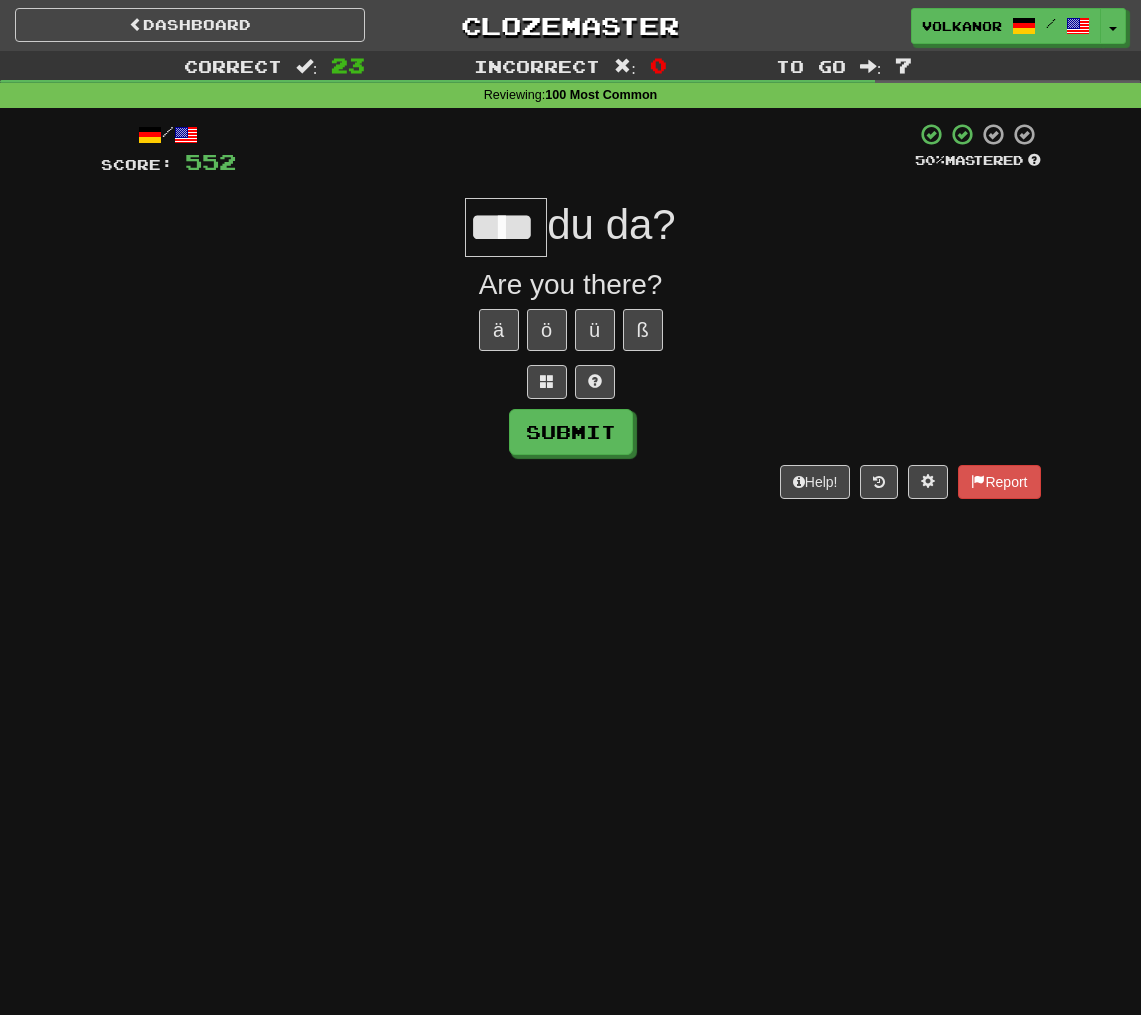 type on "****" 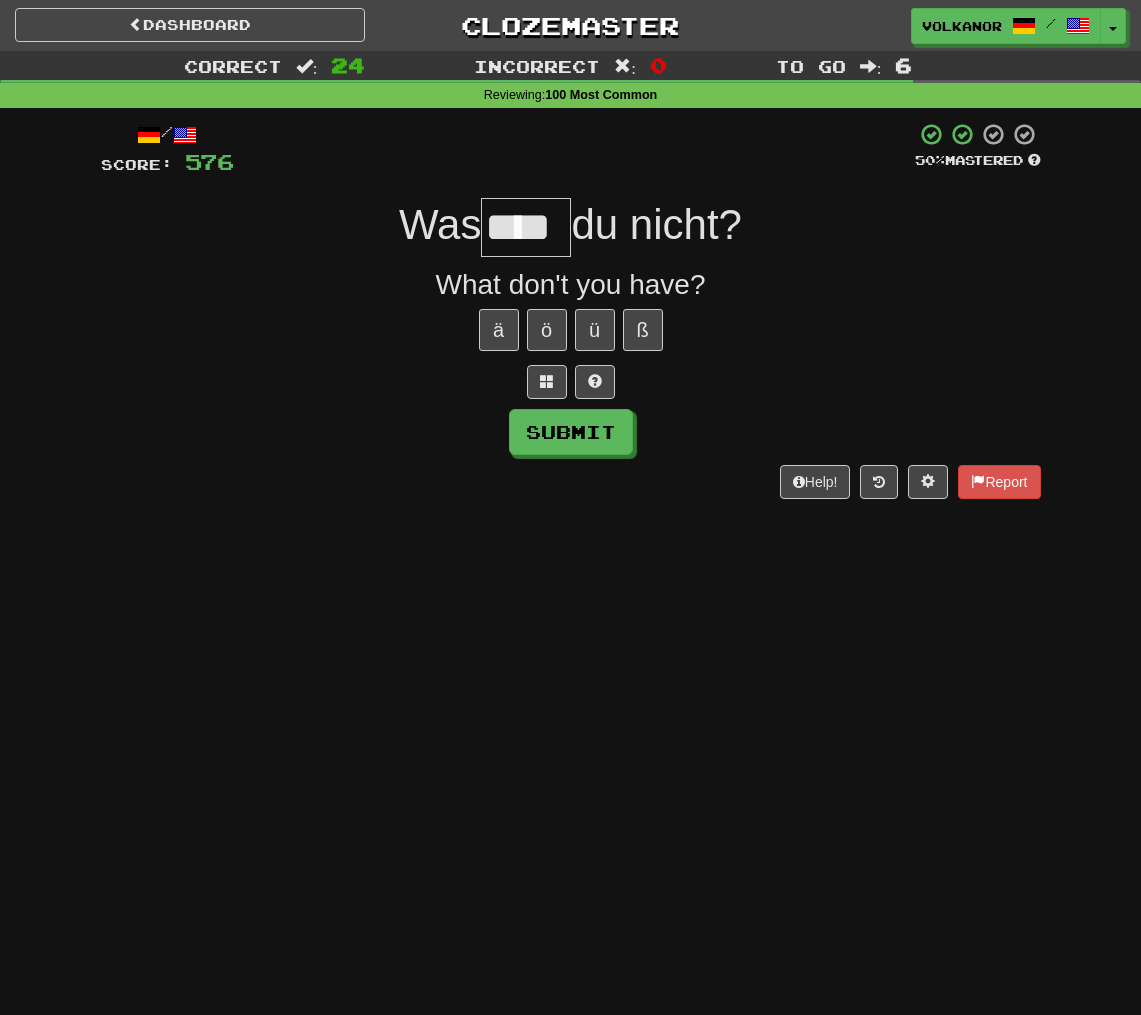 type on "****" 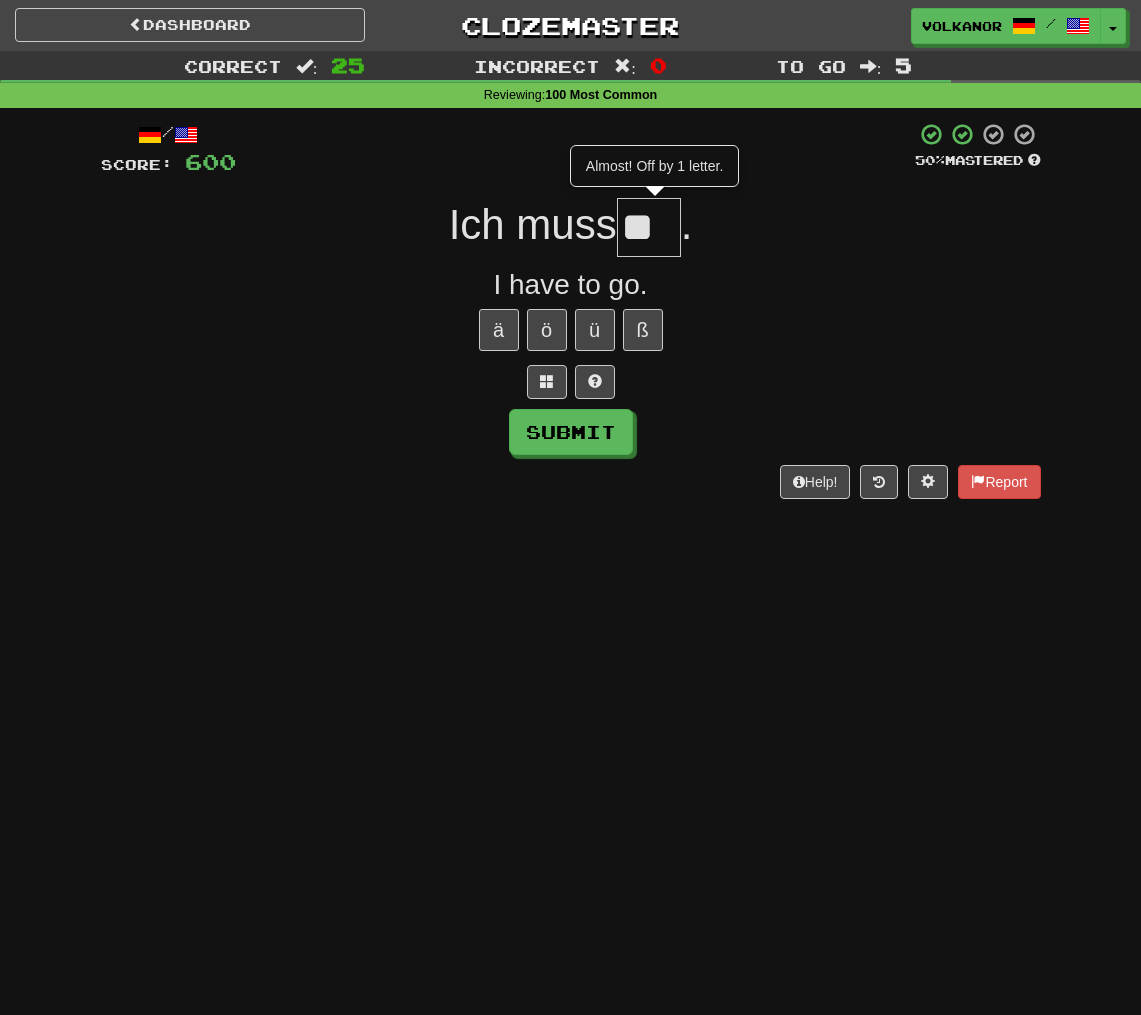 scroll, scrollTop: 0, scrollLeft: 0, axis: both 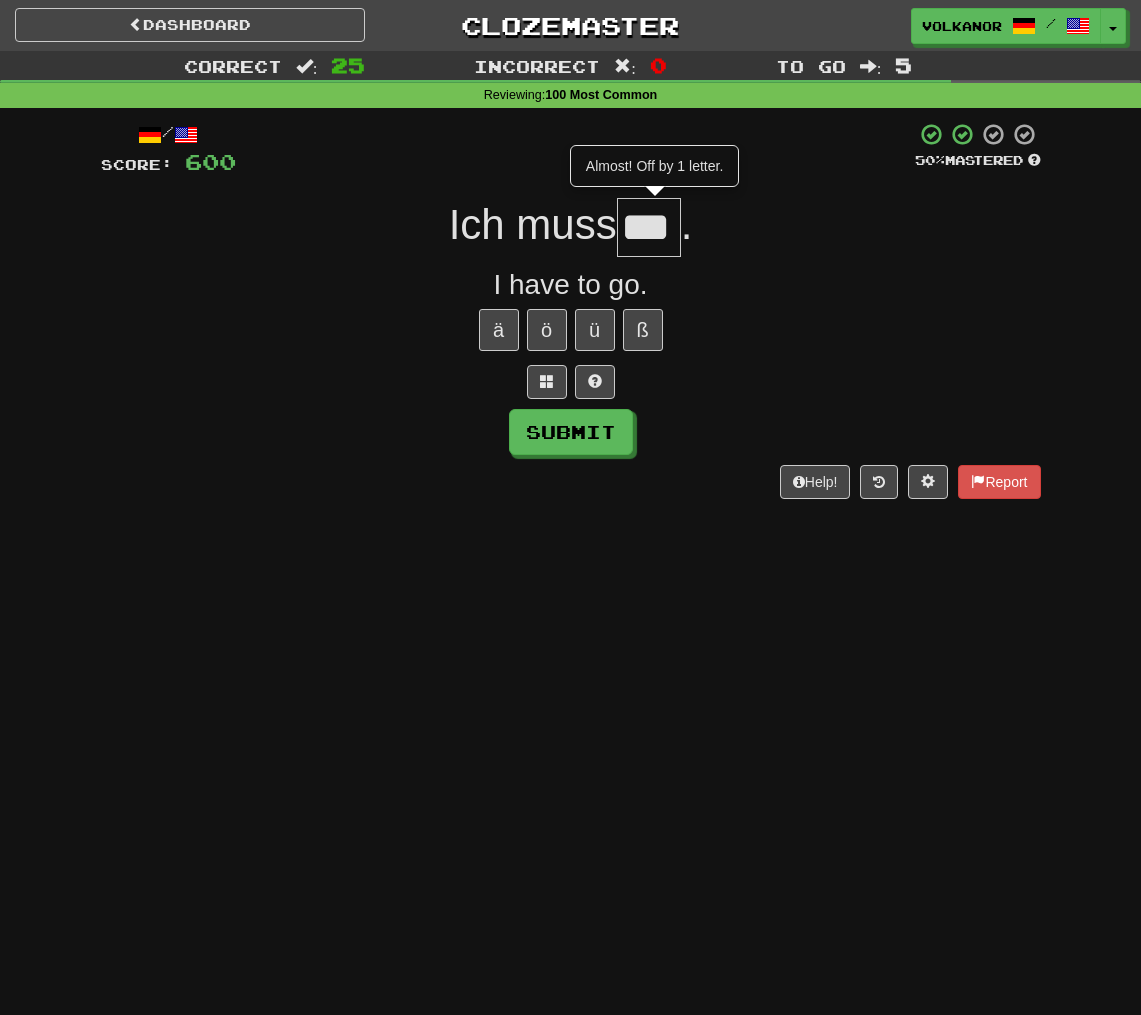 type on "***" 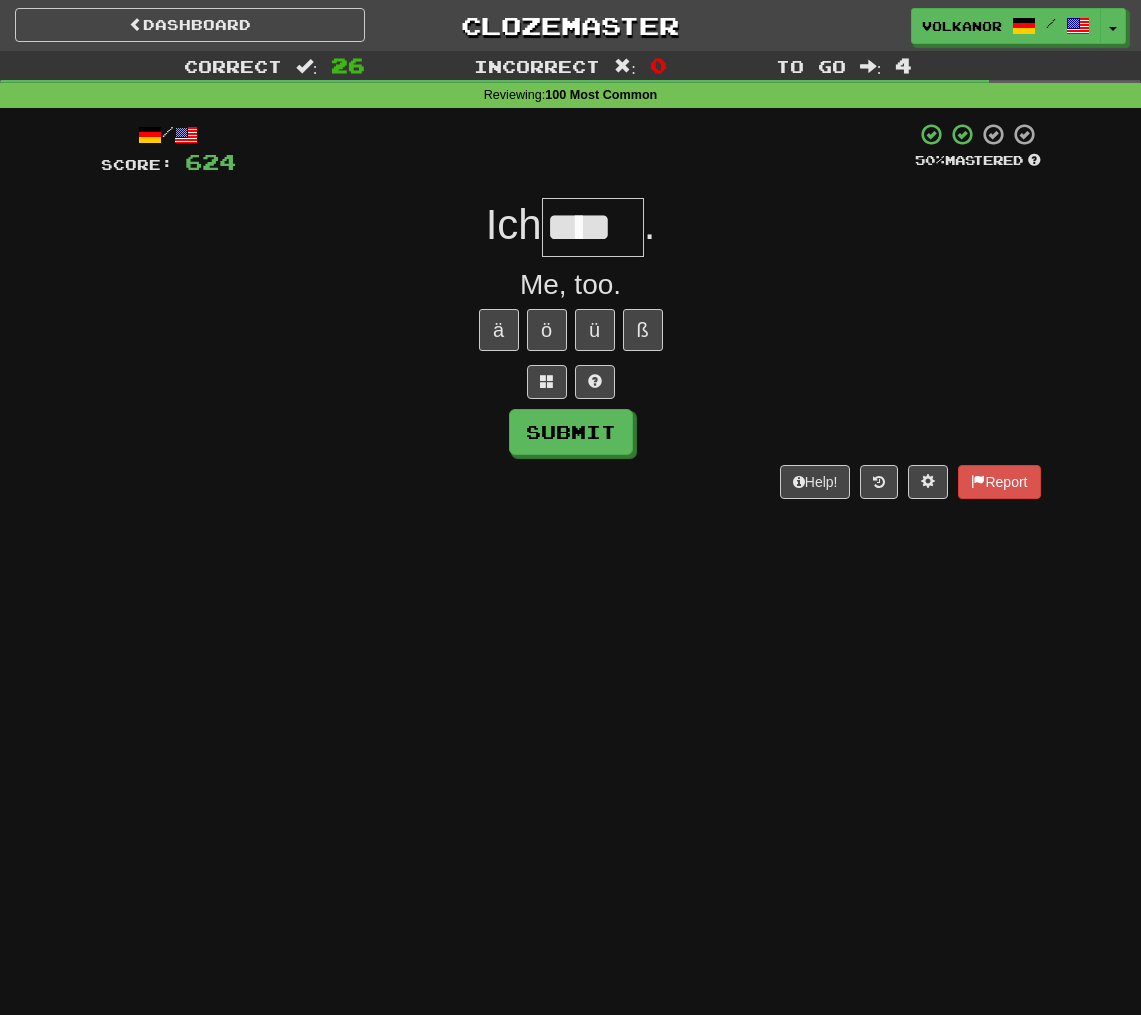 type on "****" 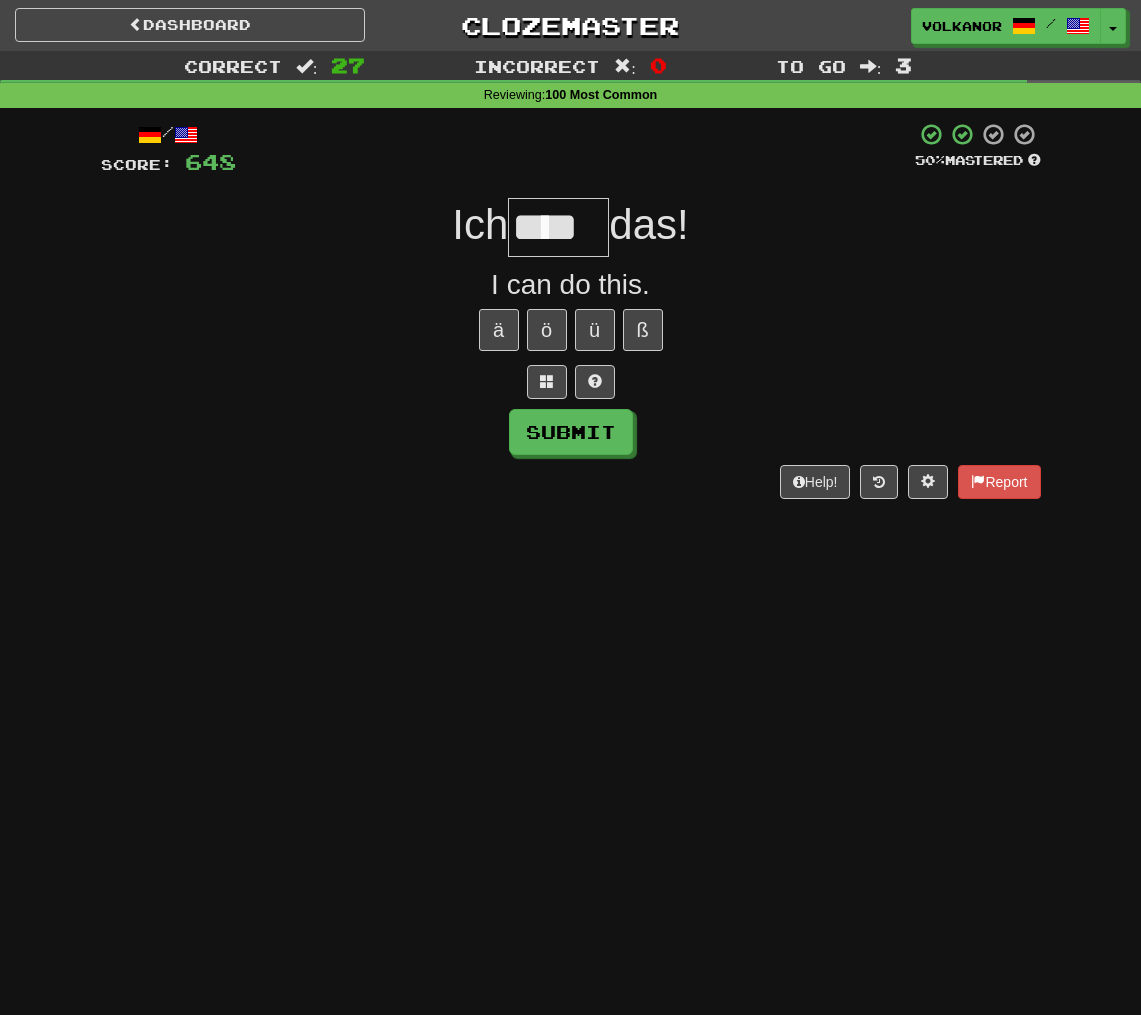 type on "****" 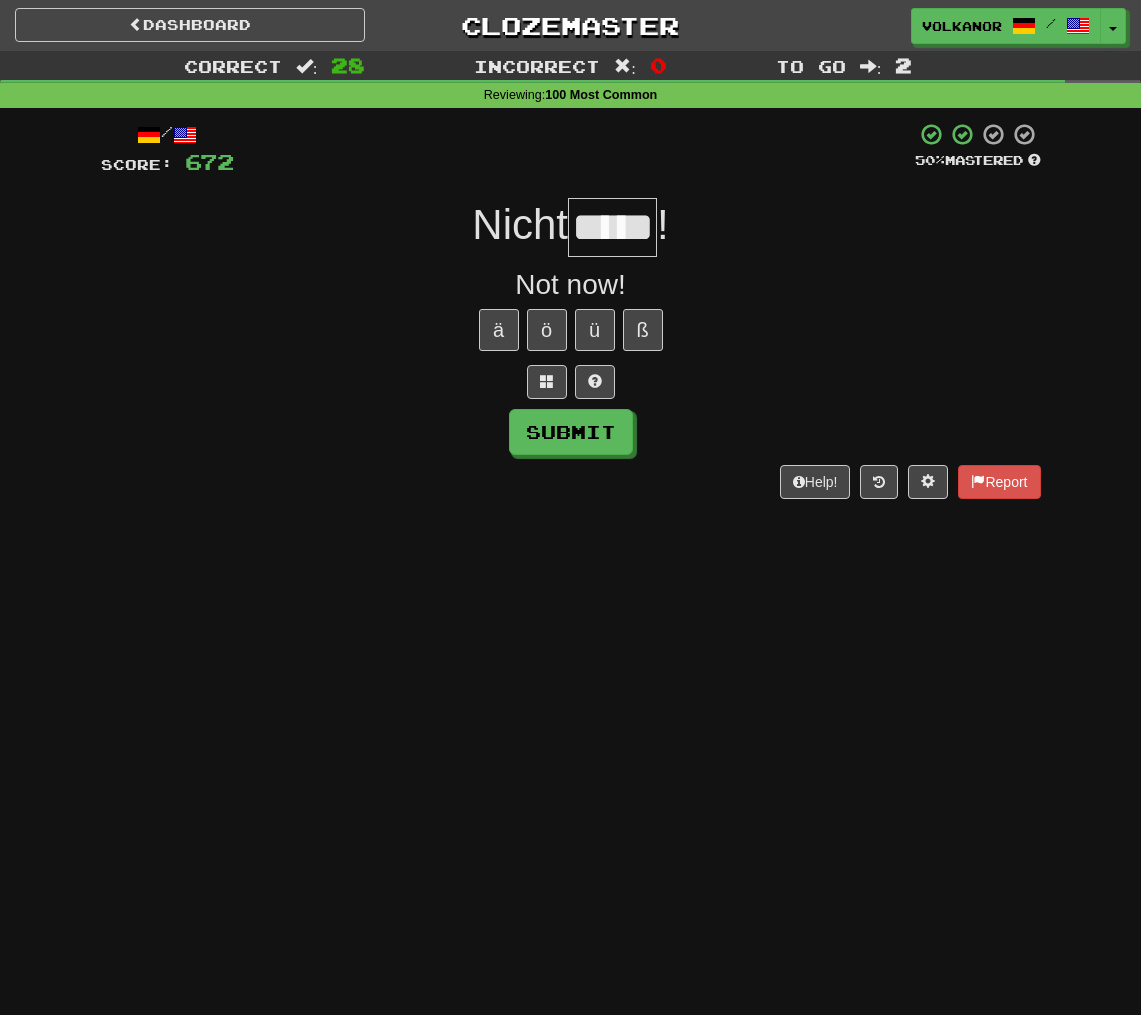 type on "*****" 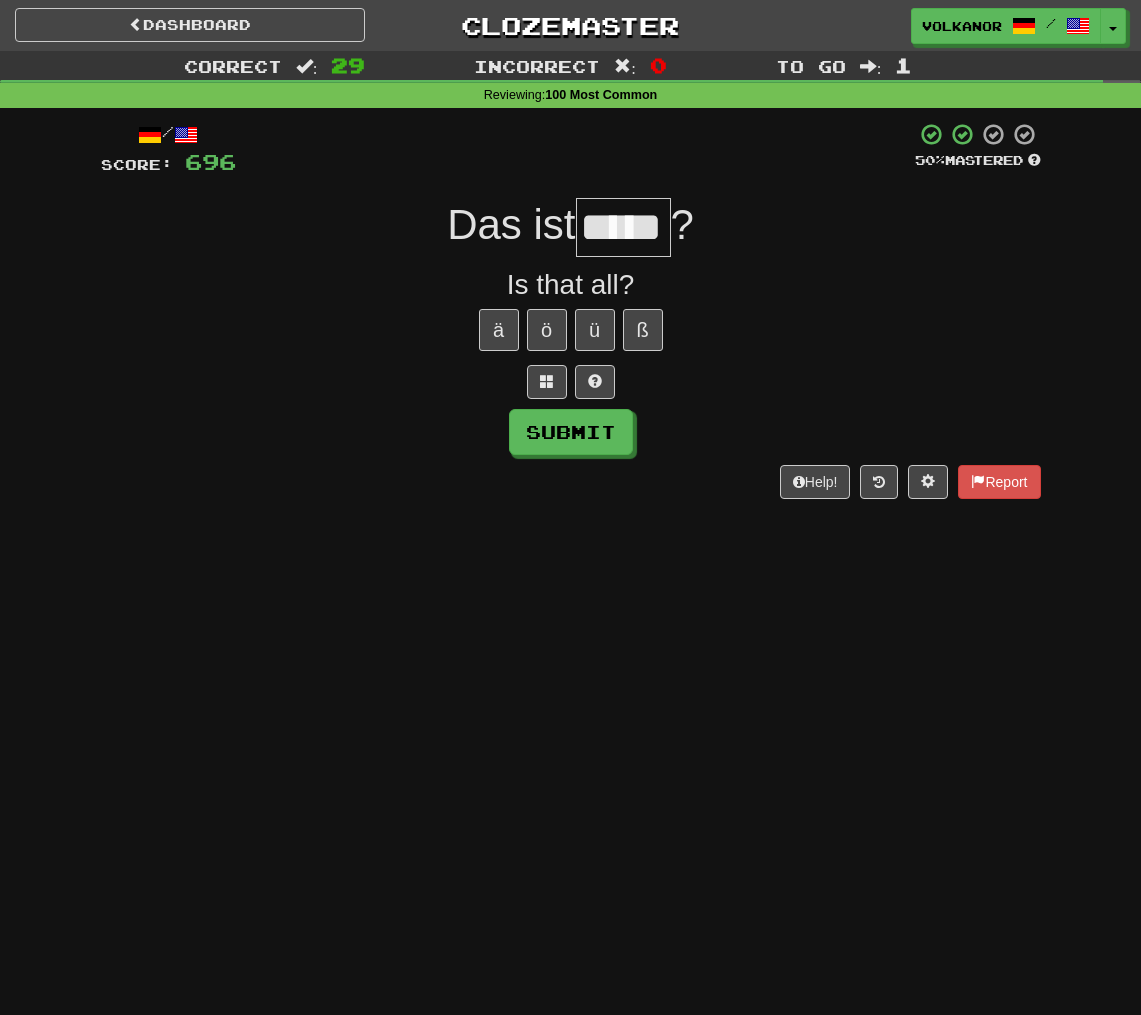 type on "*****" 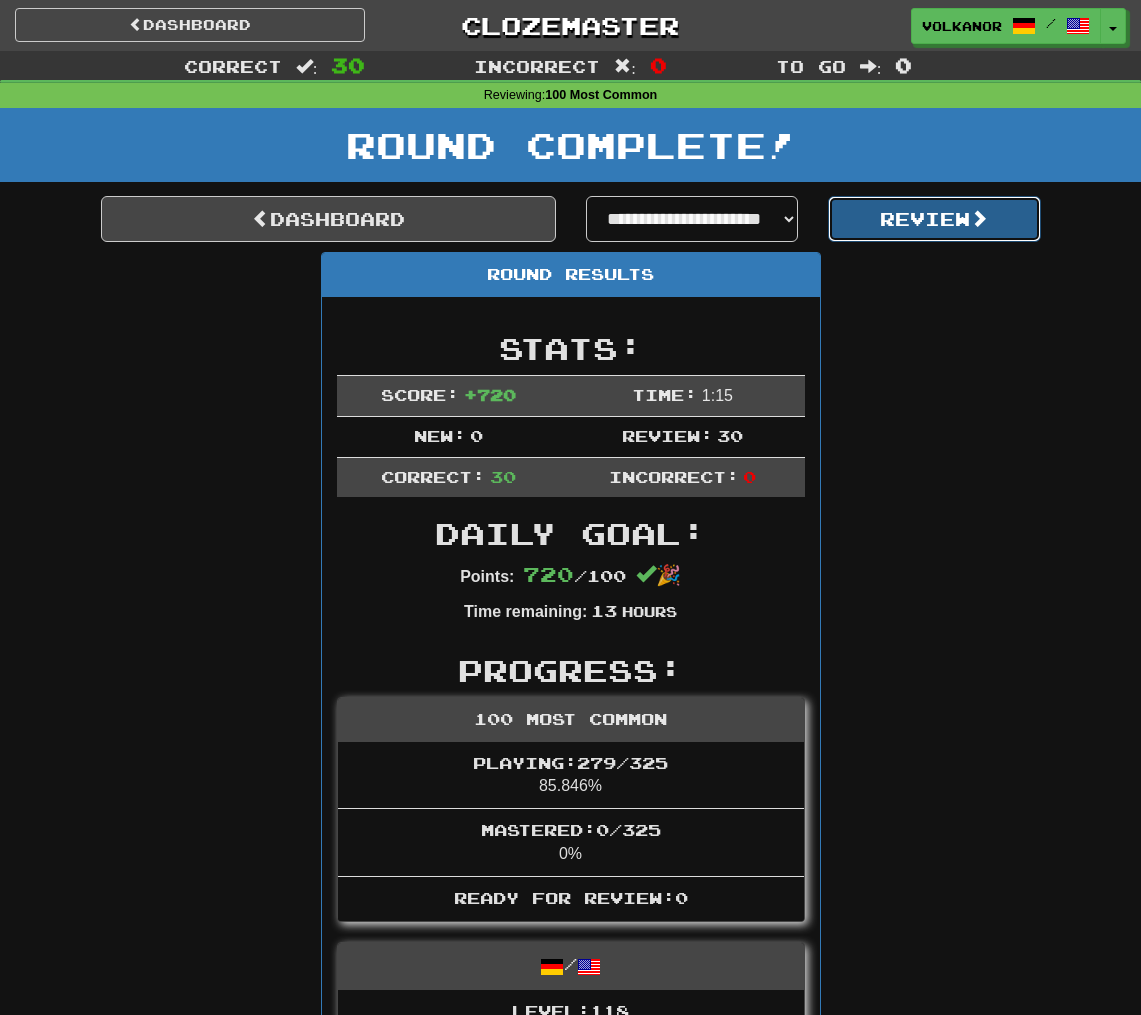 click on "Review" at bounding box center [934, 219] 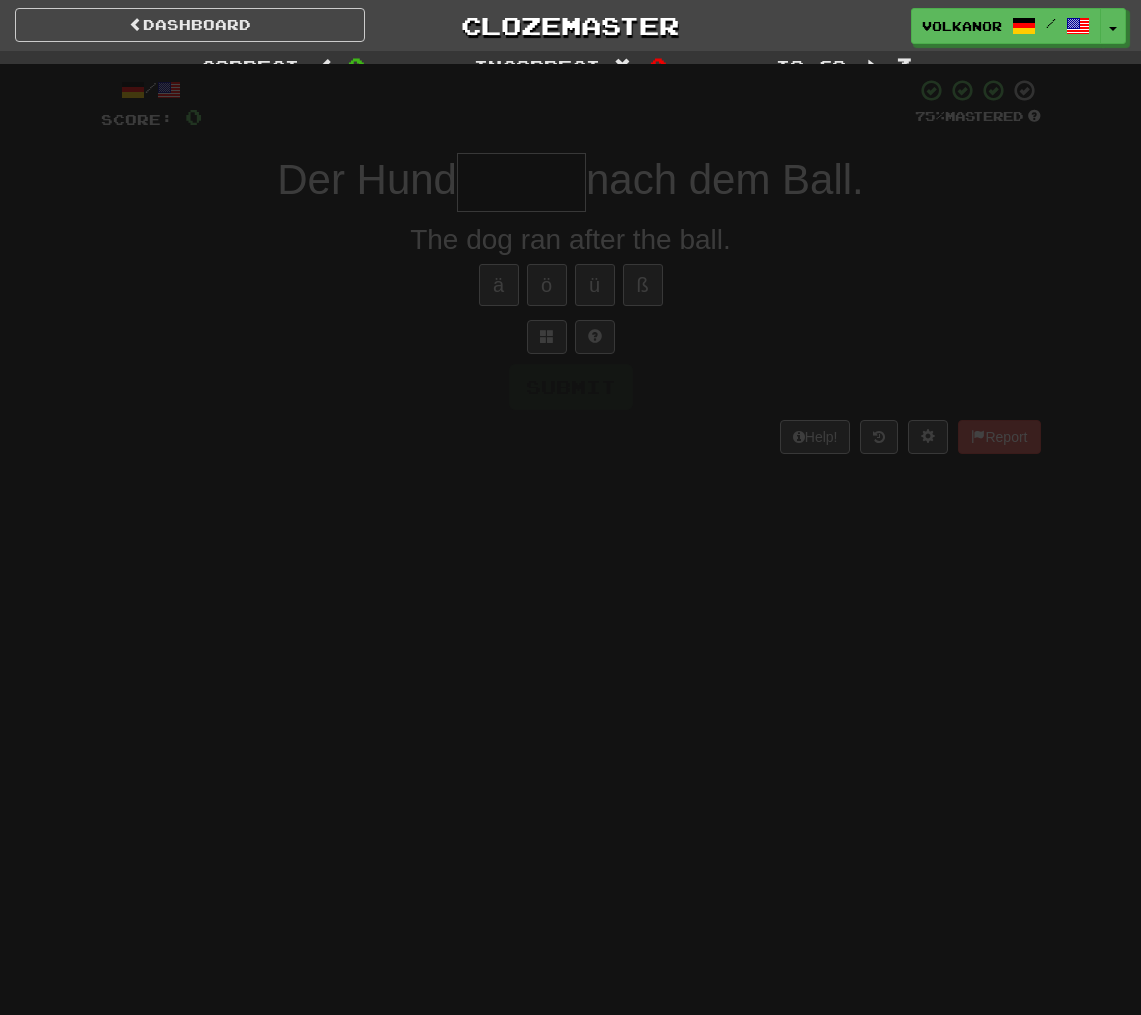 scroll, scrollTop: 0, scrollLeft: 0, axis: both 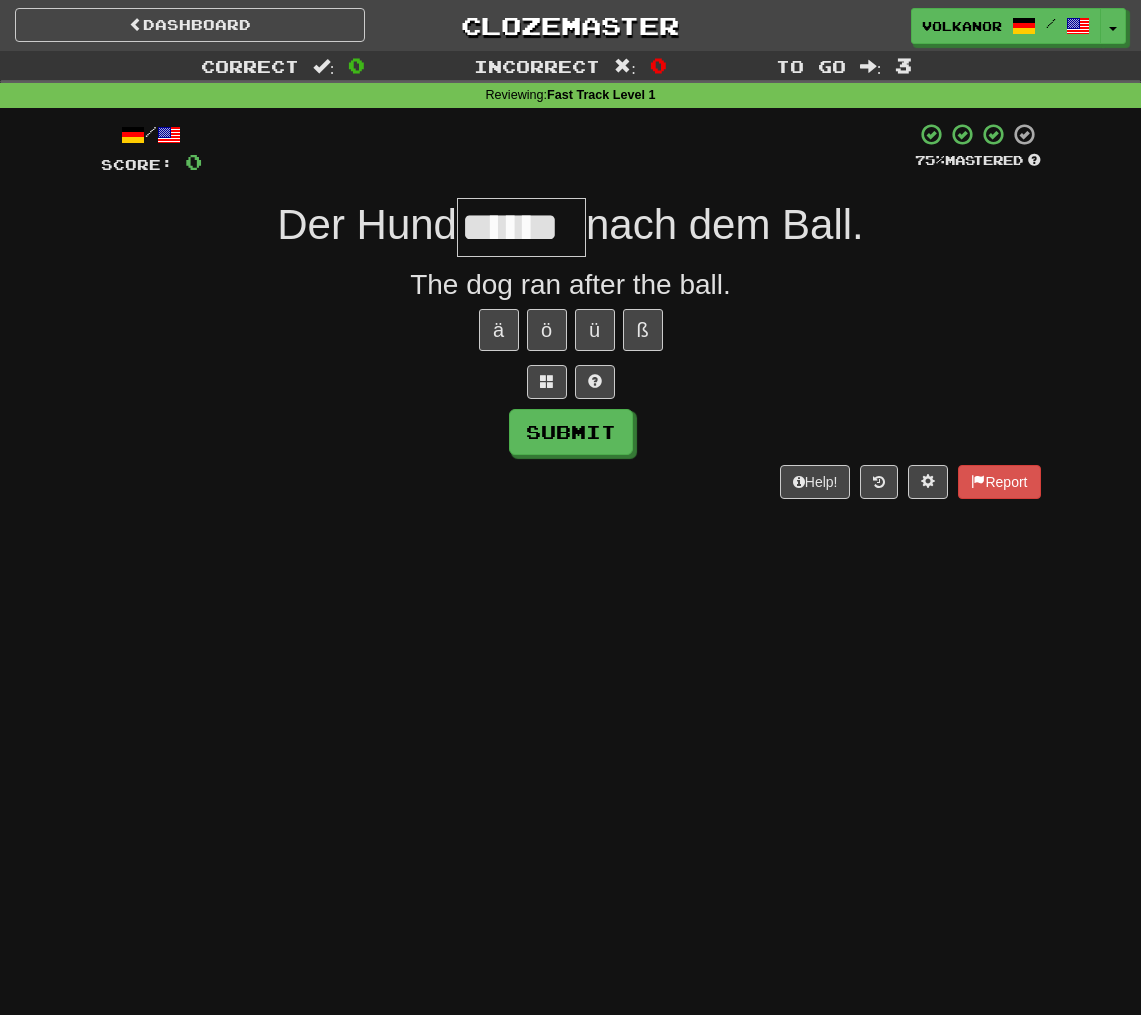 type on "******" 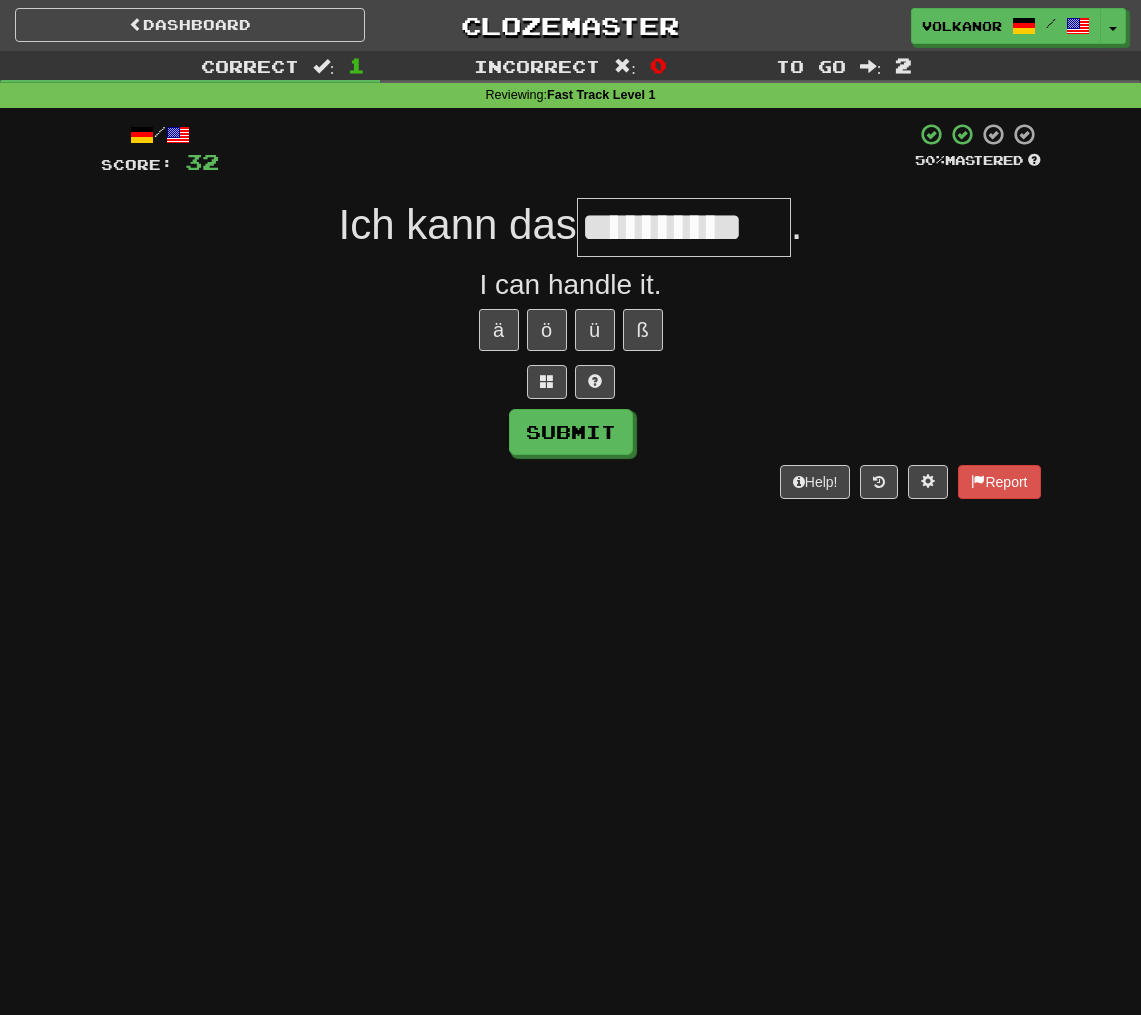 type on "**********" 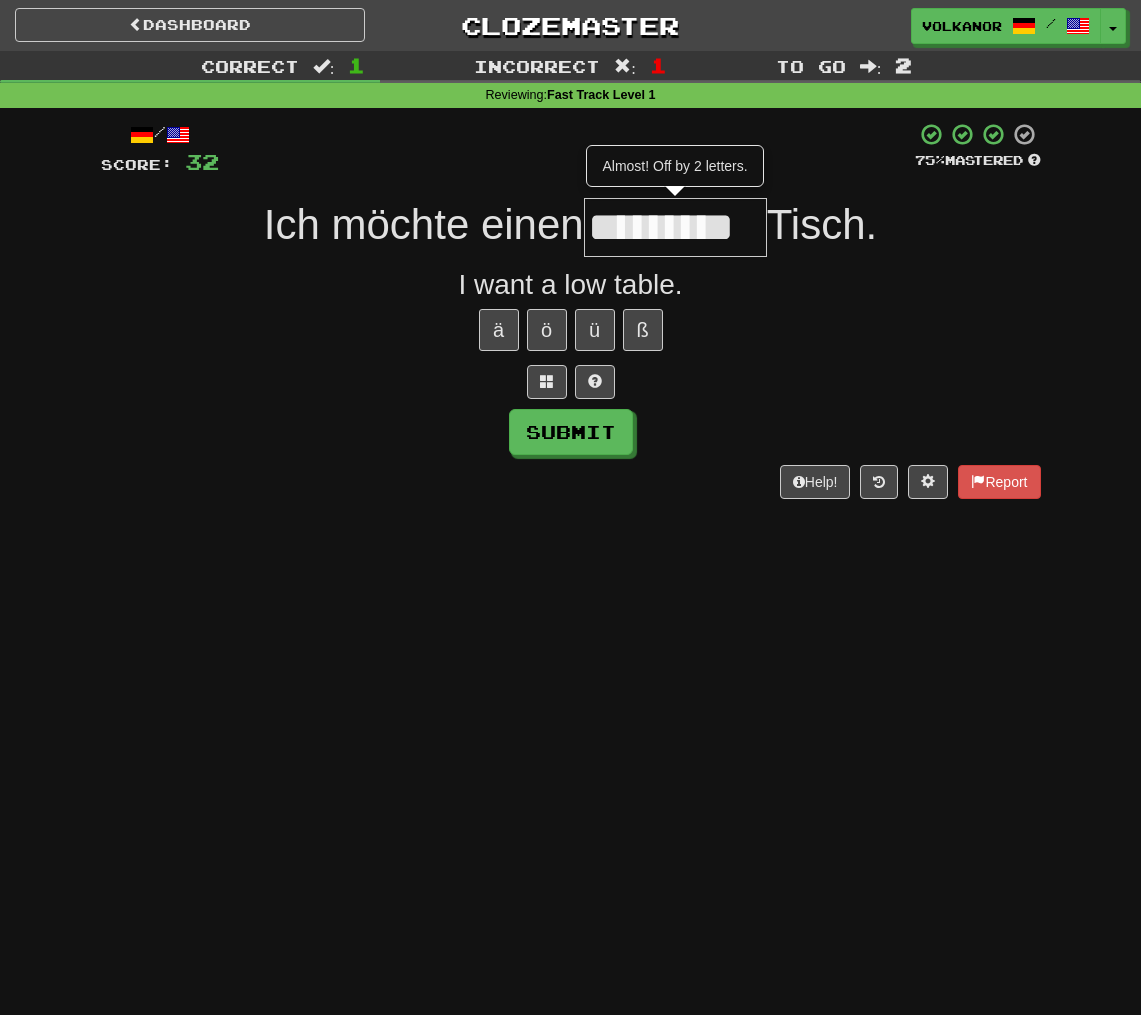 type on "*********" 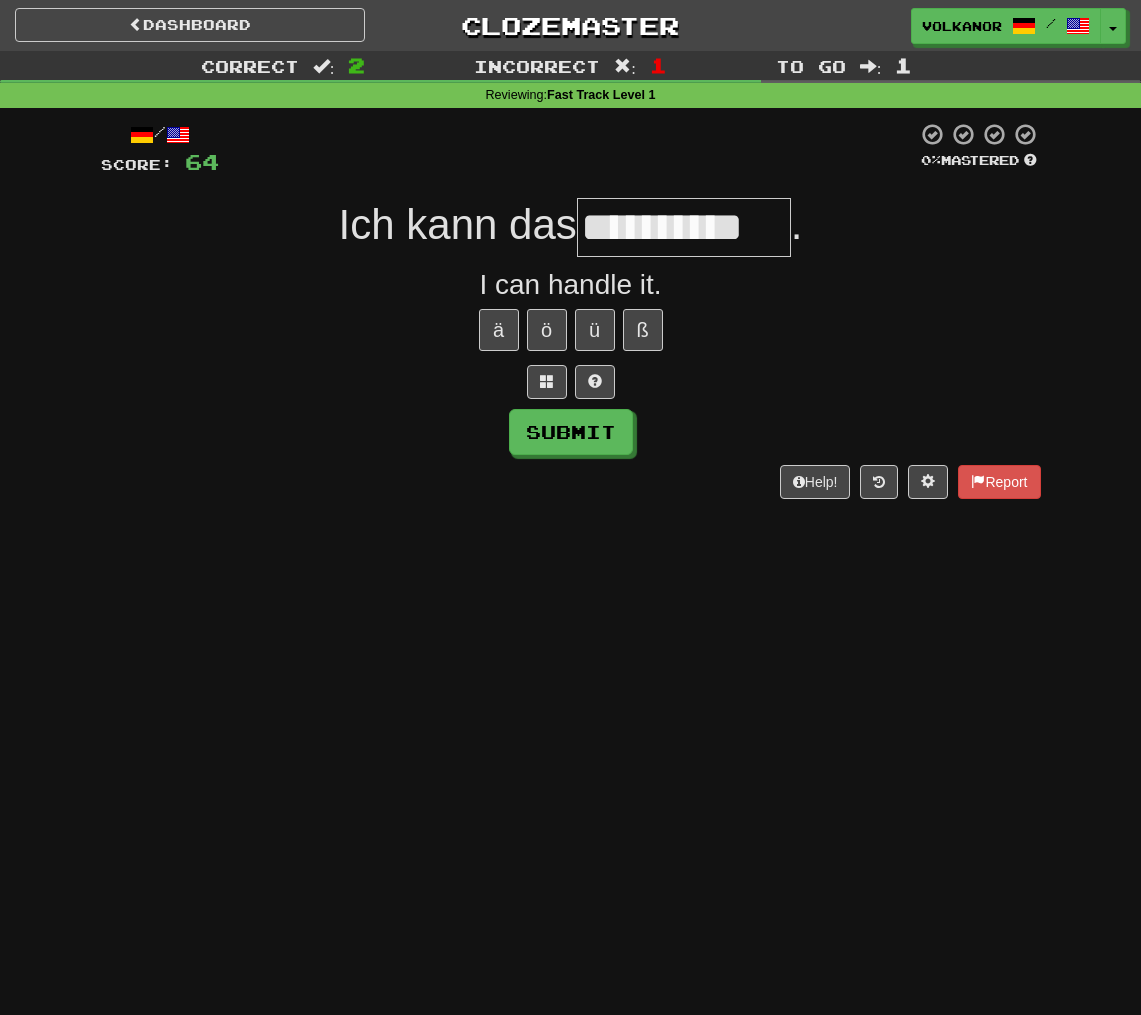 type on "**********" 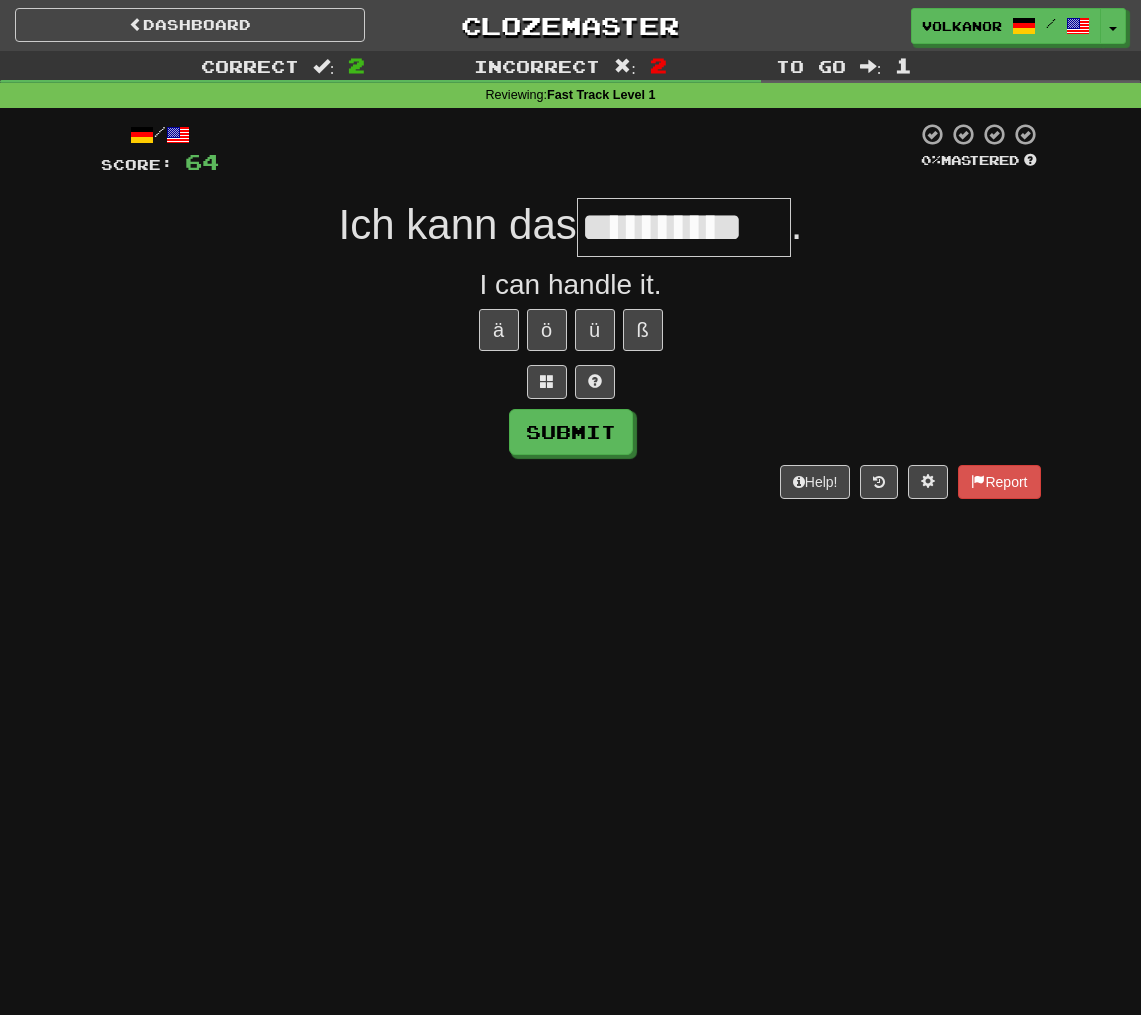 type on "**********" 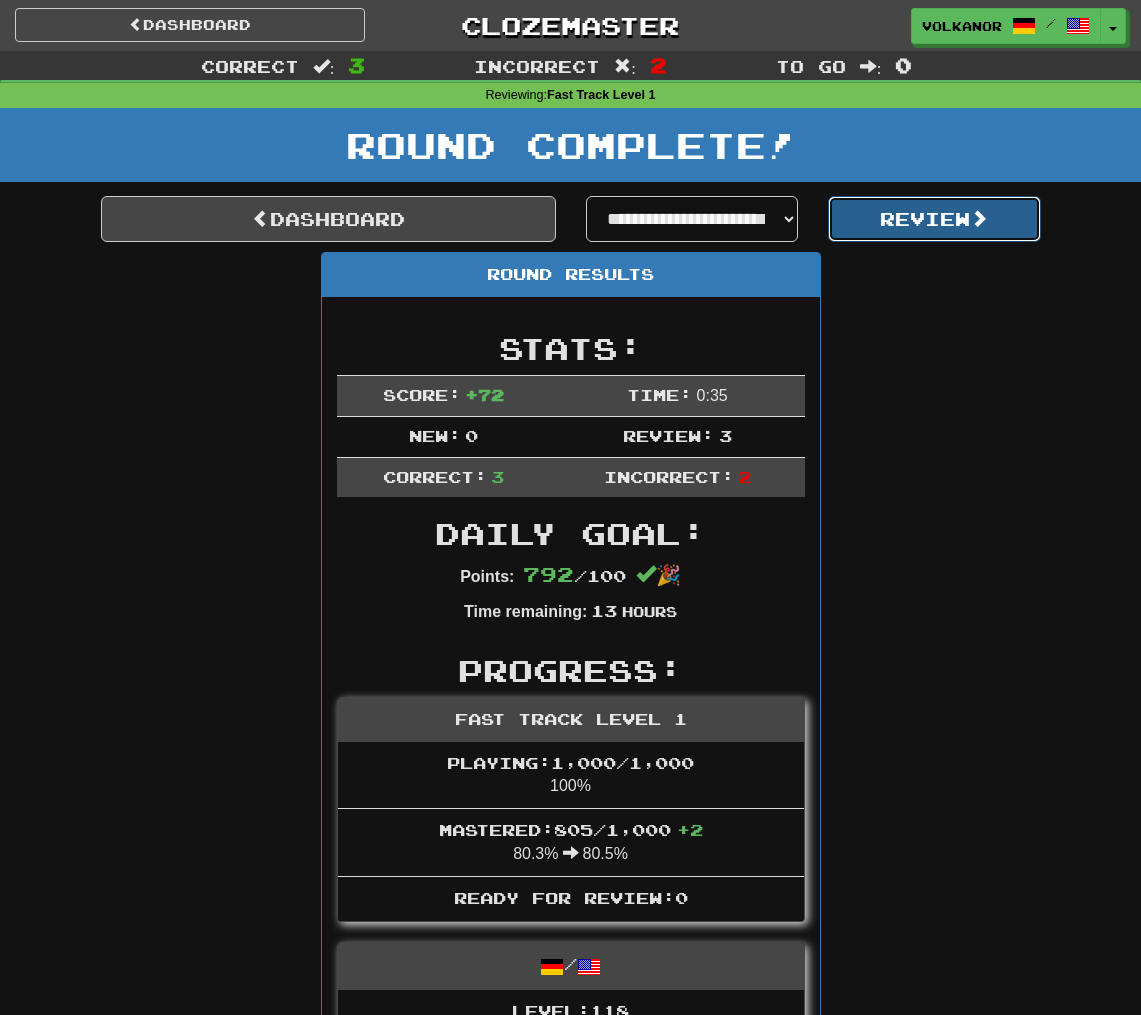 click on "Review" at bounding box center (934, 219) 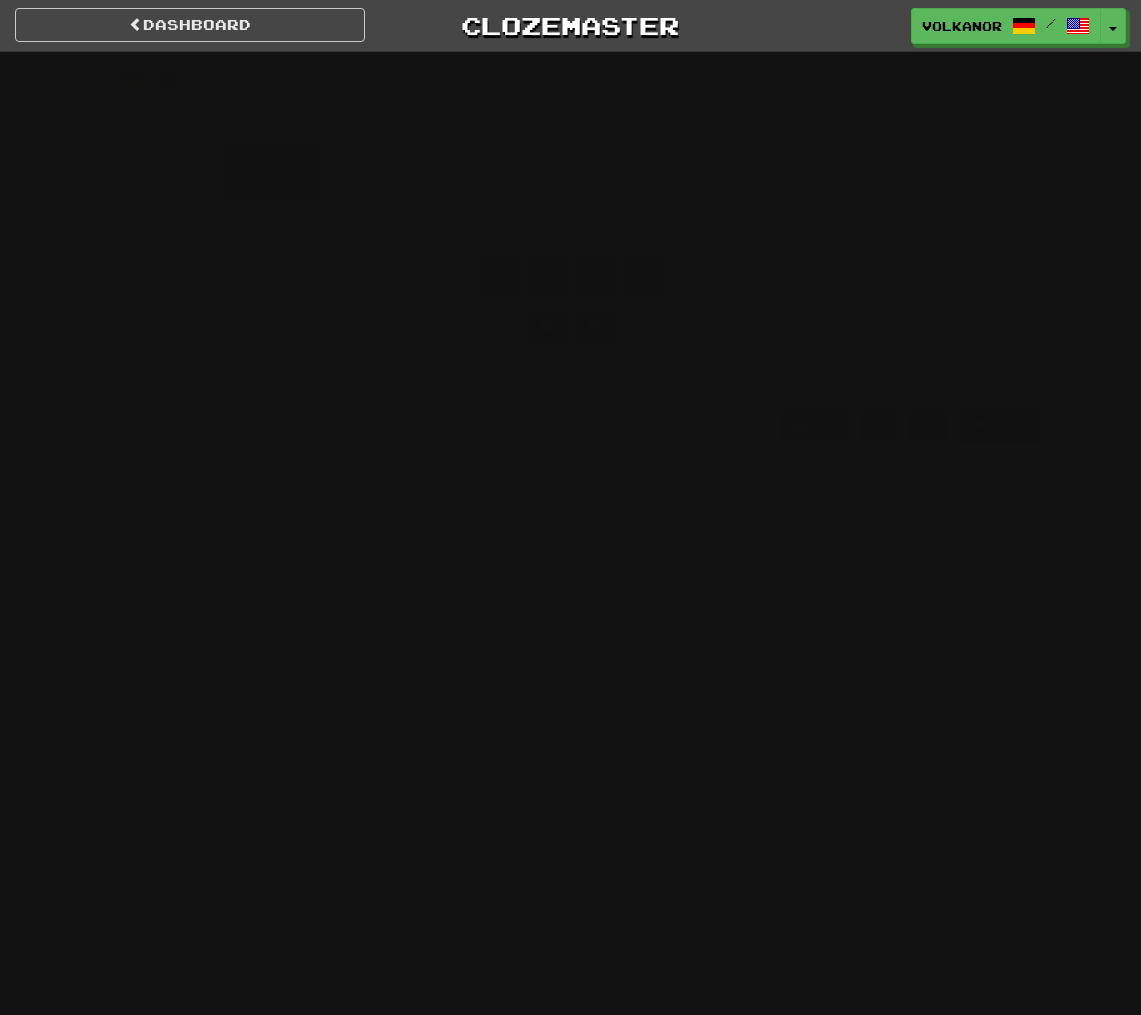 scroll, scrollTop: 0, scrollLeft: 0, axis: both 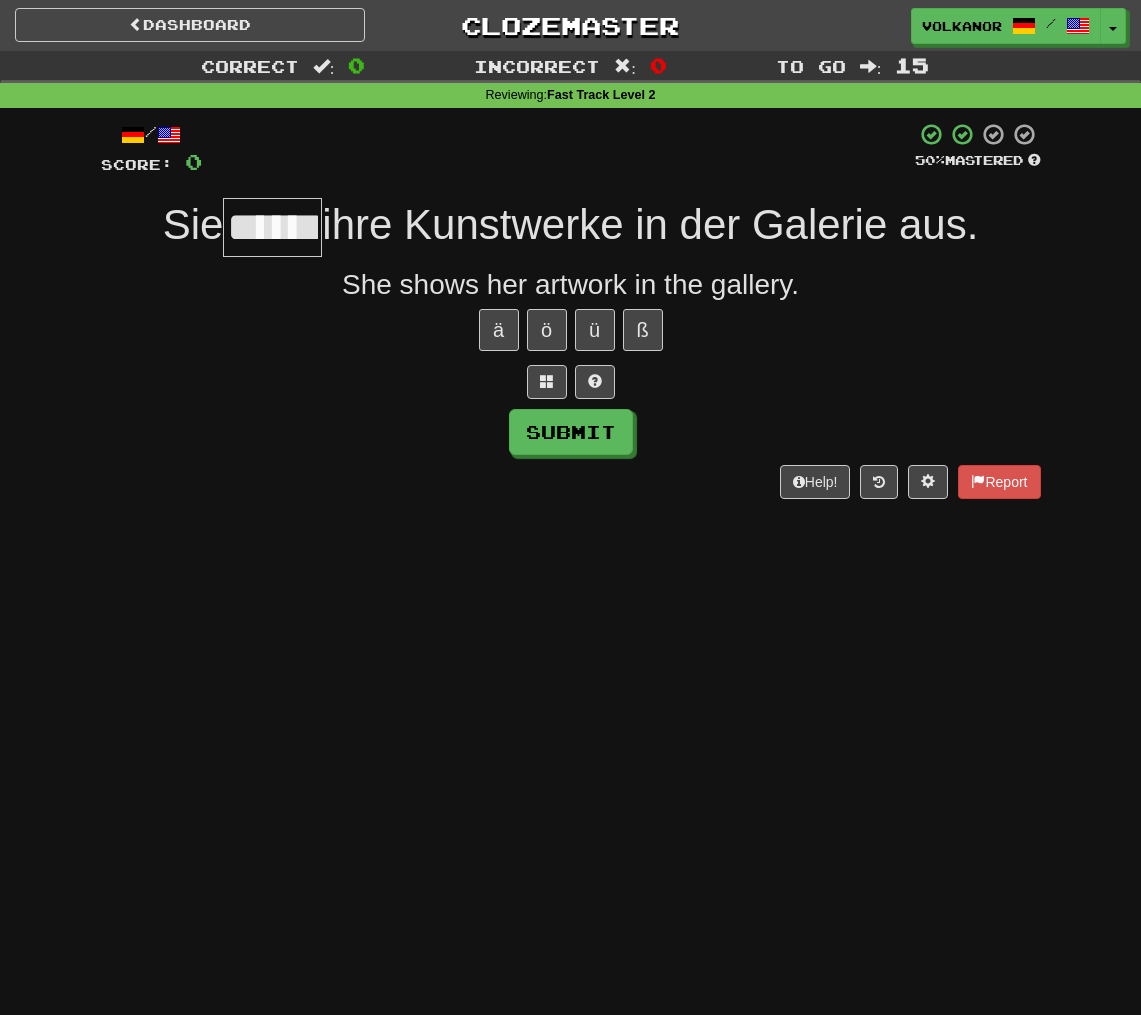 type on "******" 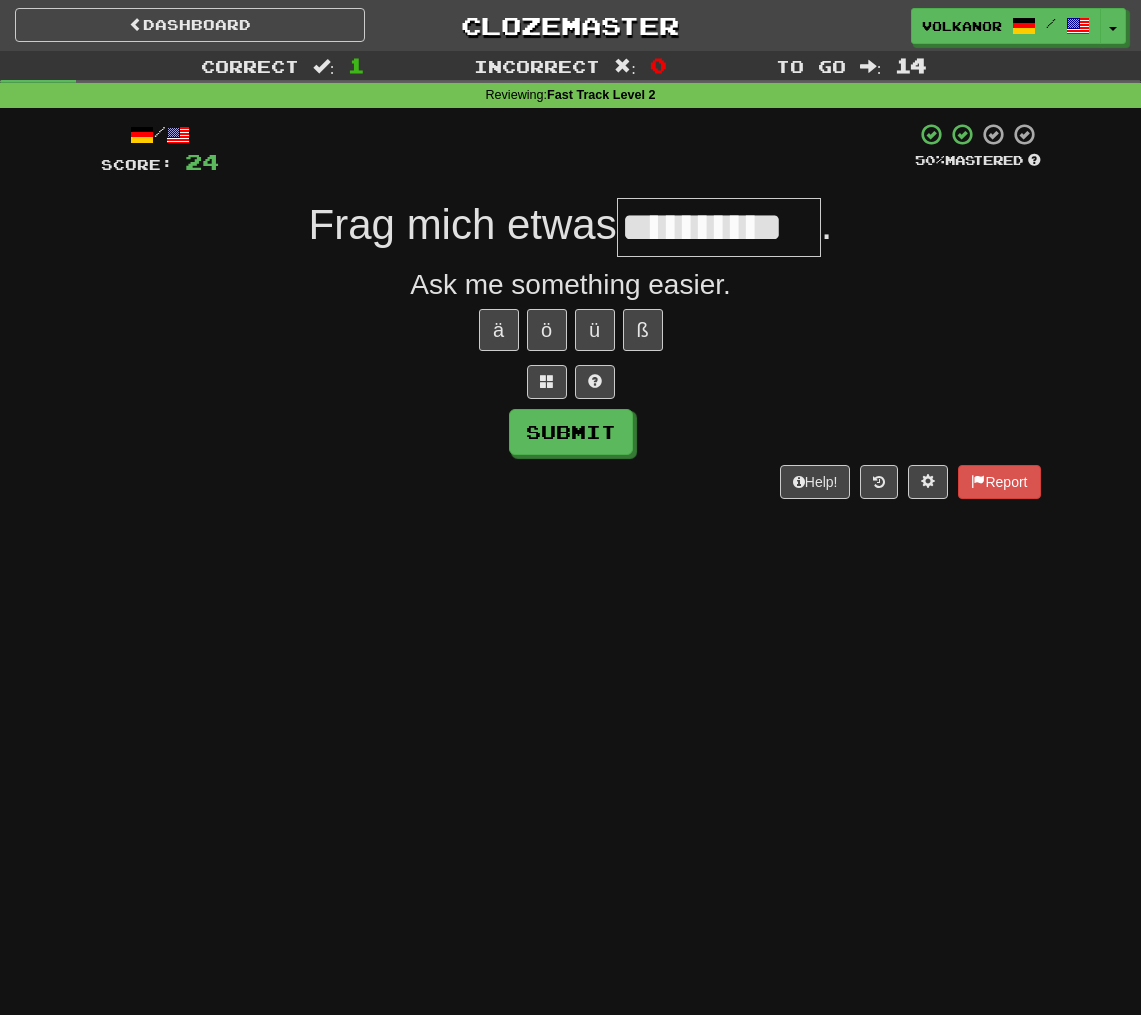 type on "**********" 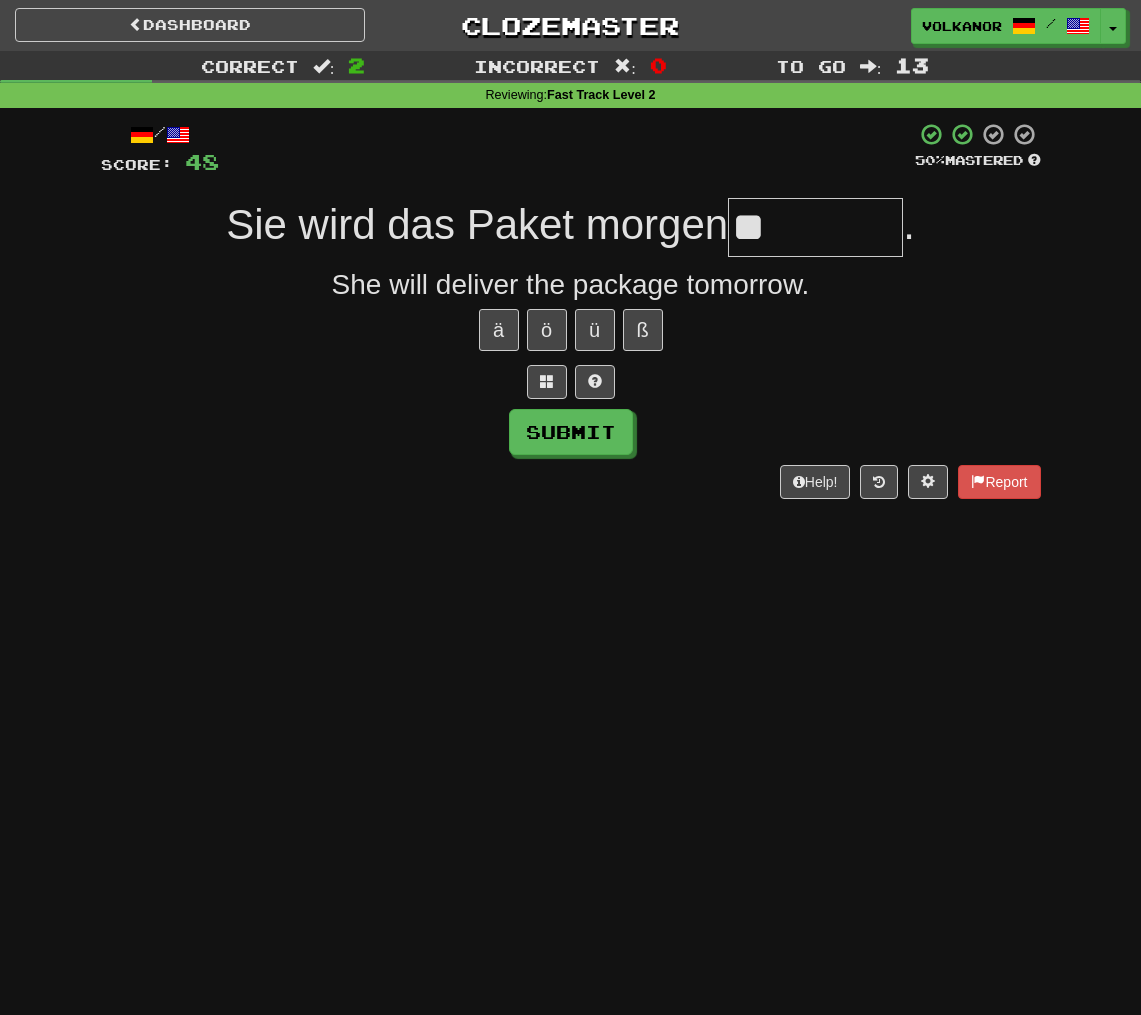 type on "*" 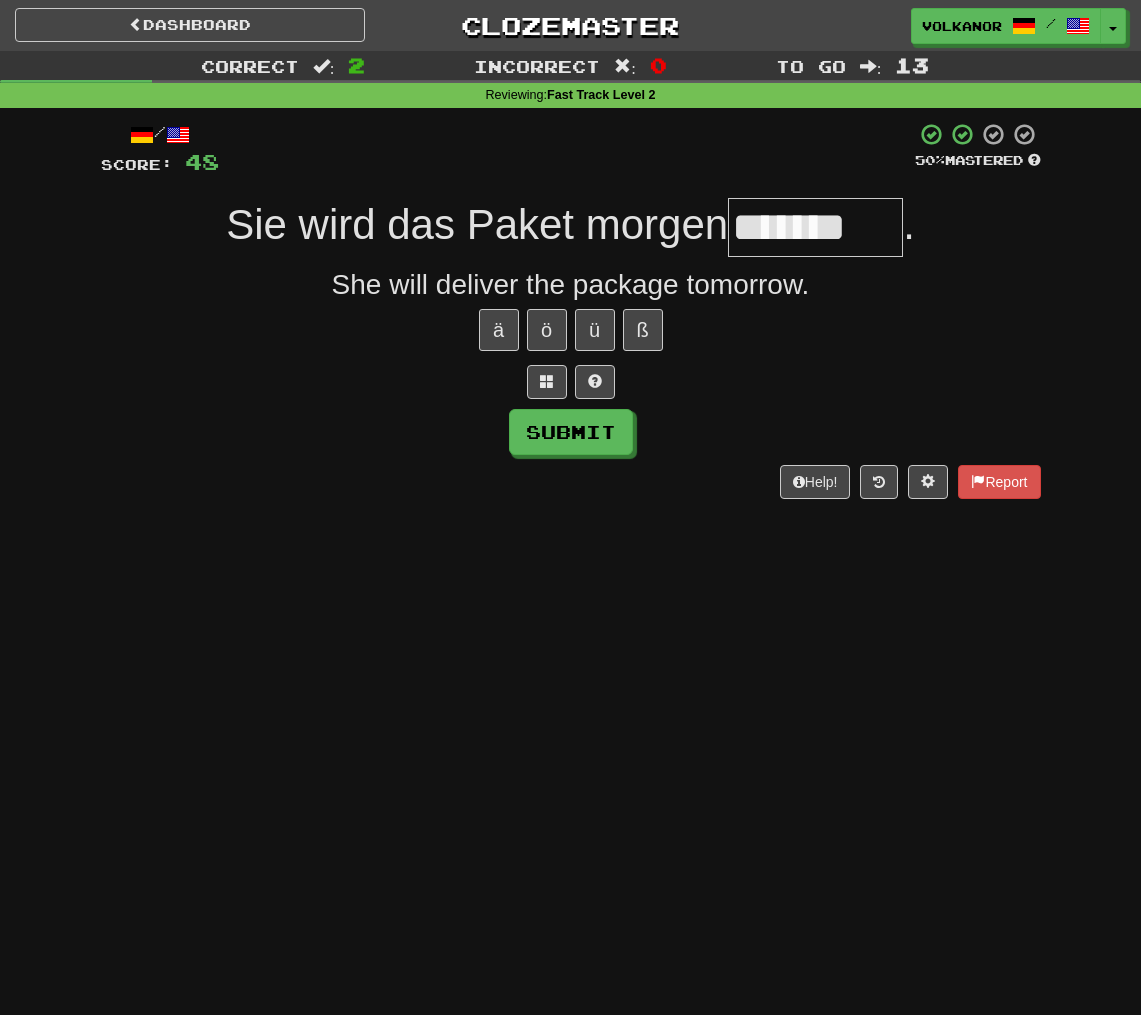 type on "*********" 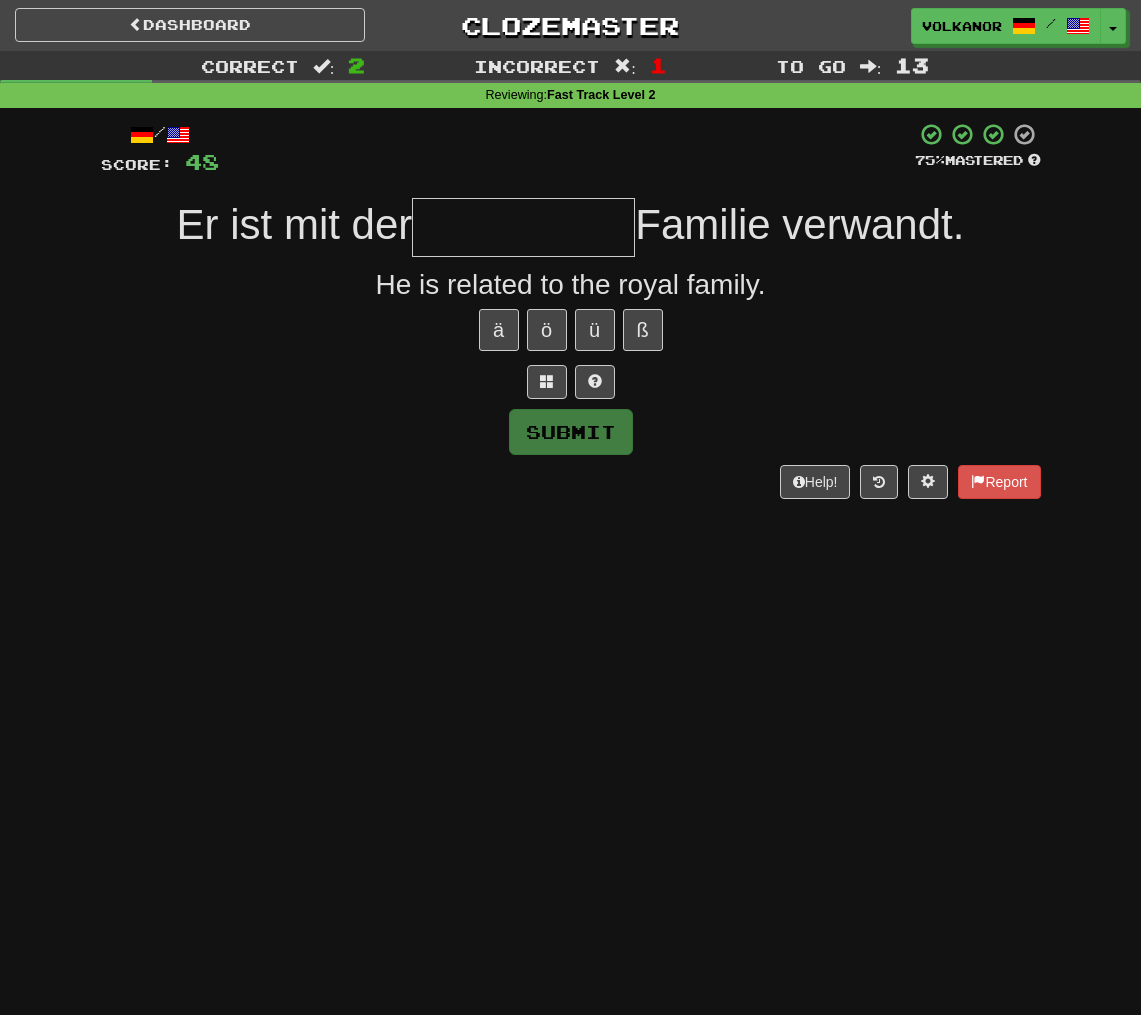 type on "*" 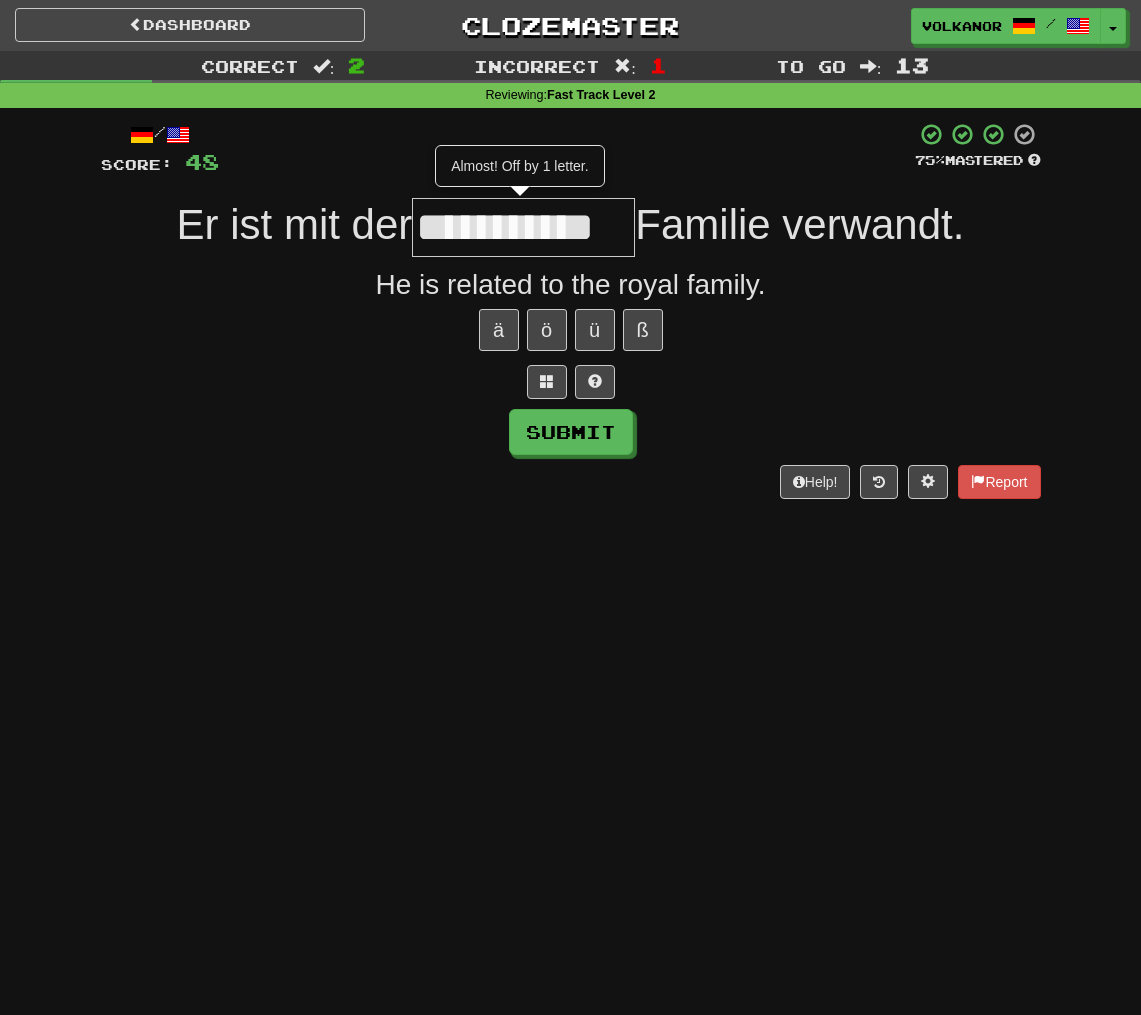 type on "**********" 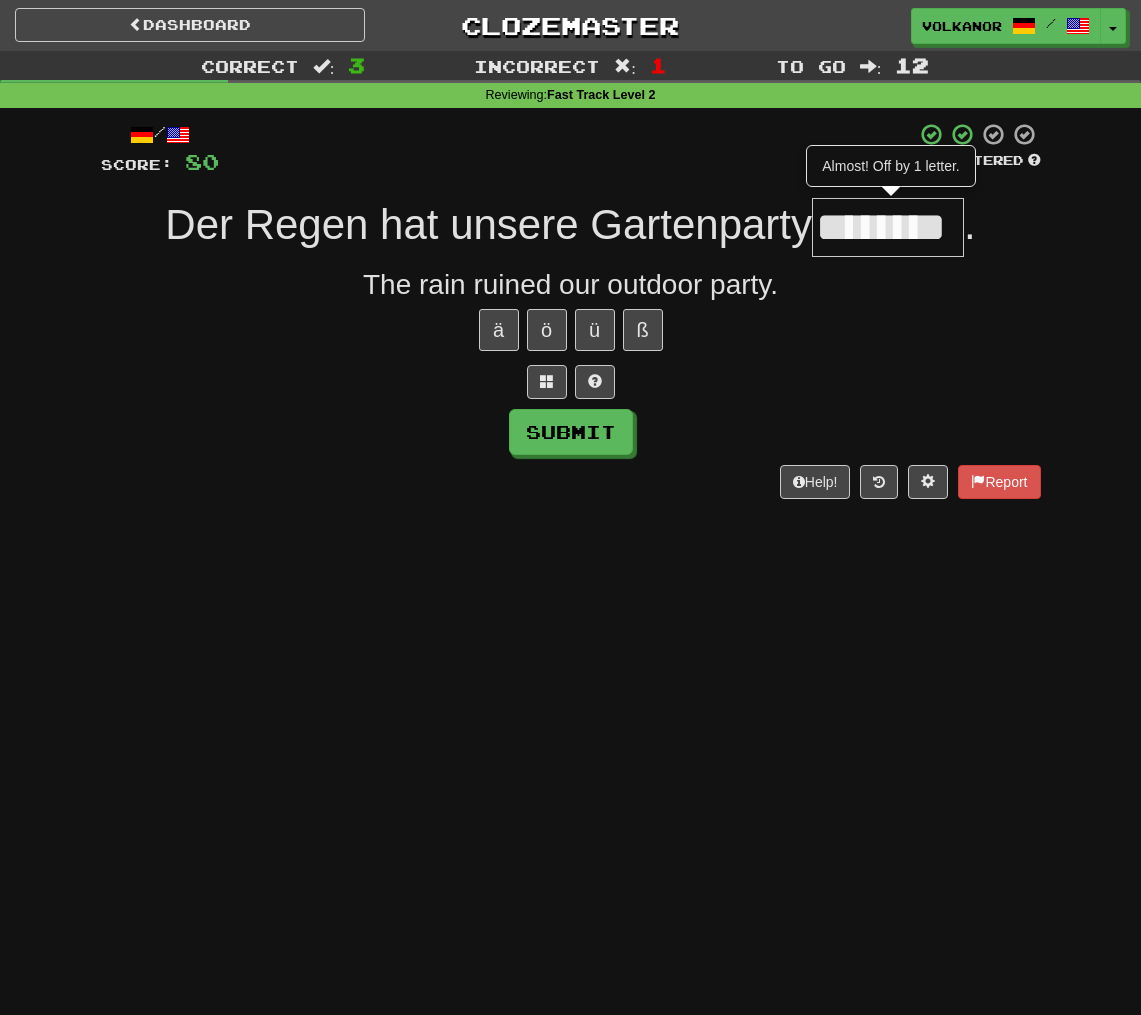 type on "********" 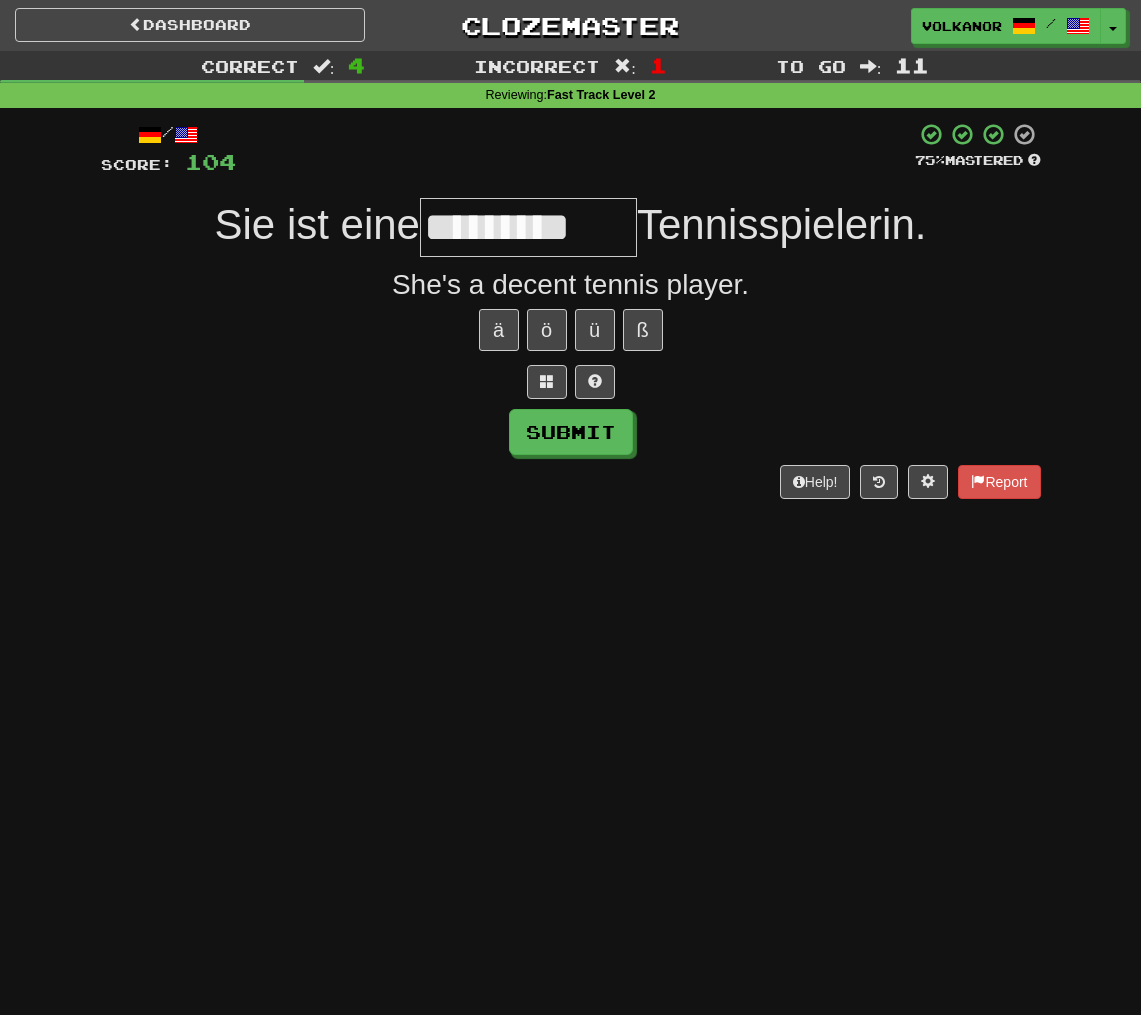 scroll, scrollTop: 0, scrollLeft: 11, axis: horizontal 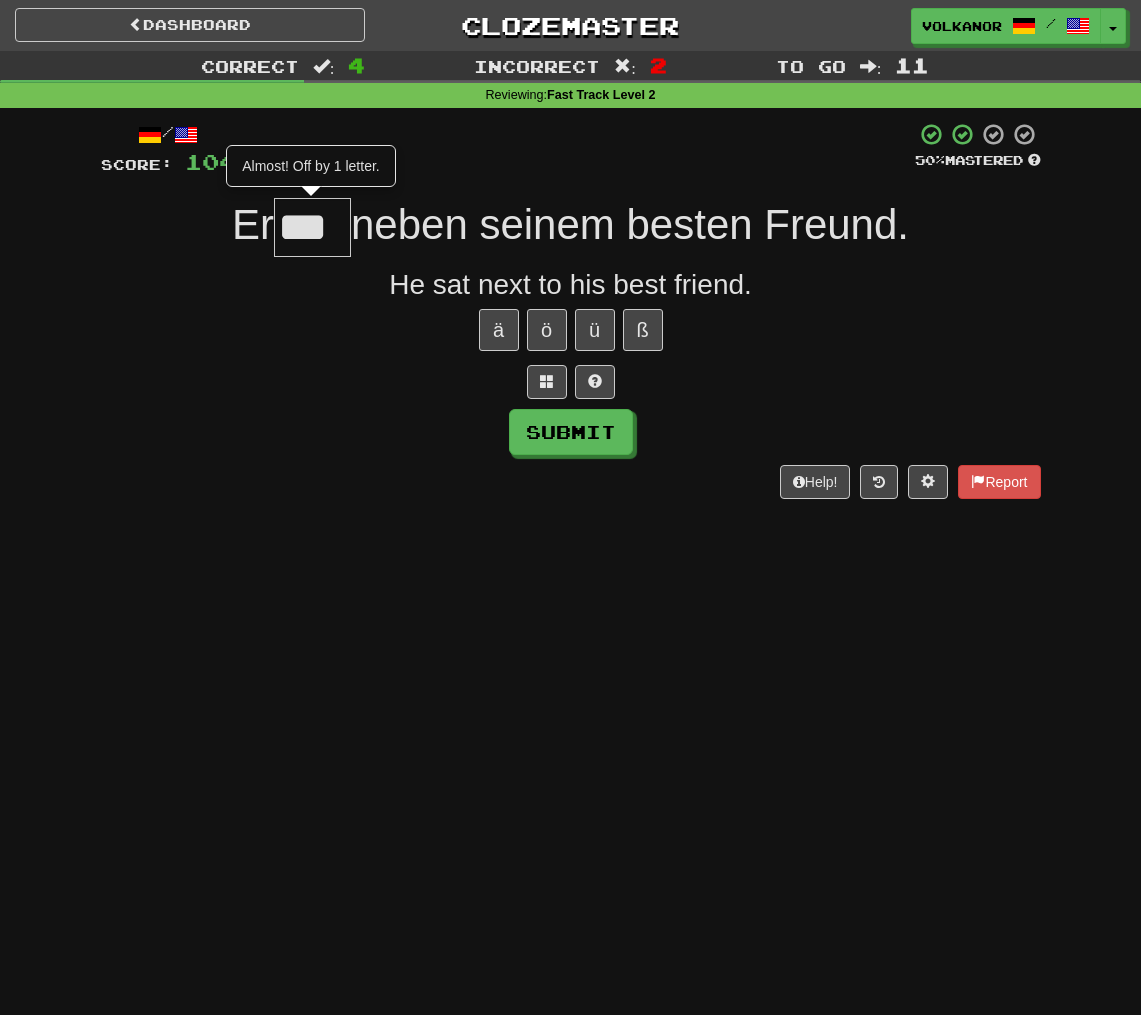 type on "***" 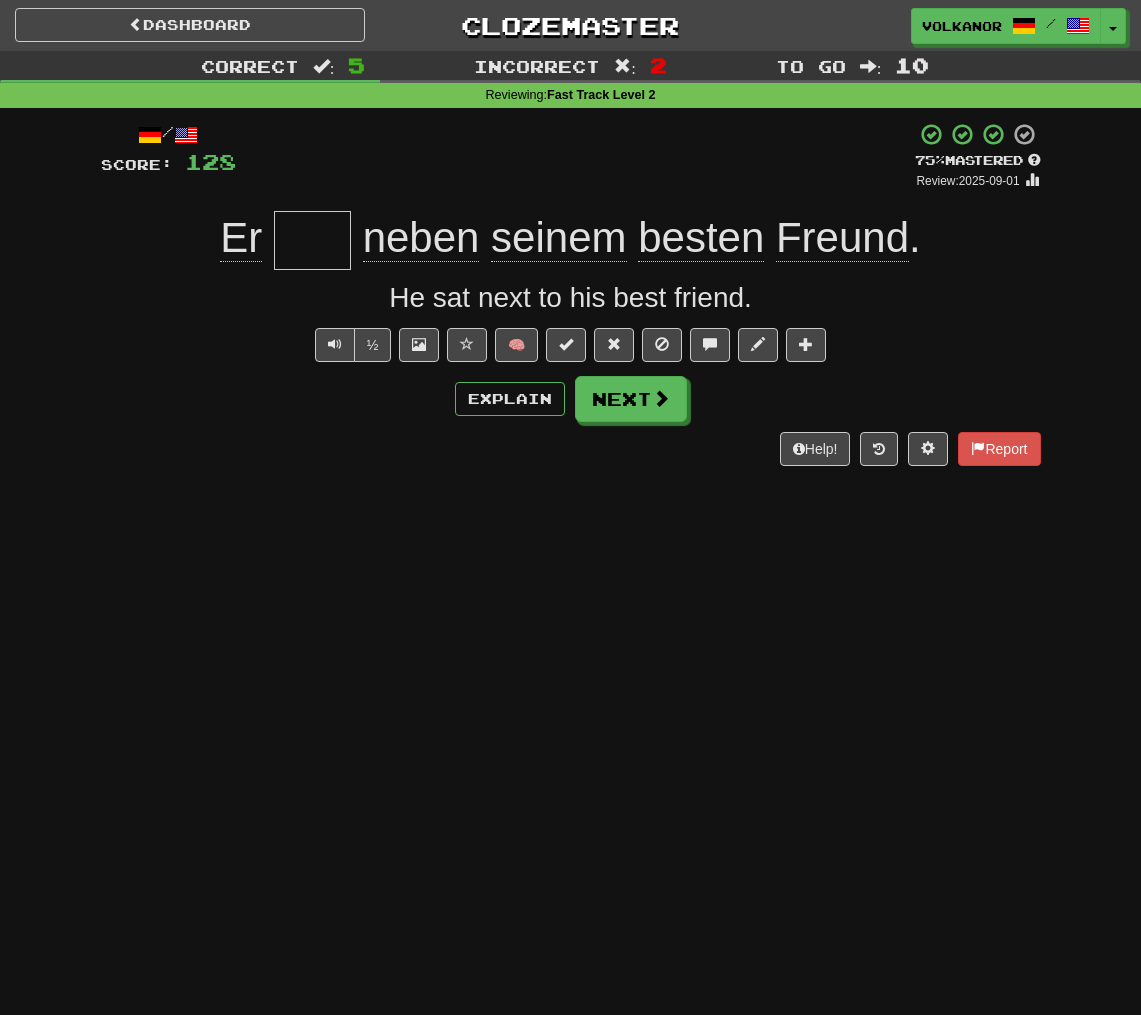 type on "*" 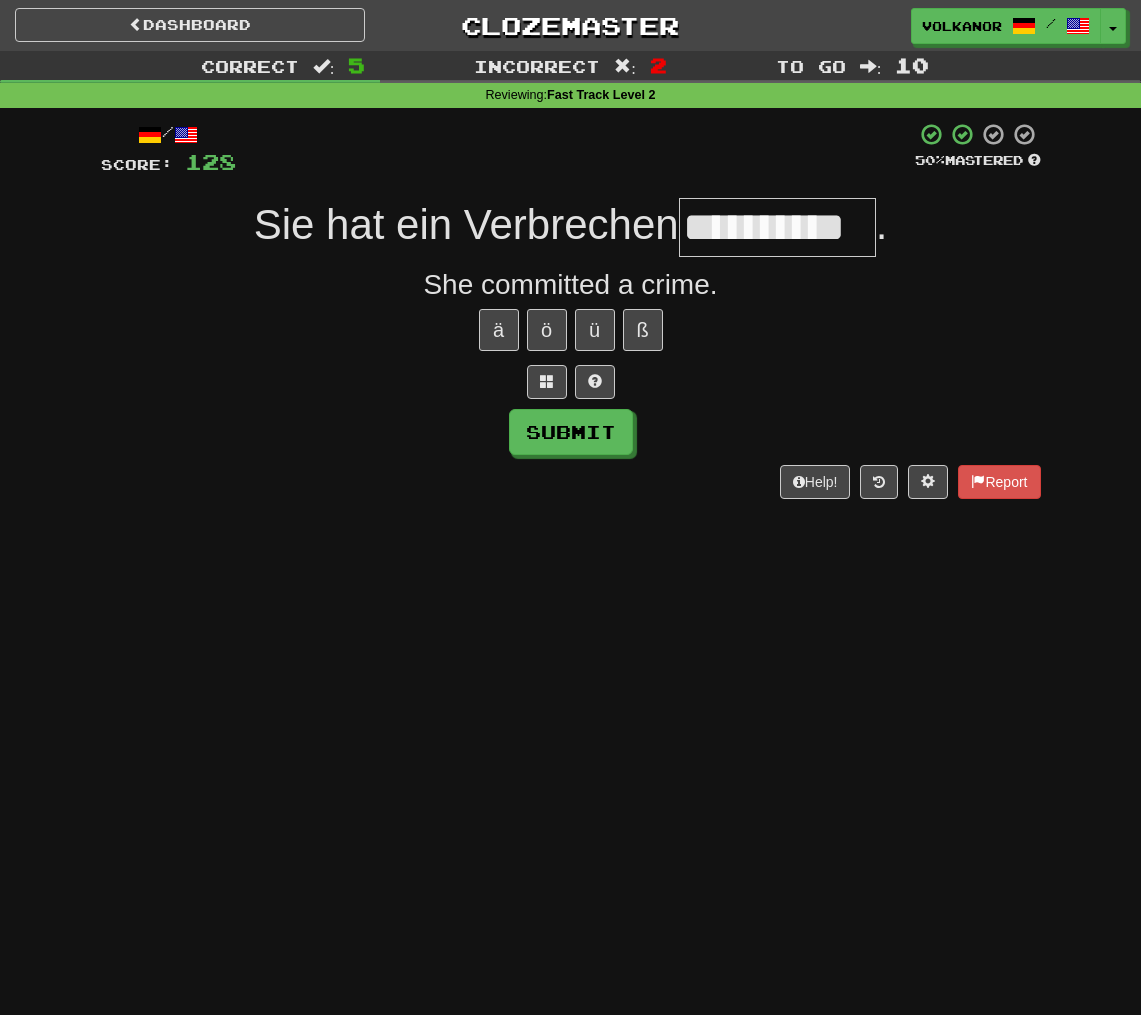type on "********" 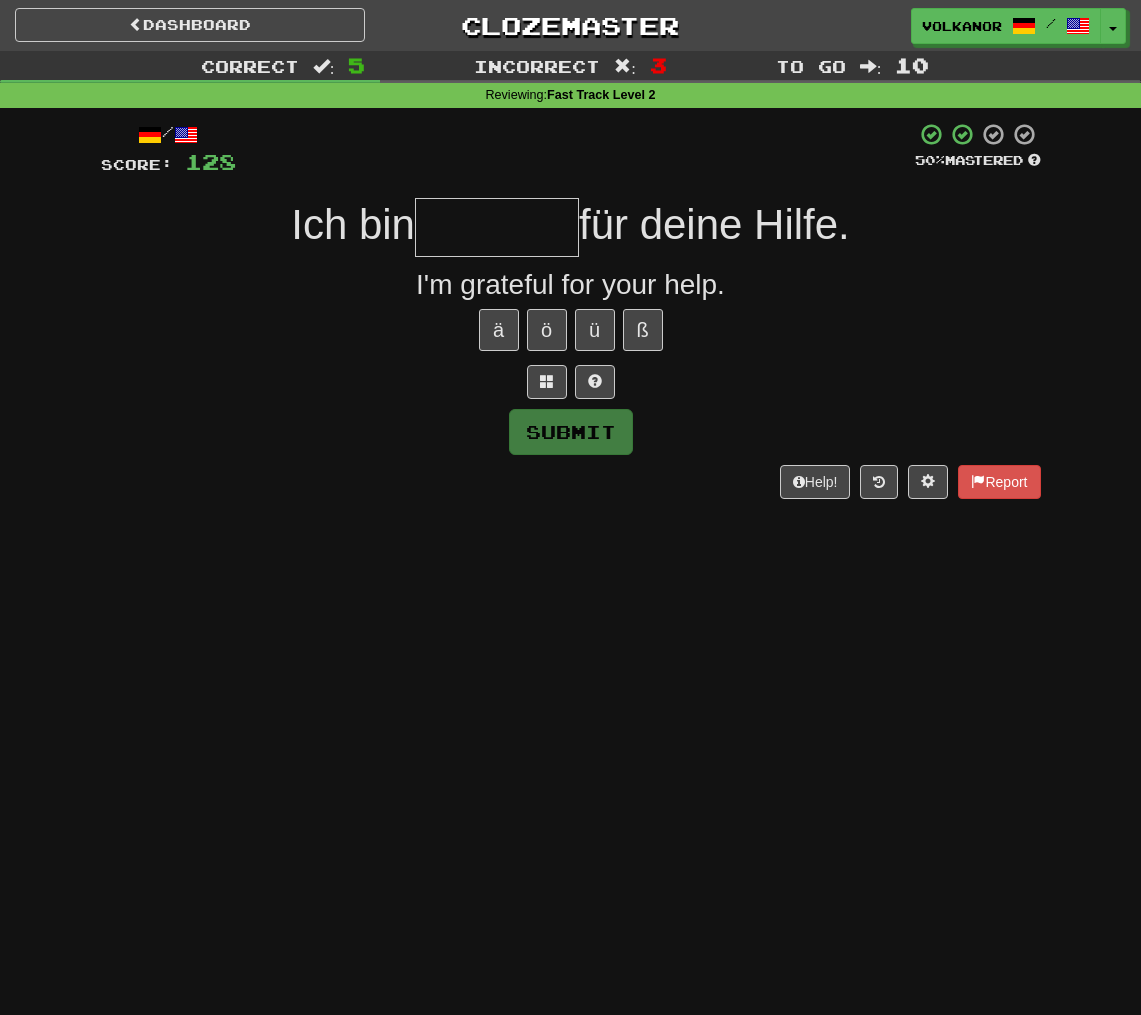 type on "*" 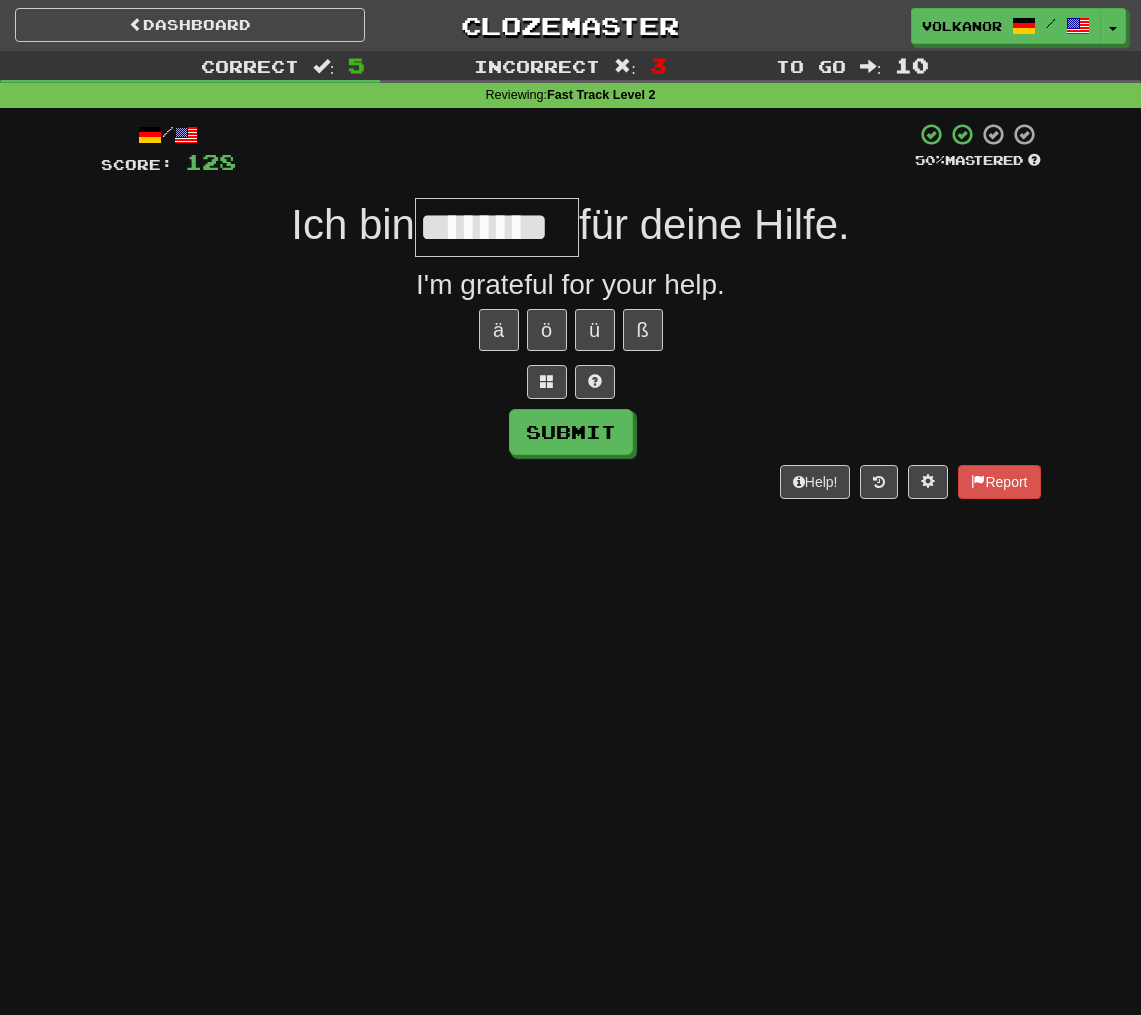 type on "*******" 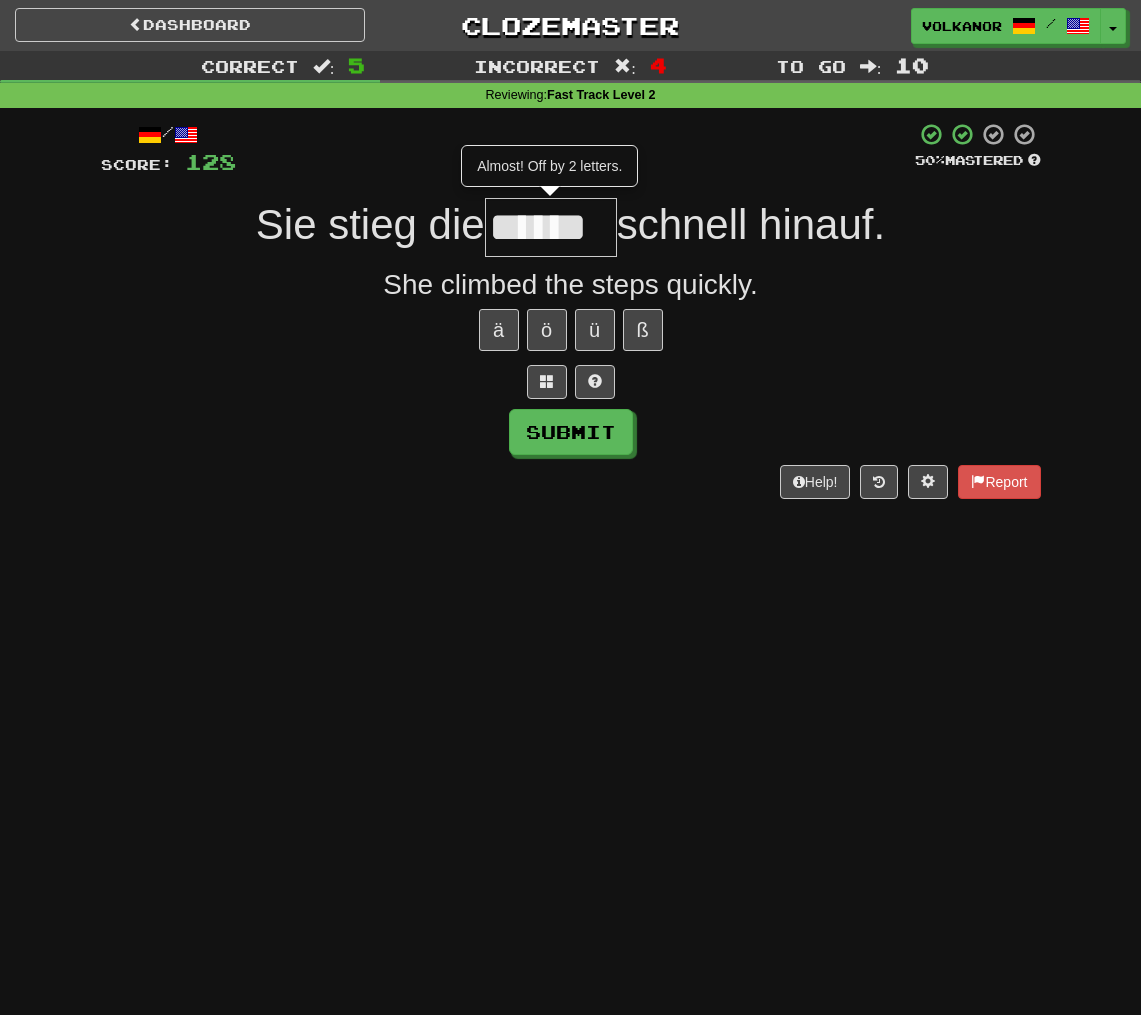 type on "******" 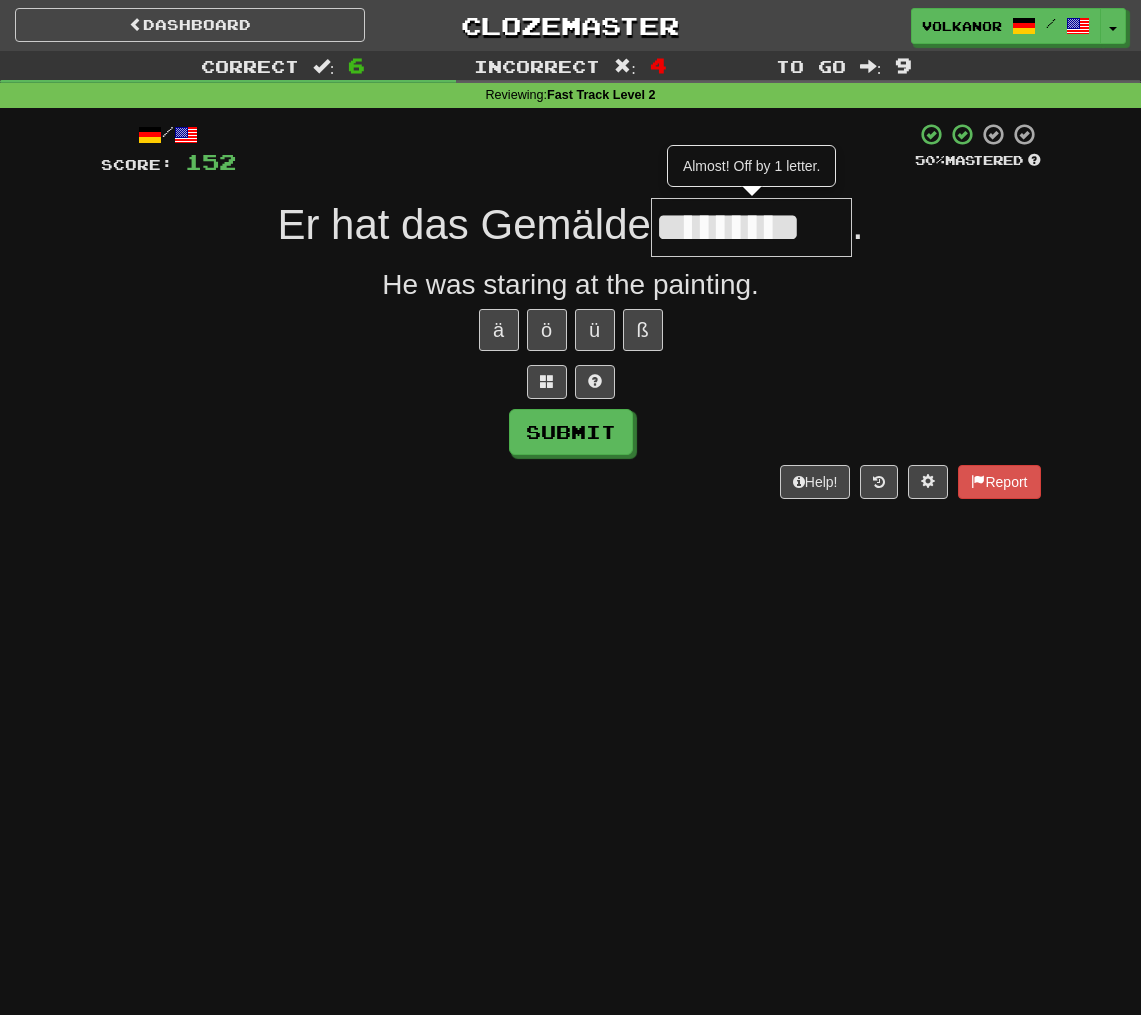 type on "**********" 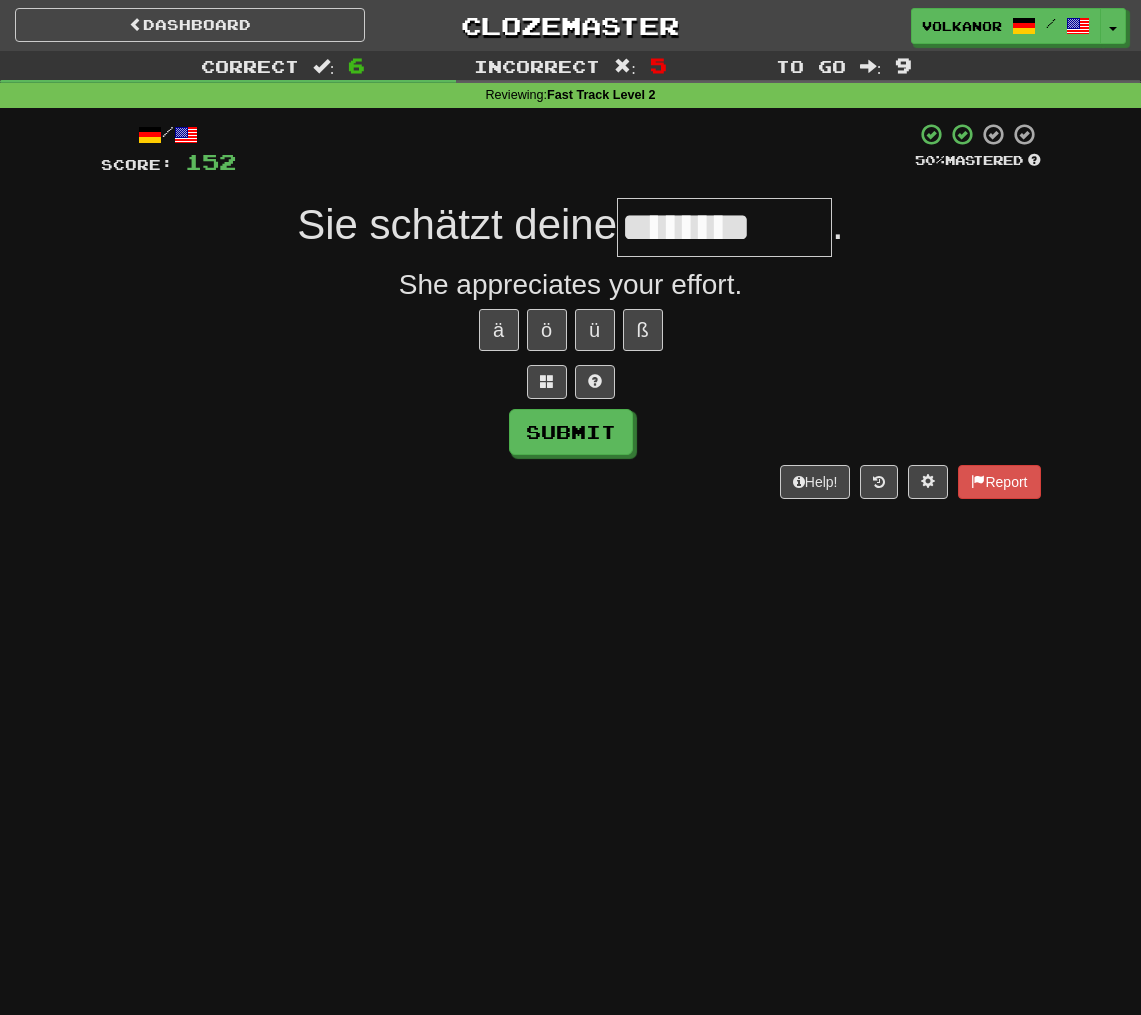type on "********" 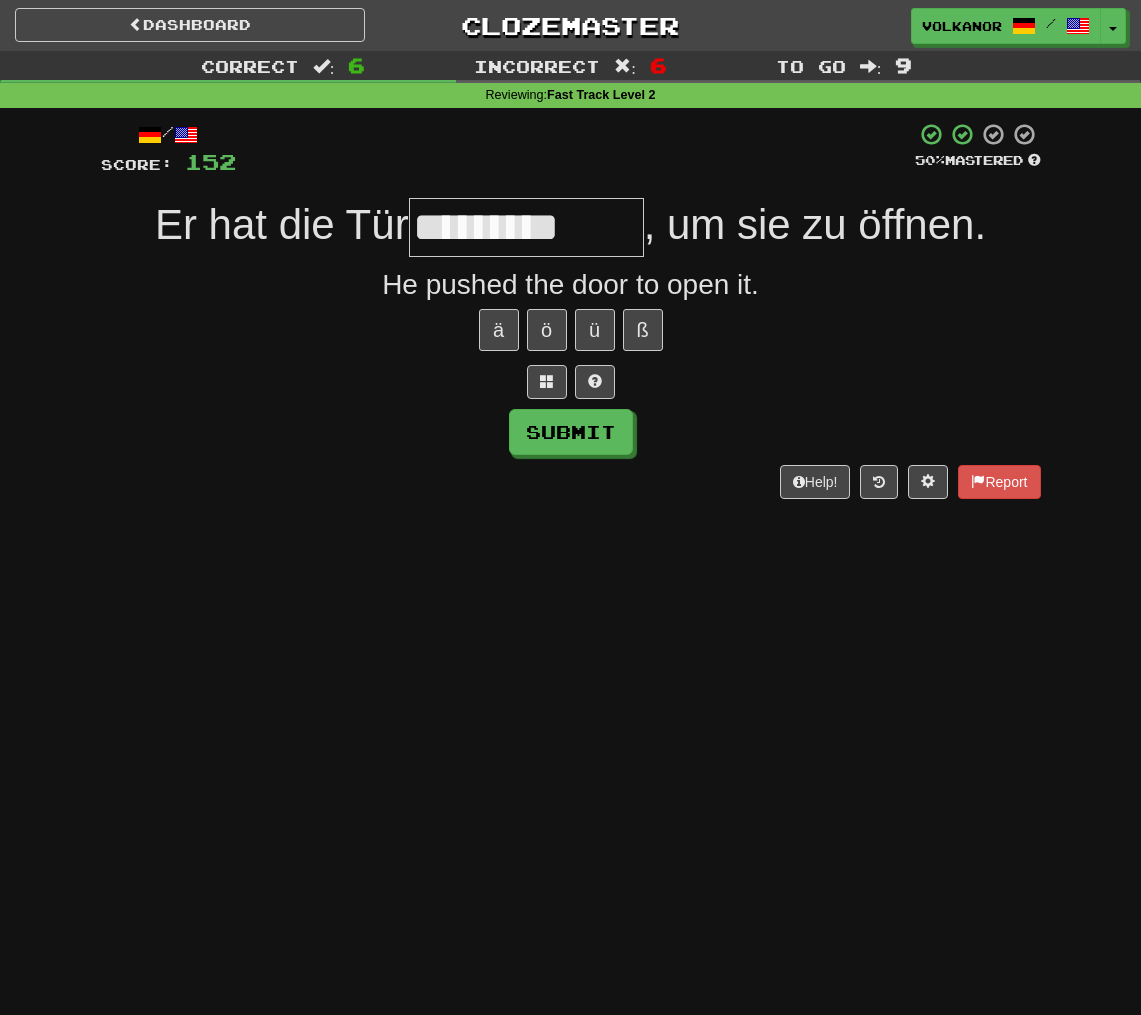 scroll, scrollTop: 0, scrollLeft: 0, axis: both 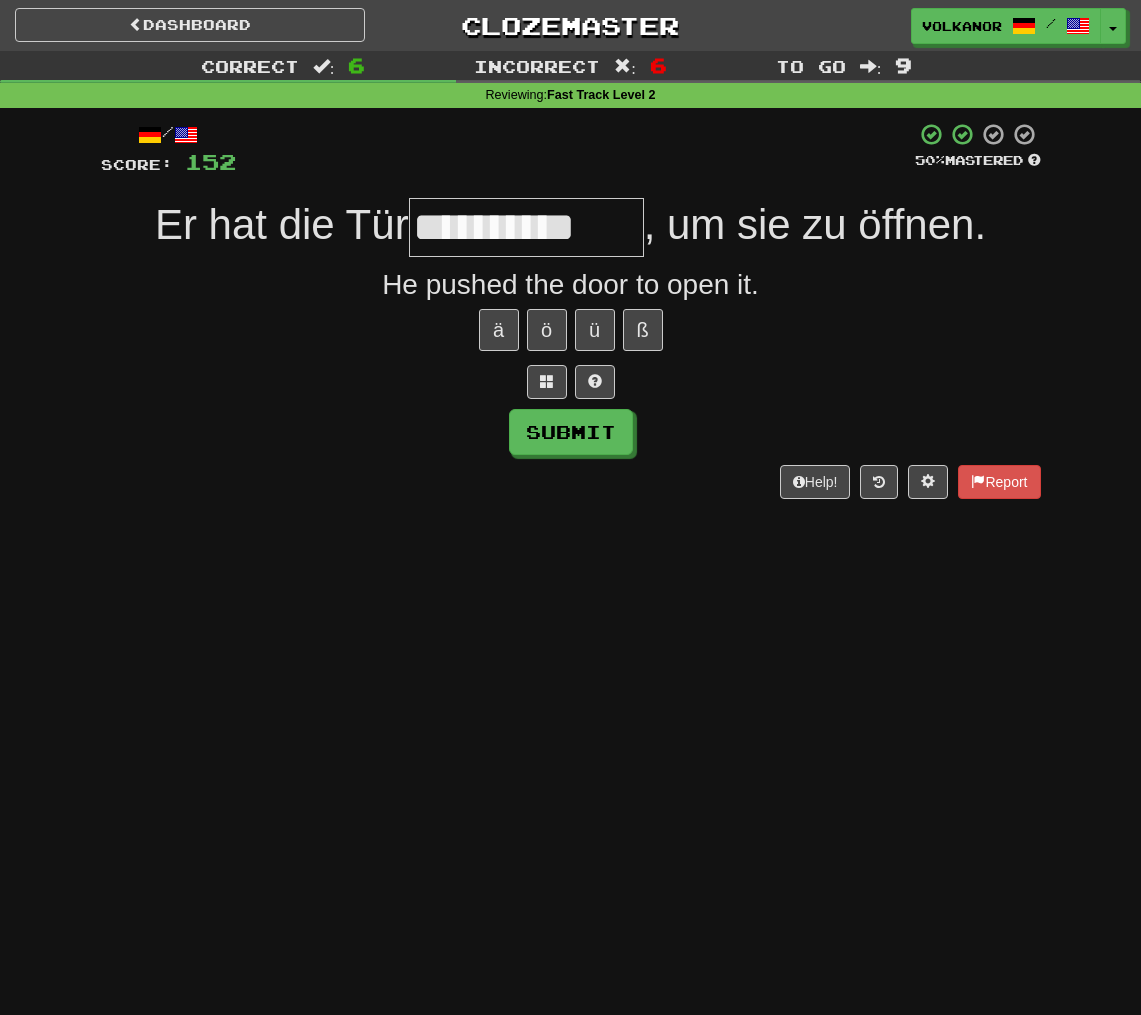 type on "**********" 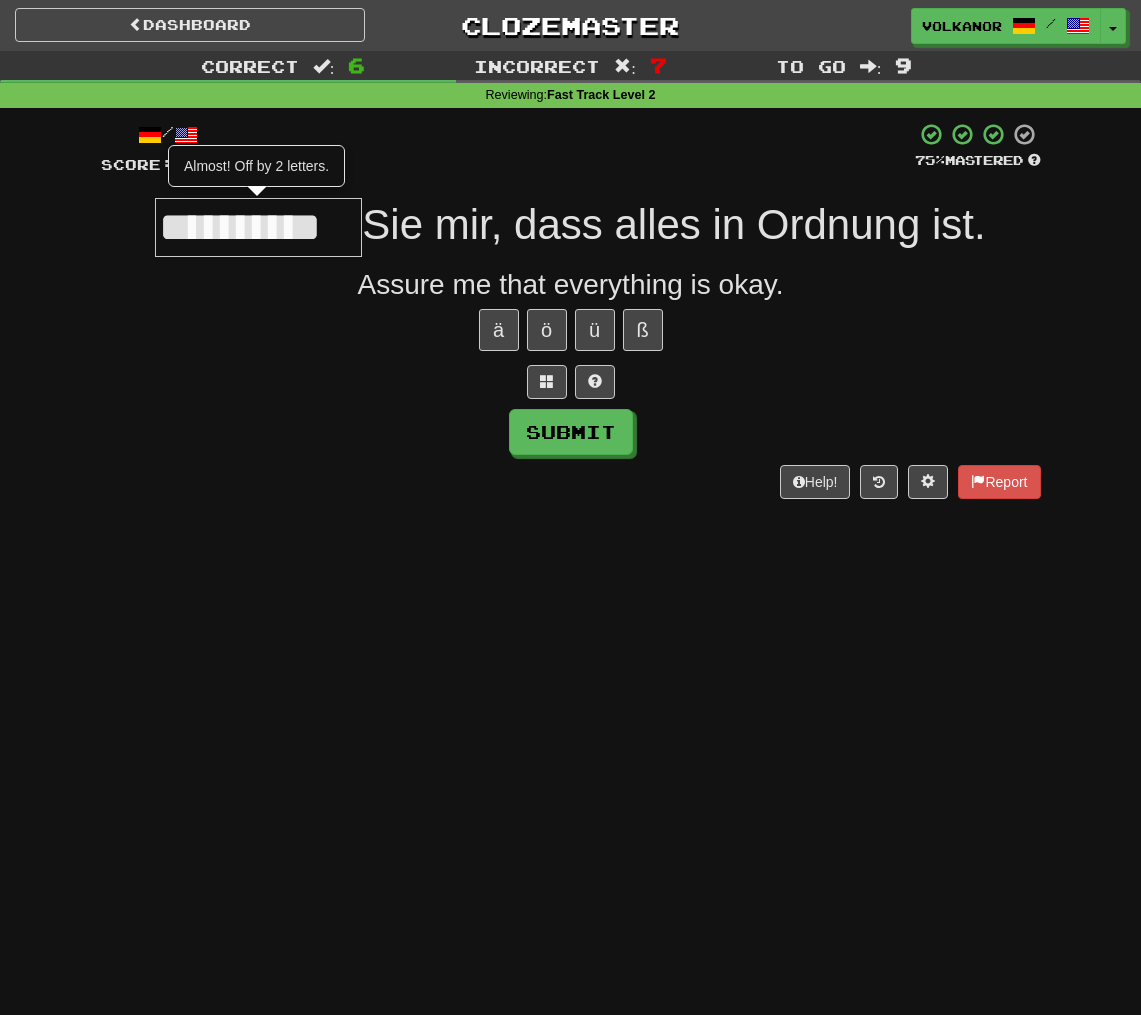type on "**********" 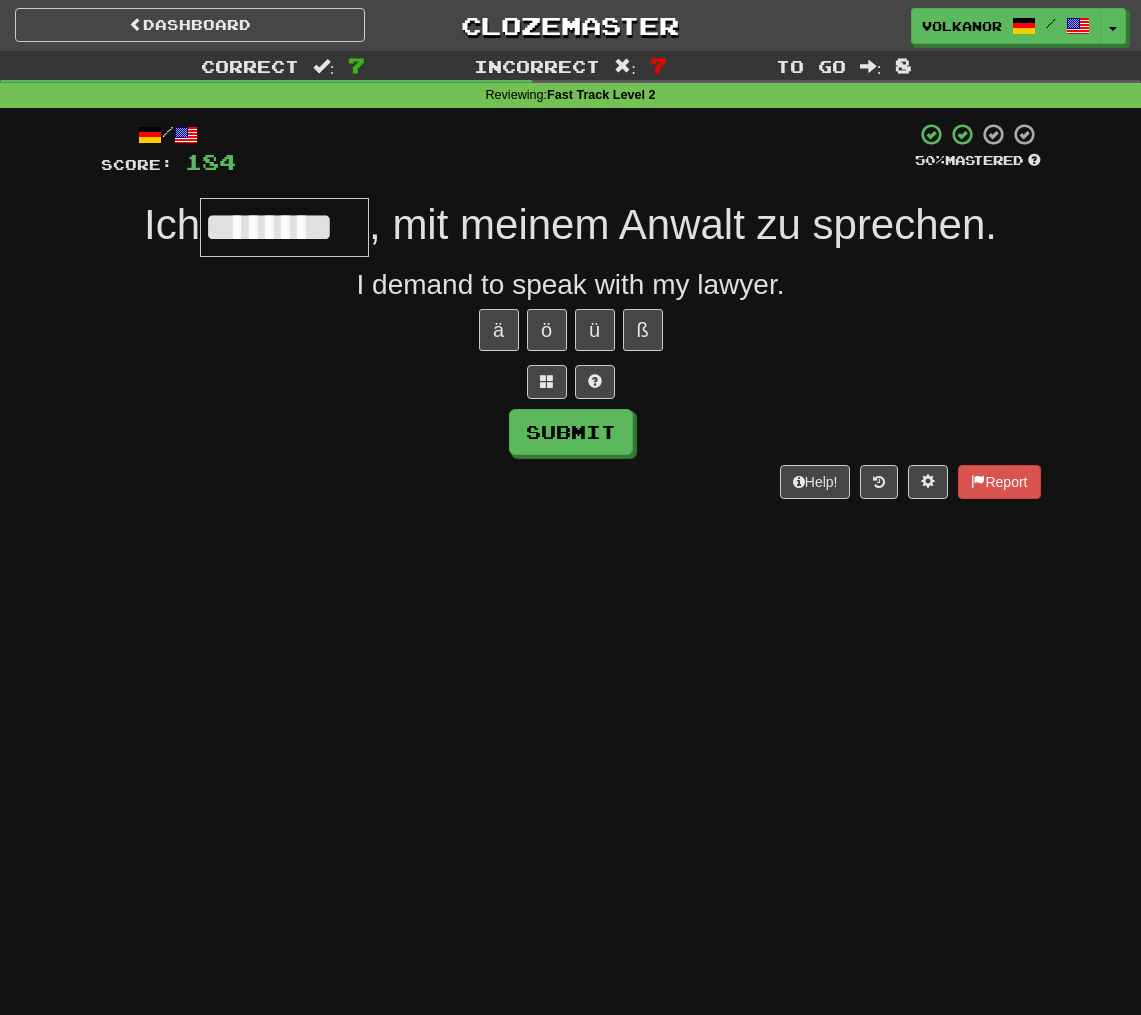 type on "********" 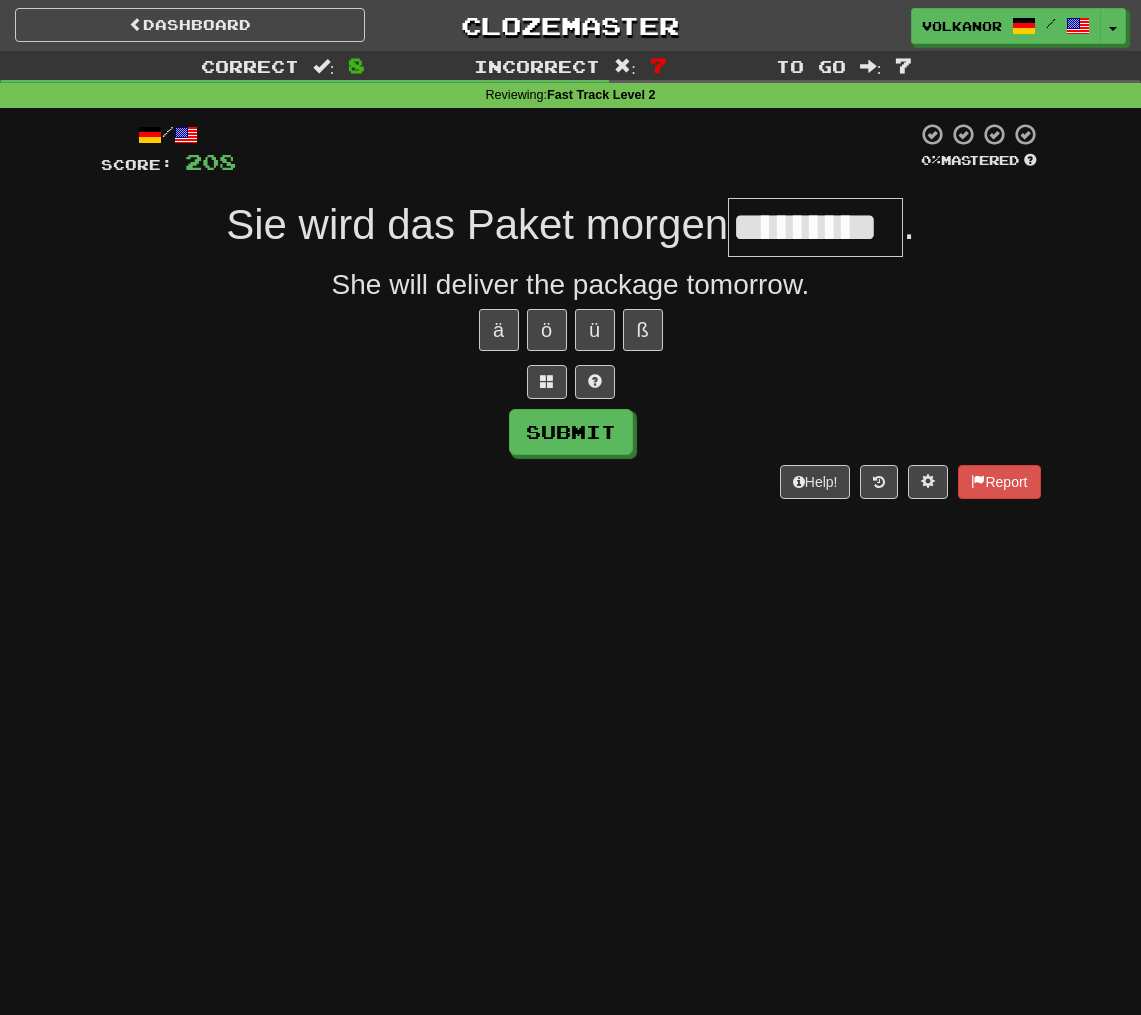 type on "*********" 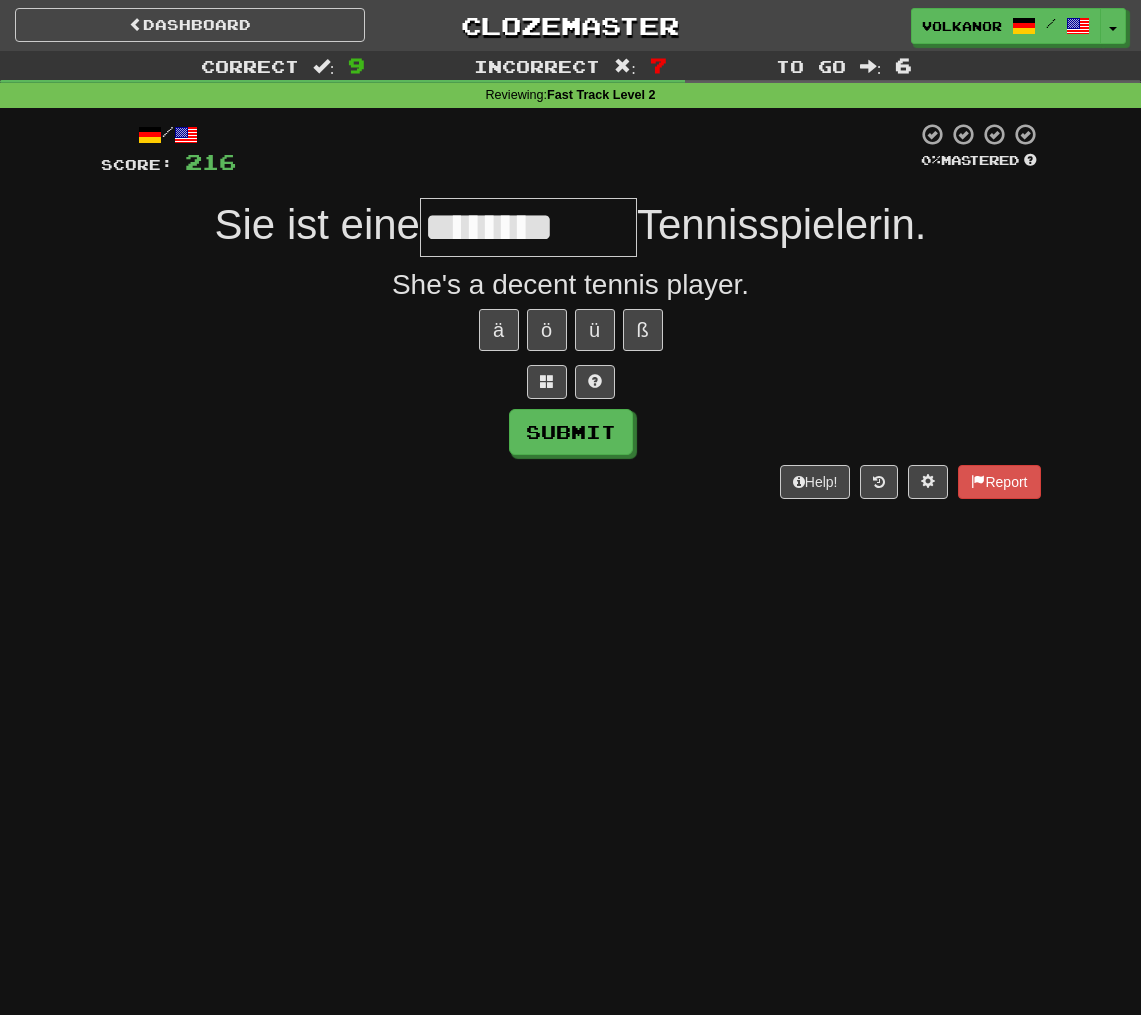 scroll, scrollTop: 0, scrollLeft: 0, axis: both 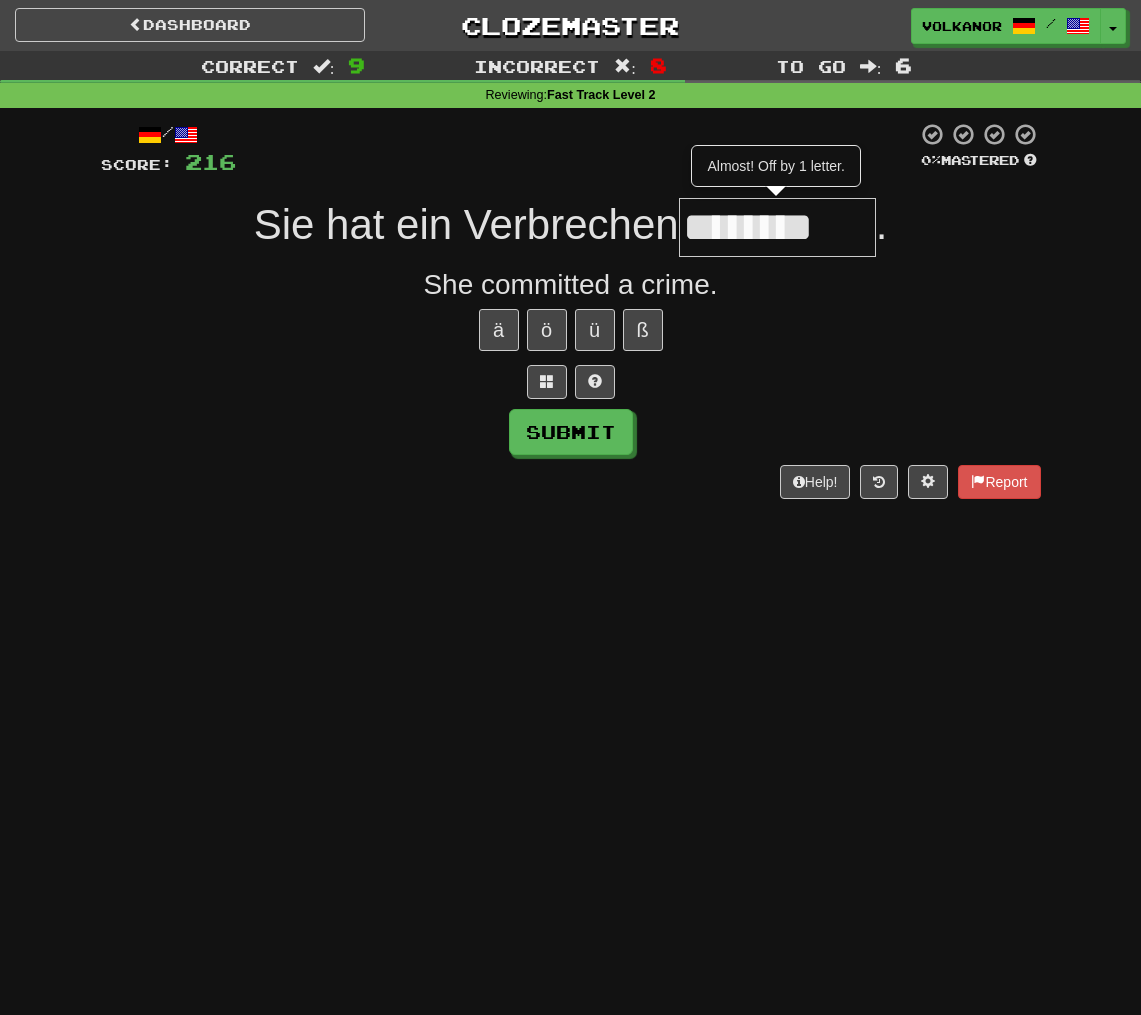 type on "********" 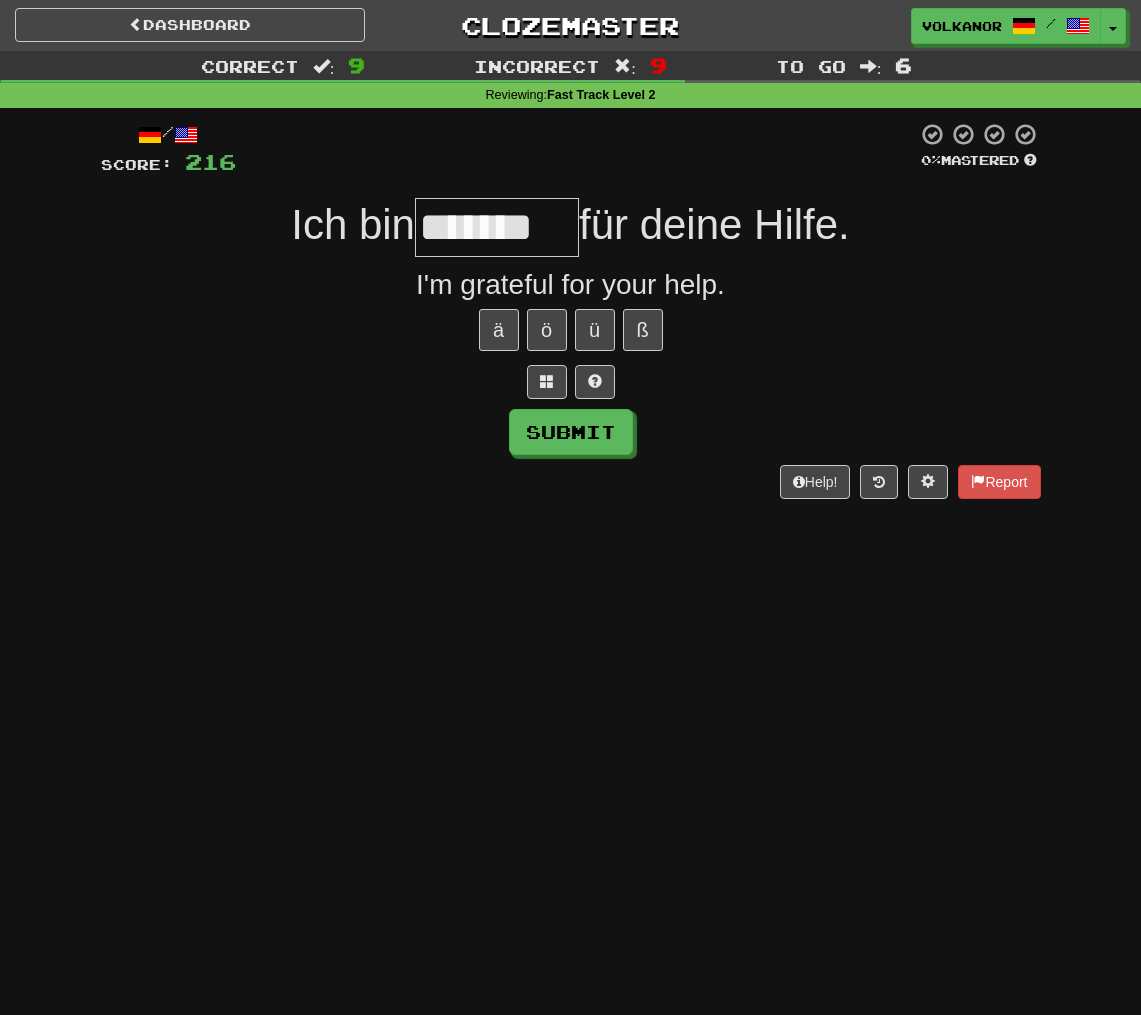 type on "*******" 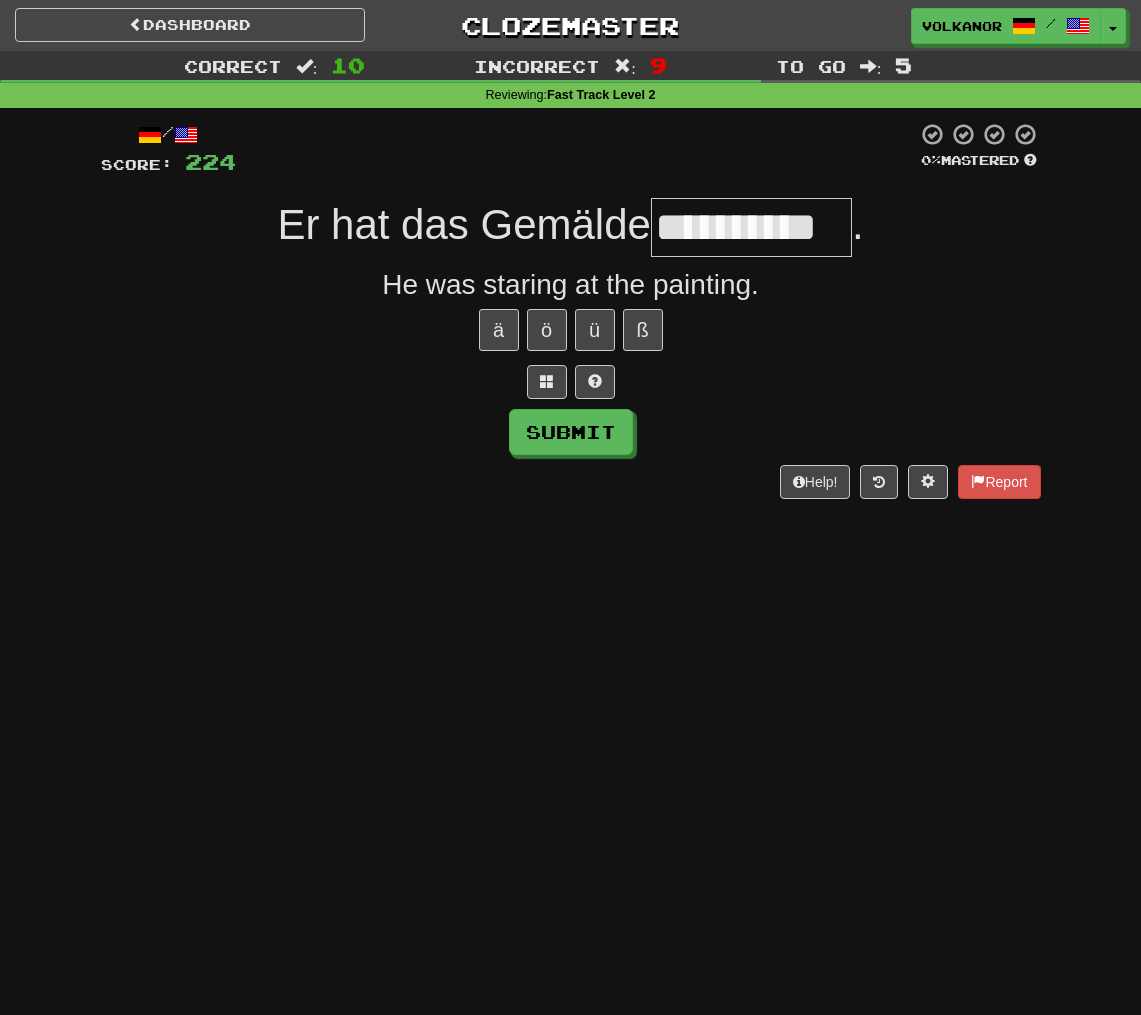 type on "**********" 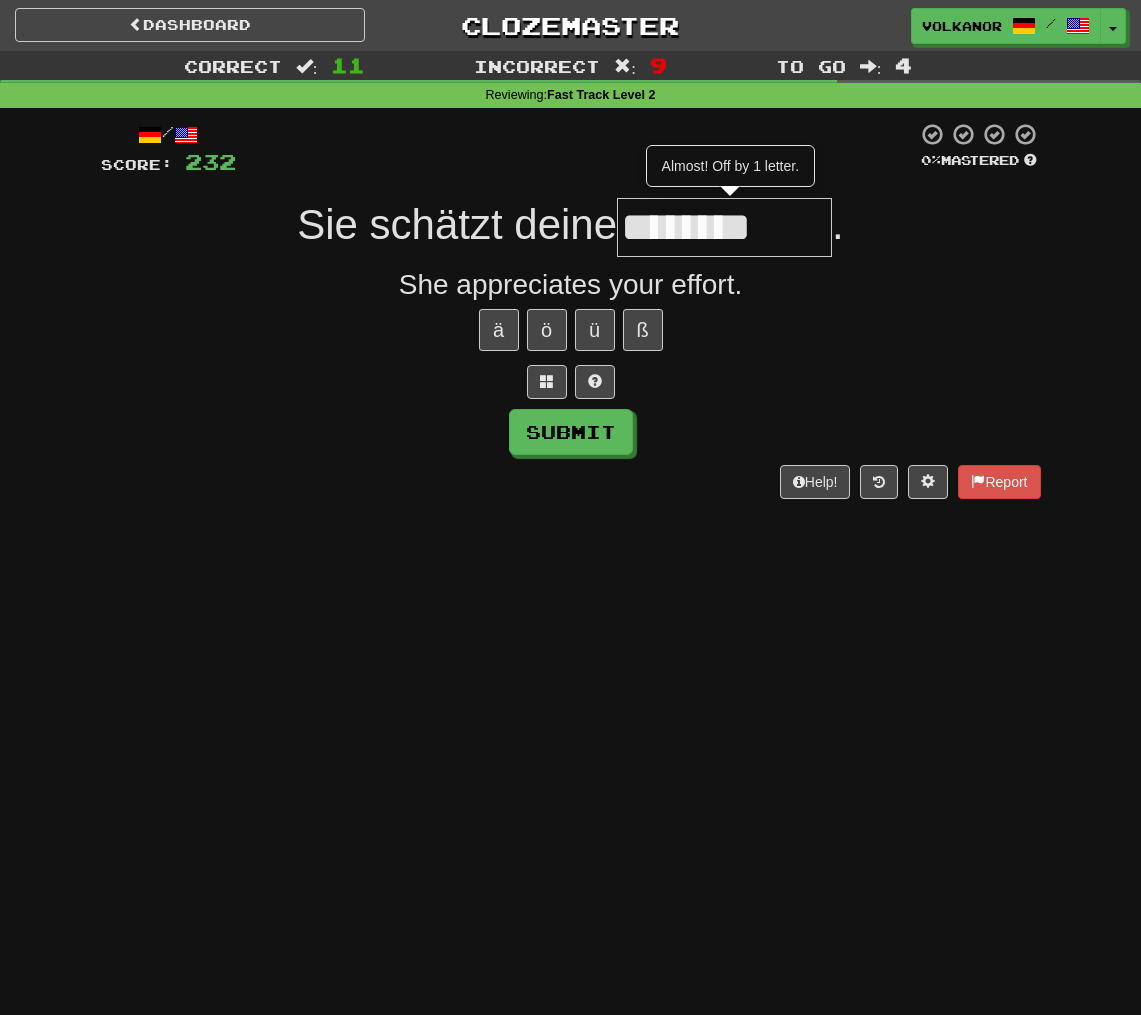 type on "********" 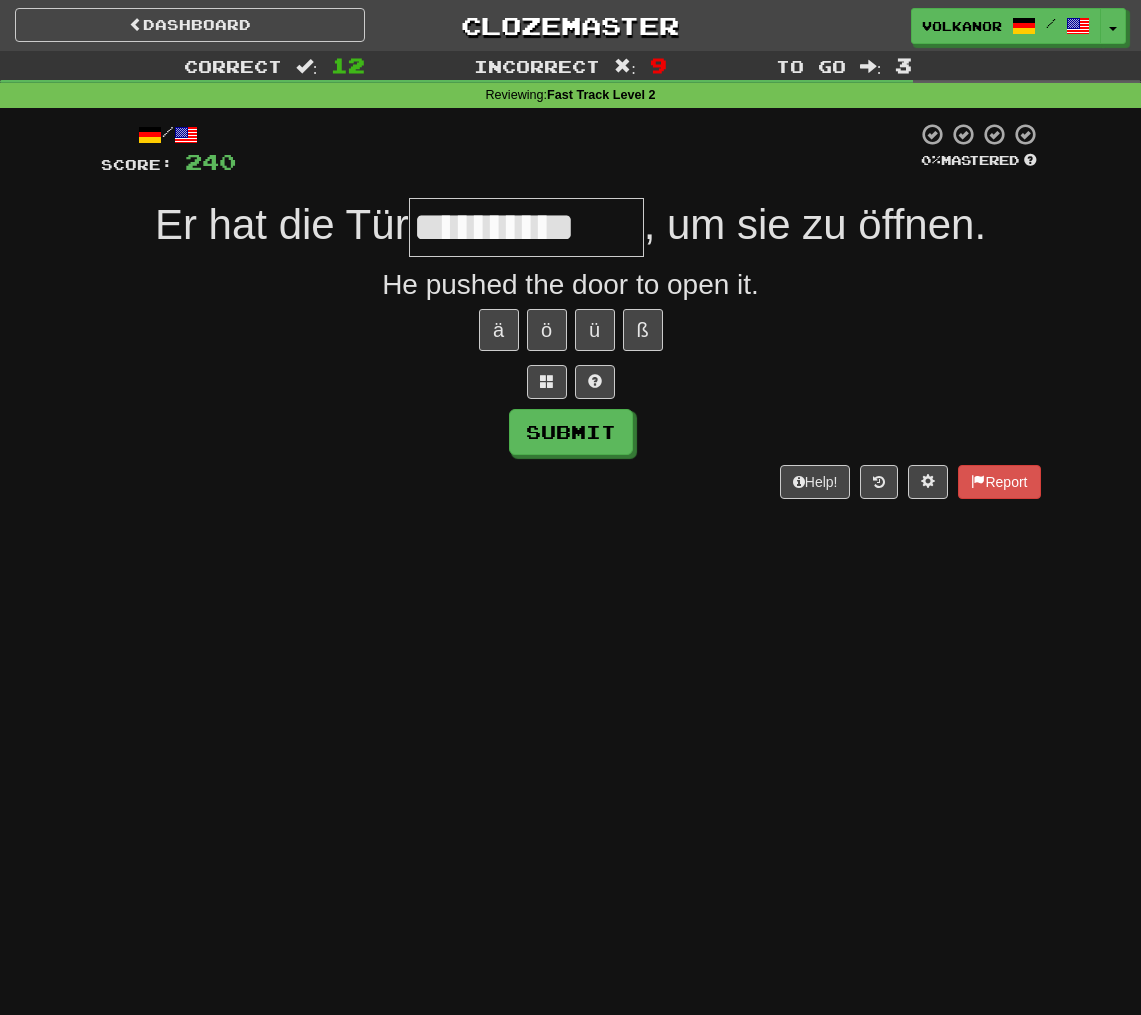 type on "**********" 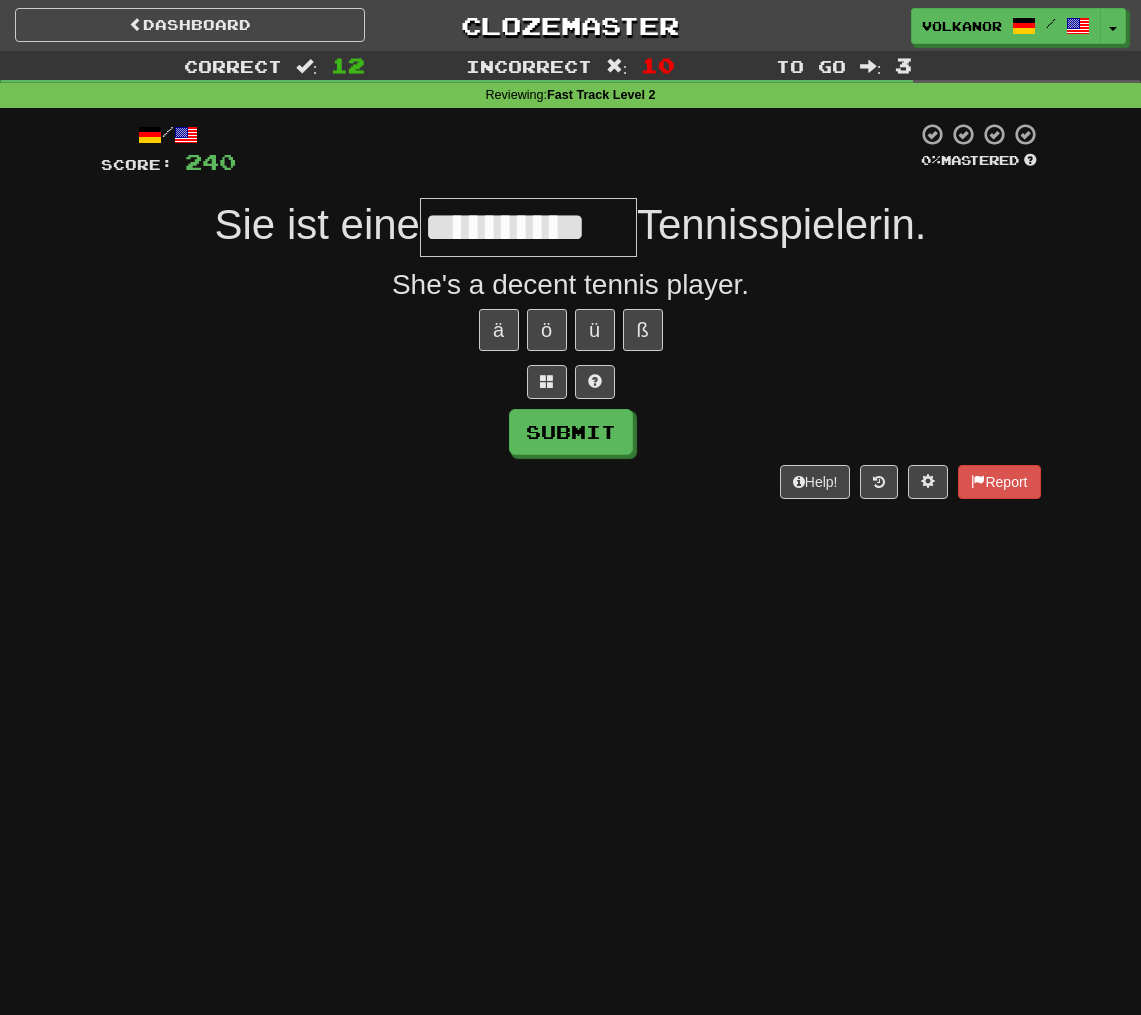 type on "**********" 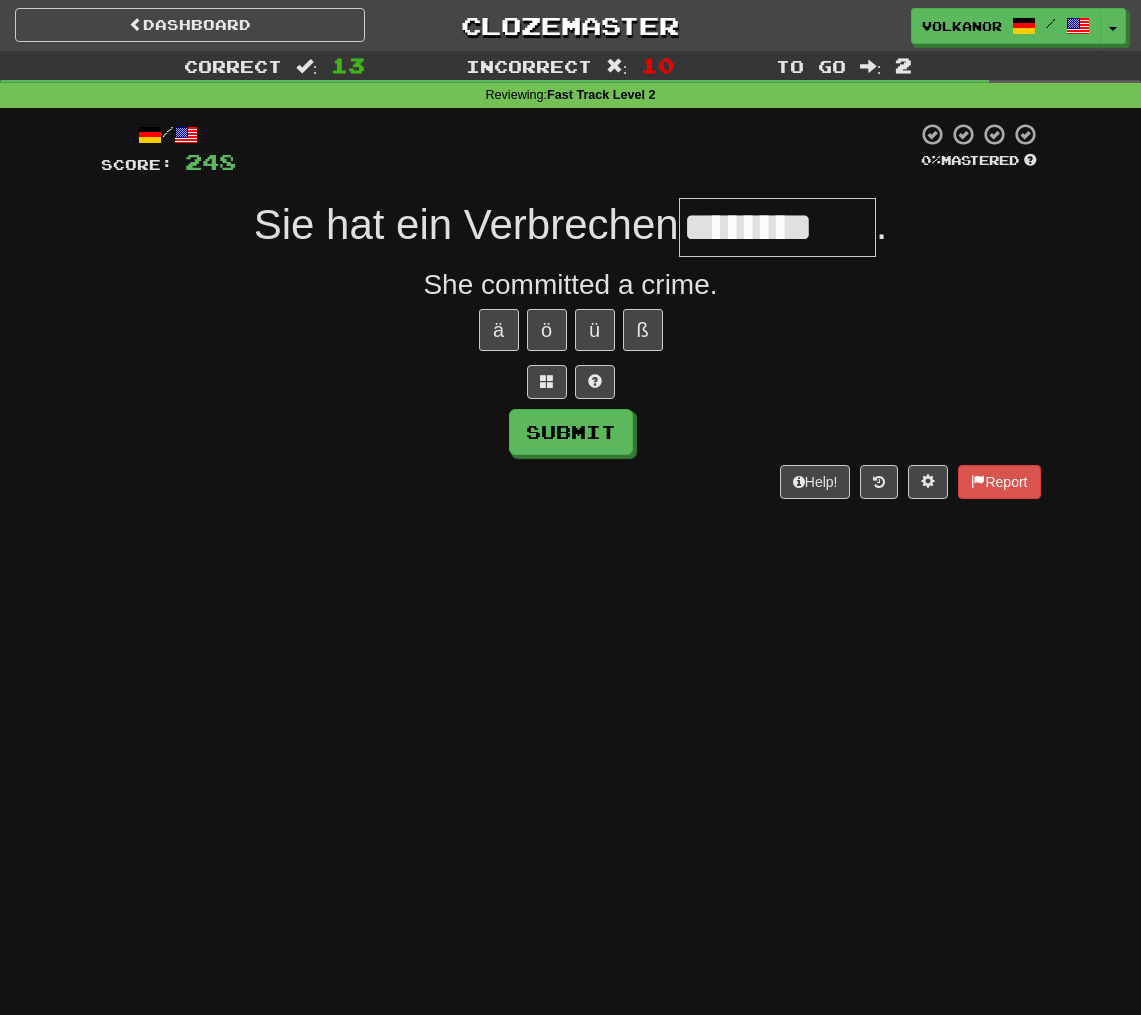 type on "********" 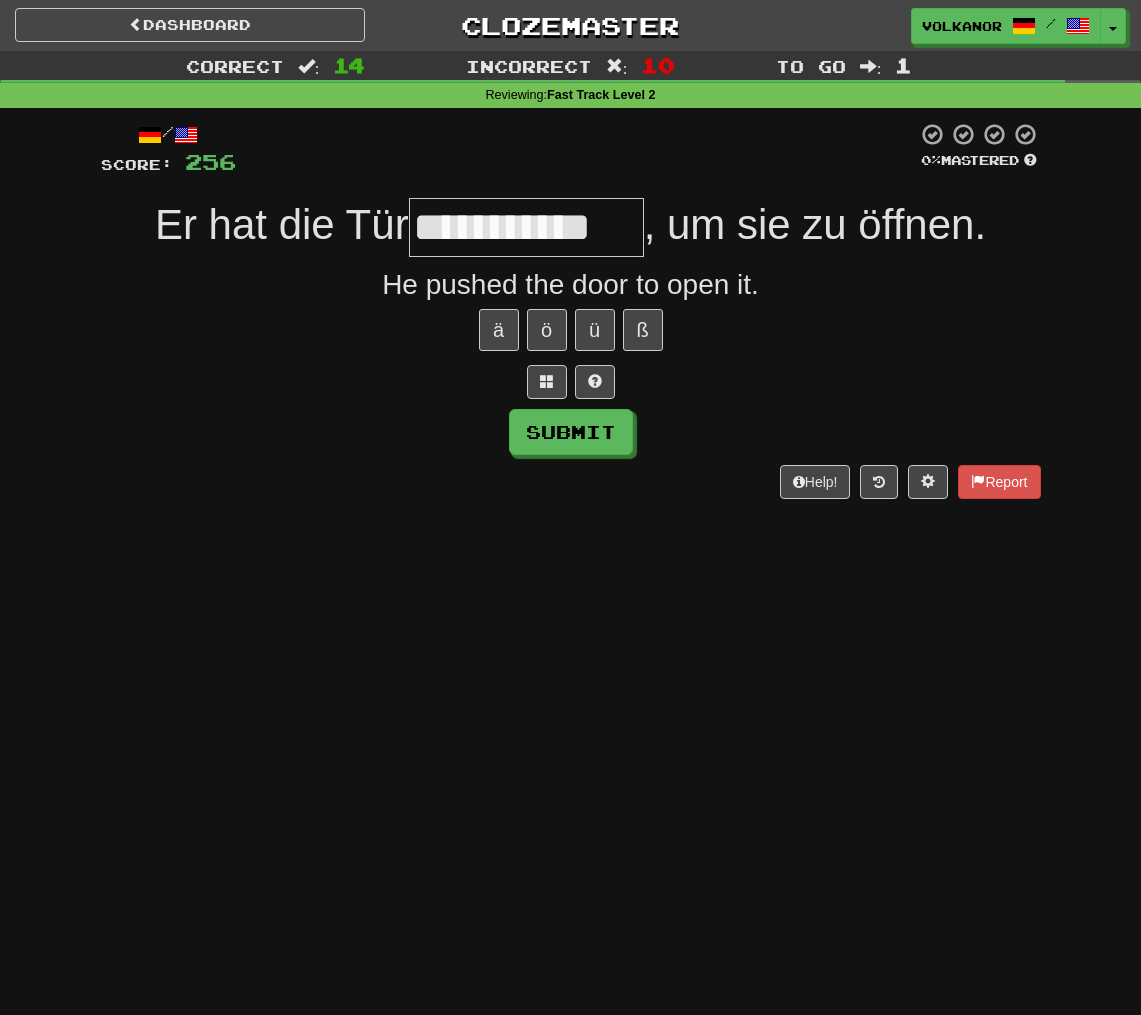 scroll, scrollTop: 0, scrollLeft: 7, axis: horizontal 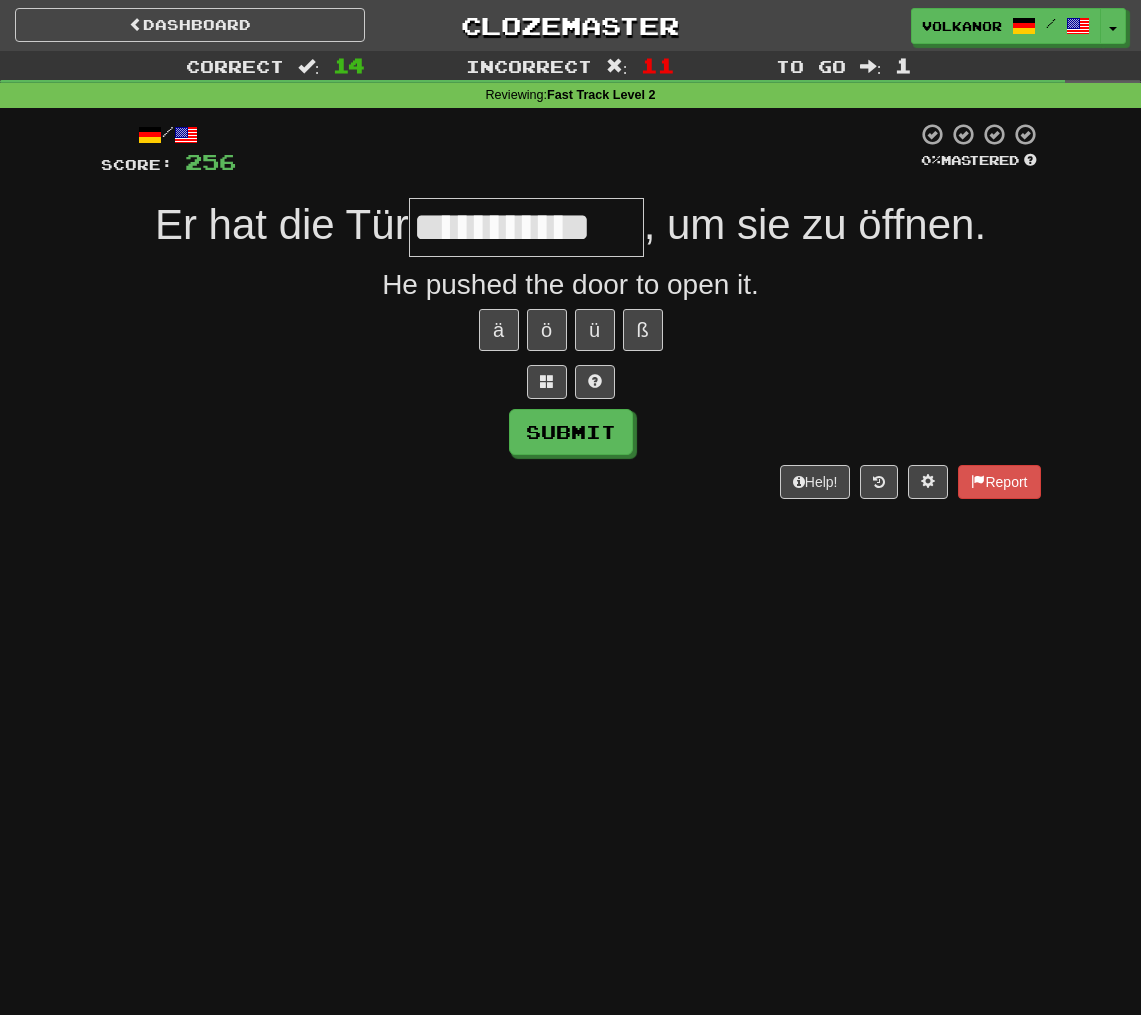 type on "**********" 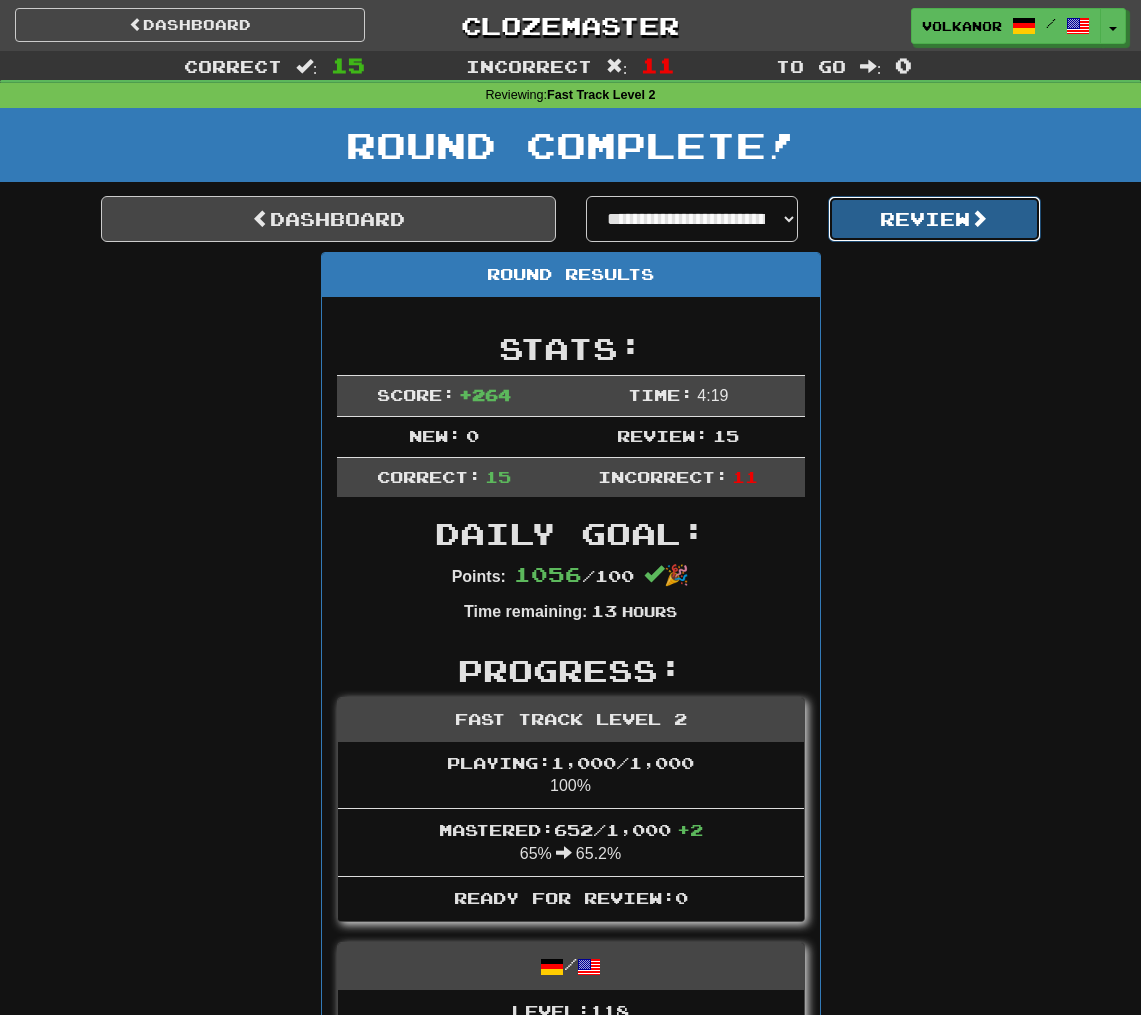 click on "Review" at bounding box center (934, 219) 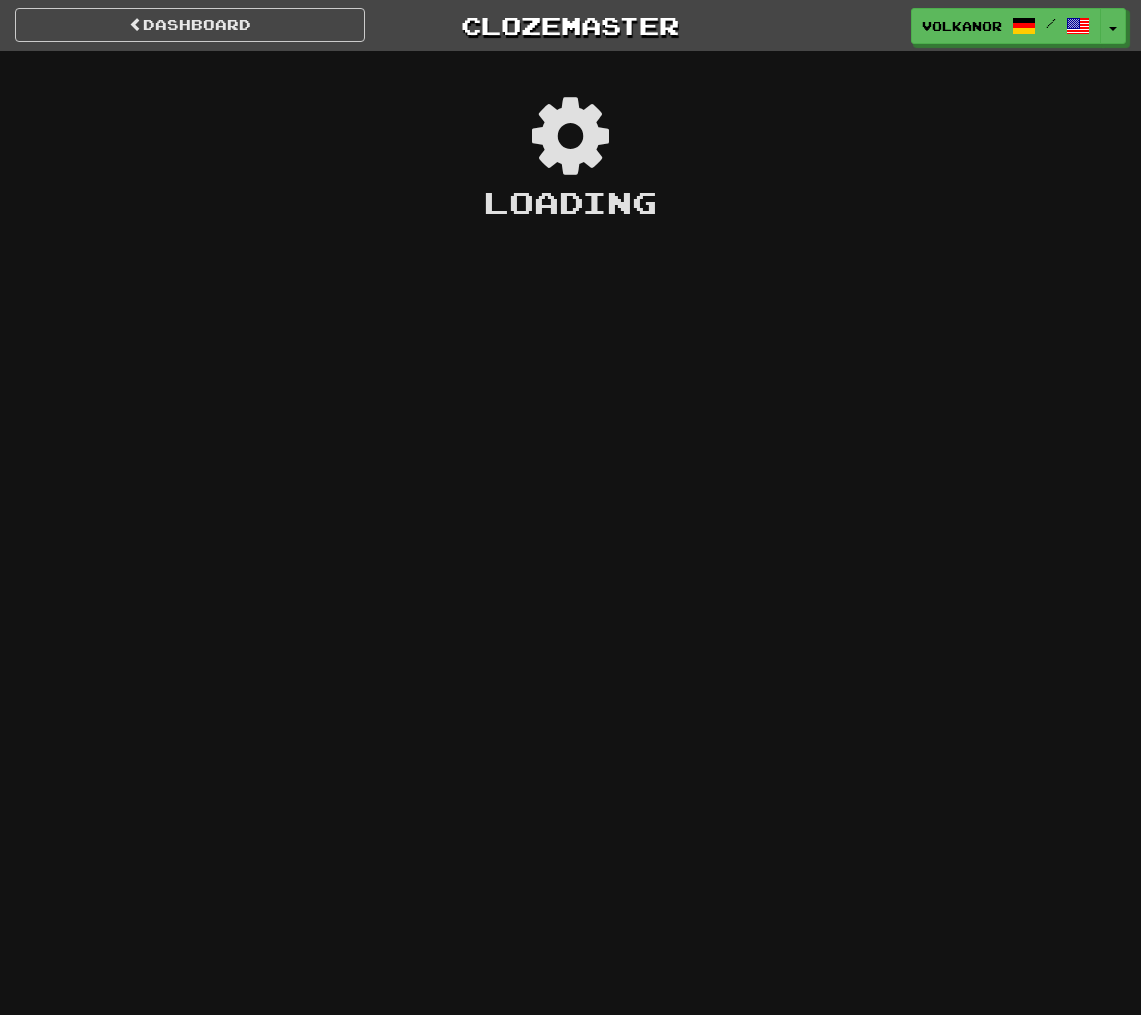 scroll, scrollTop: 0, scrollLeft: 0, axis: both 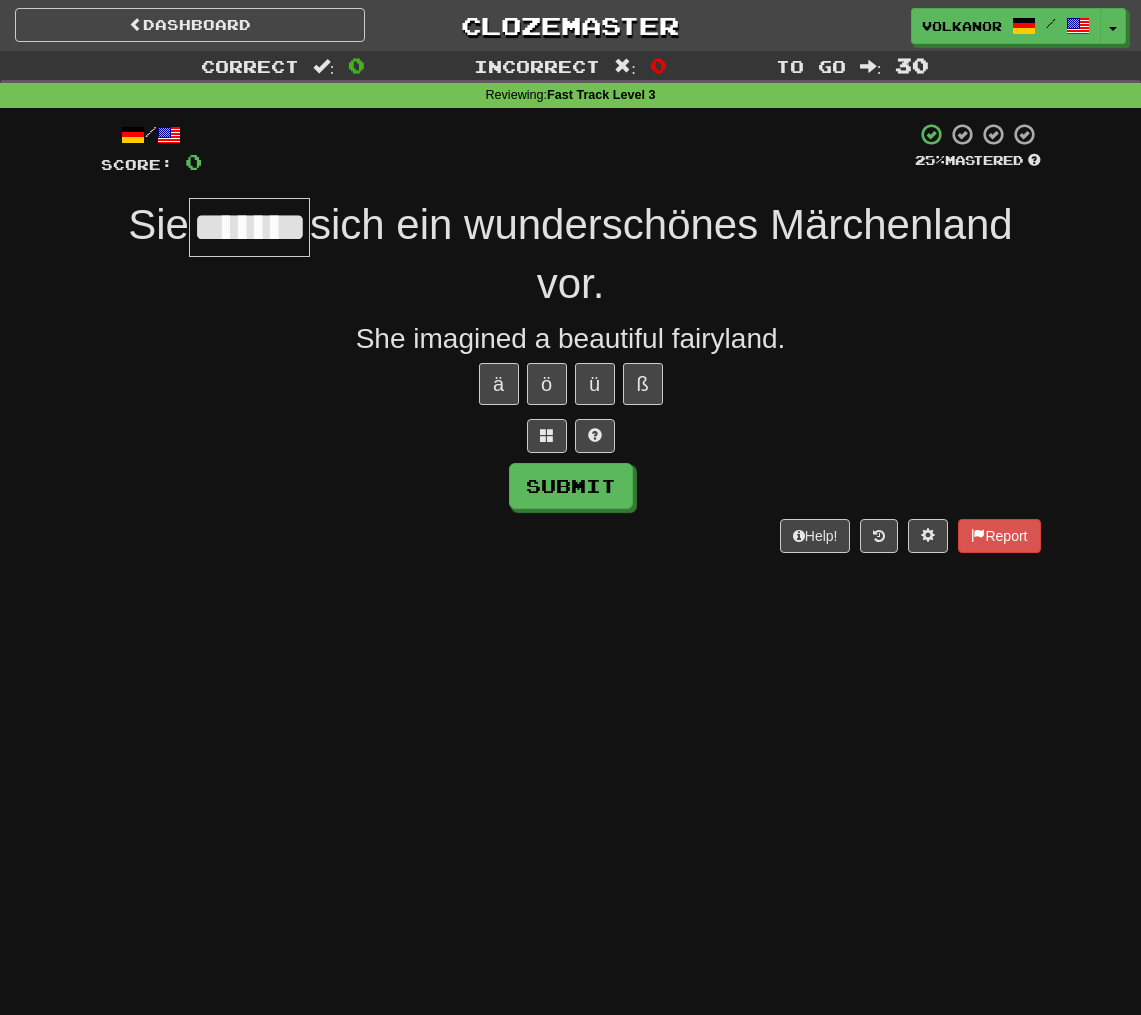 type on "*******" 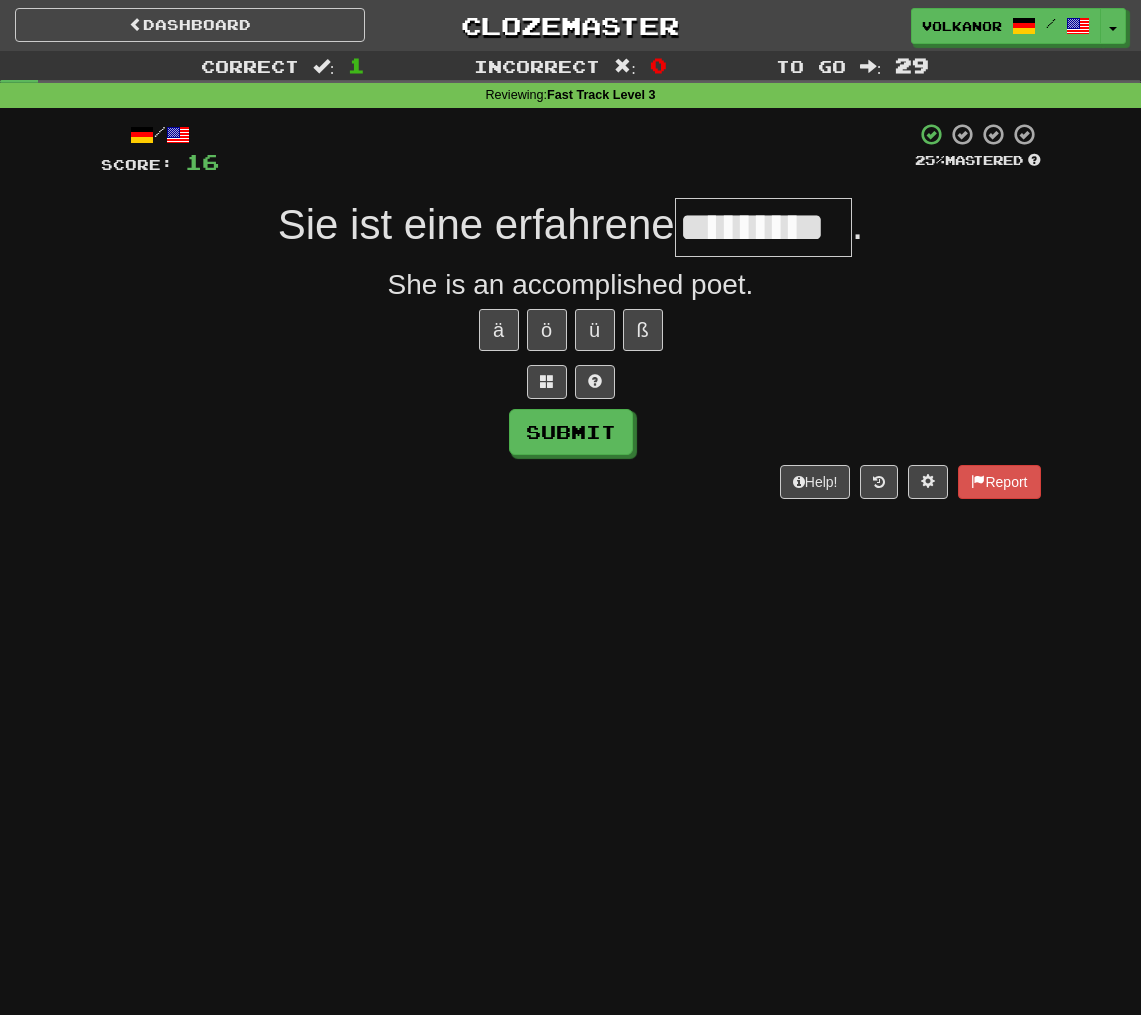 type on "*********" 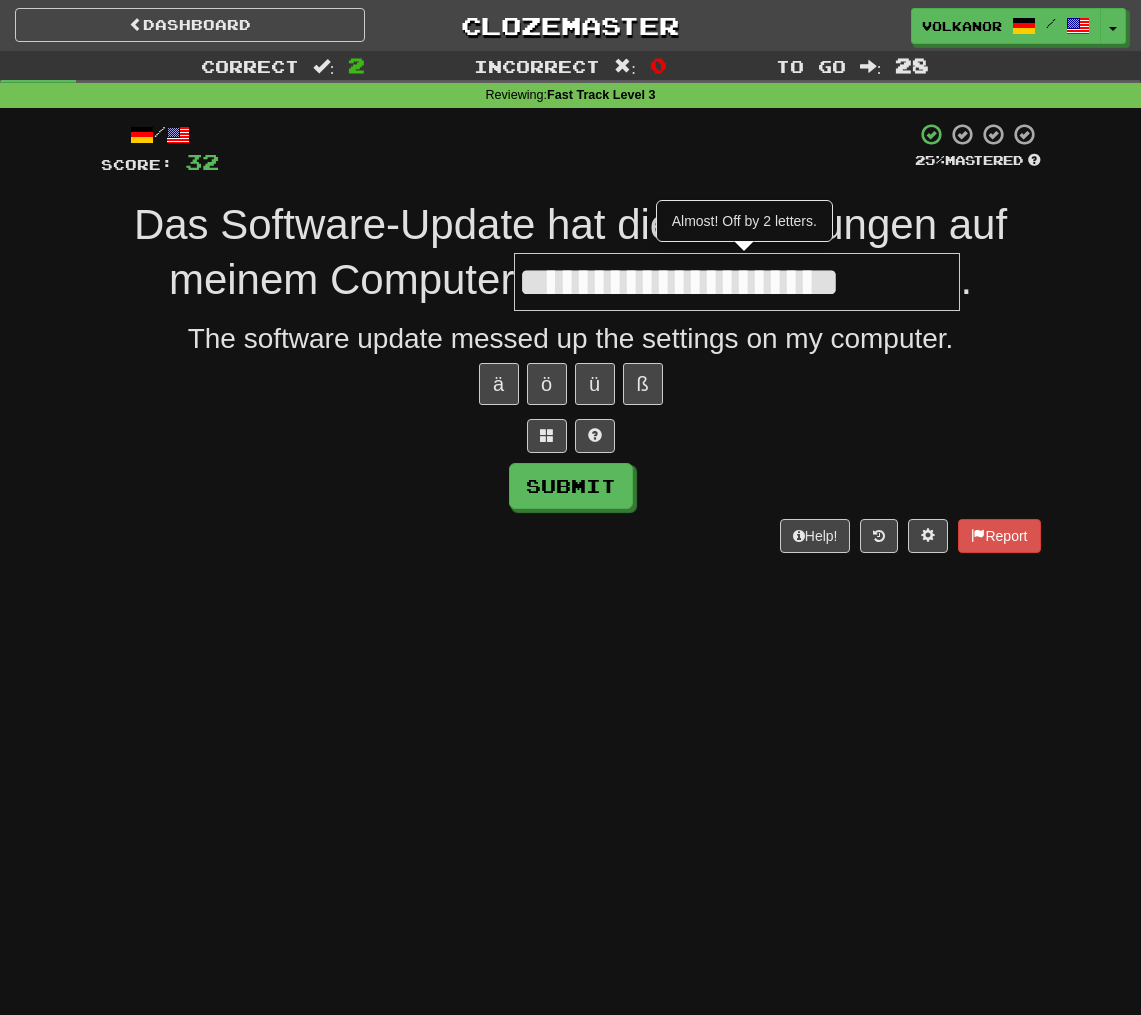 type on "**********" 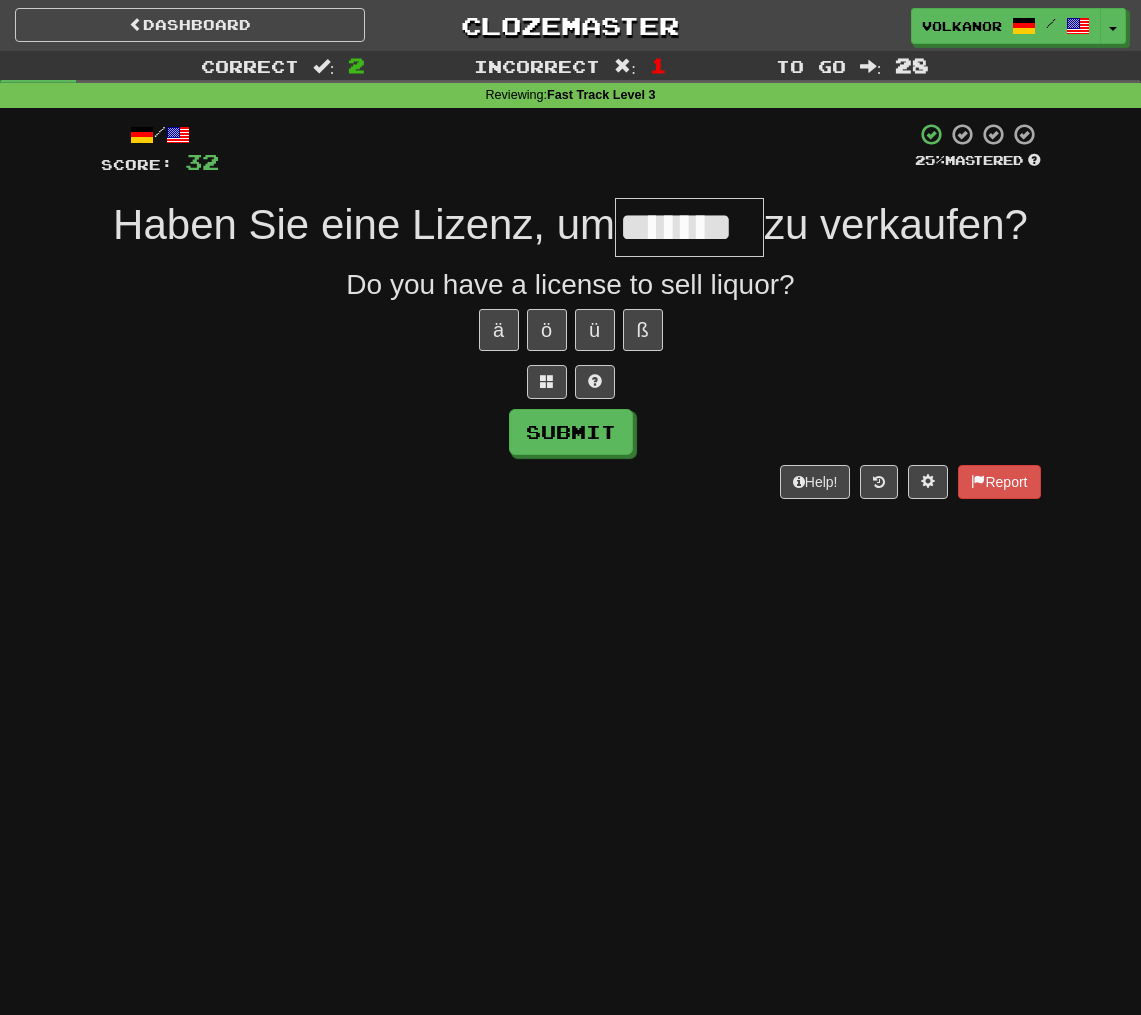 type on "*******" 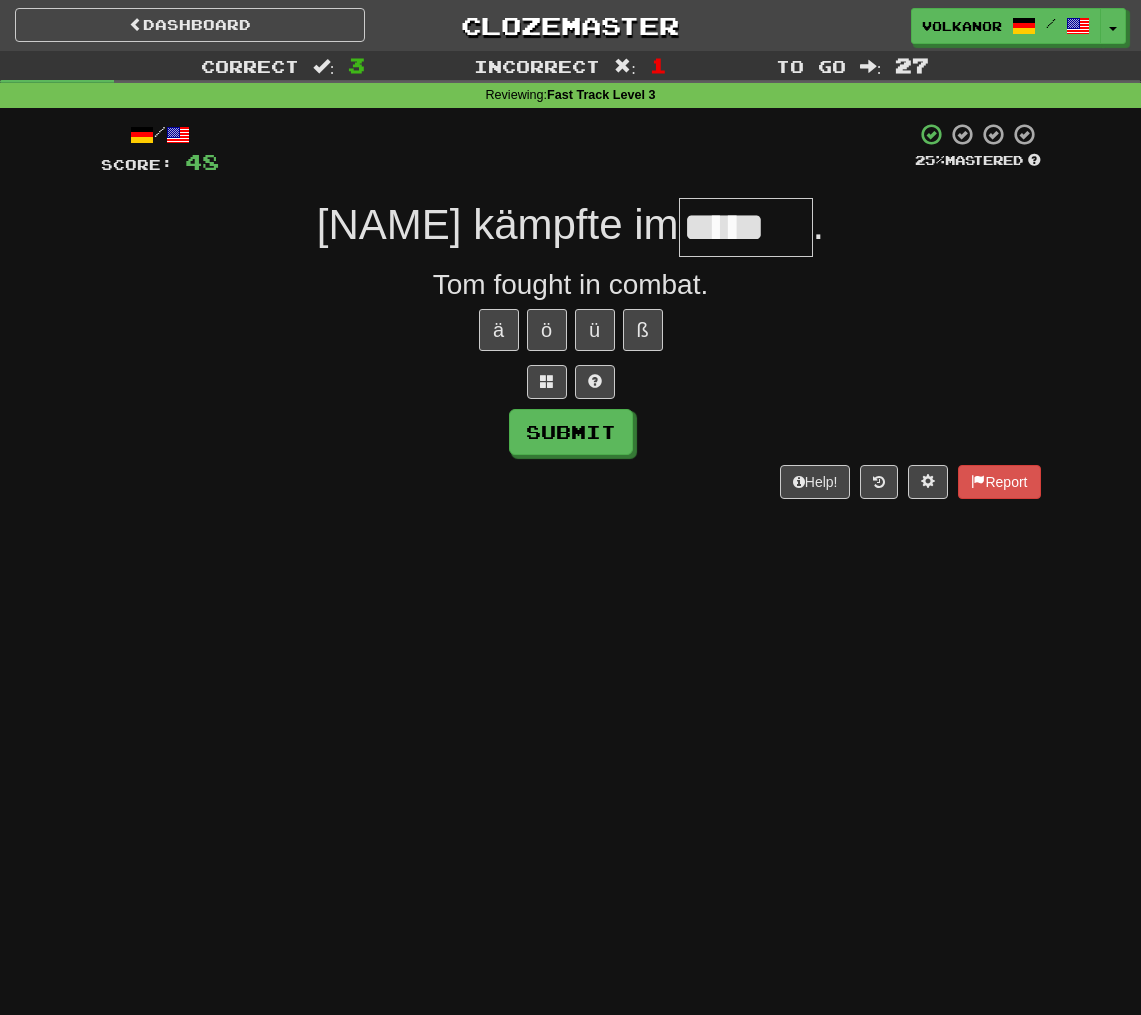 type on "*****" 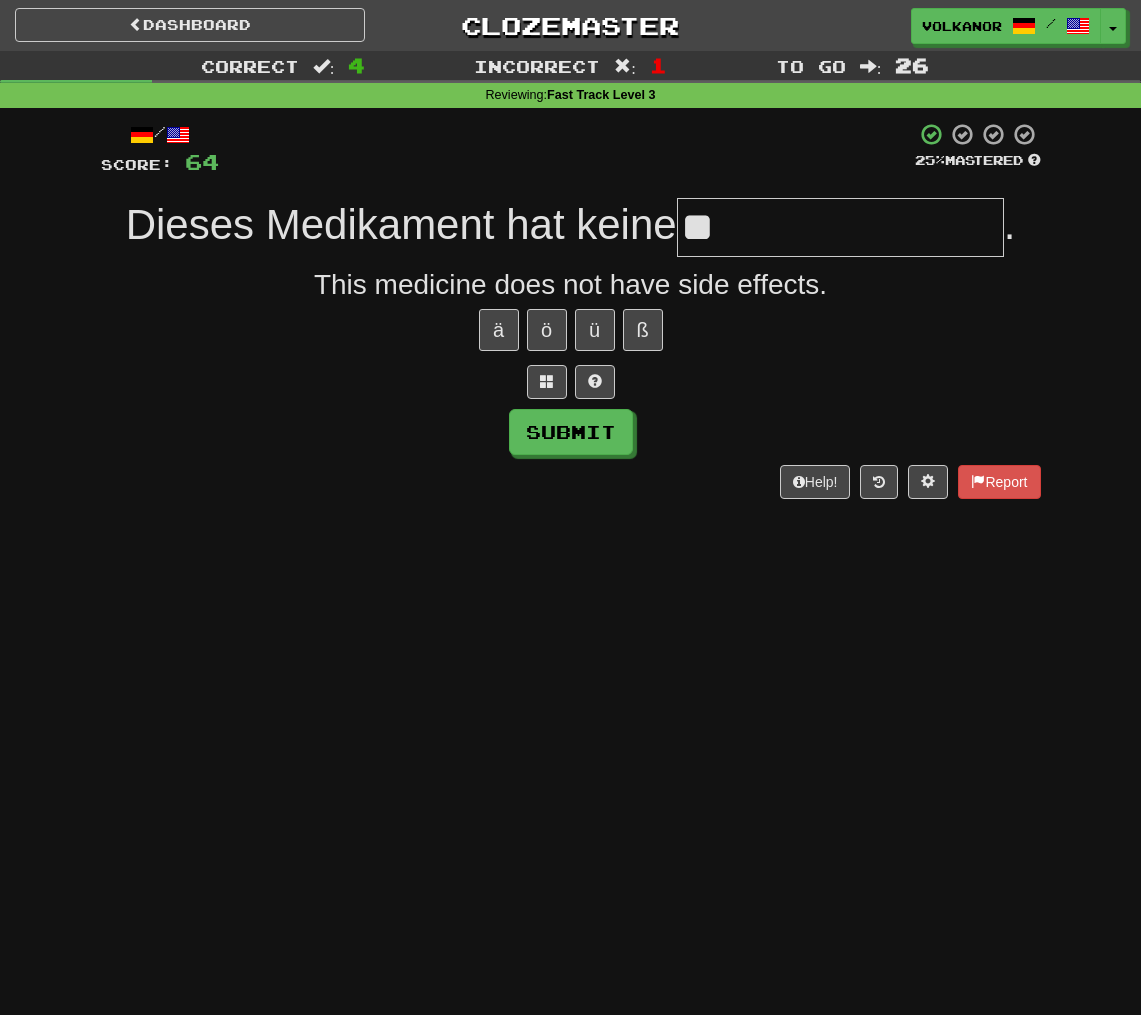 type on "*" 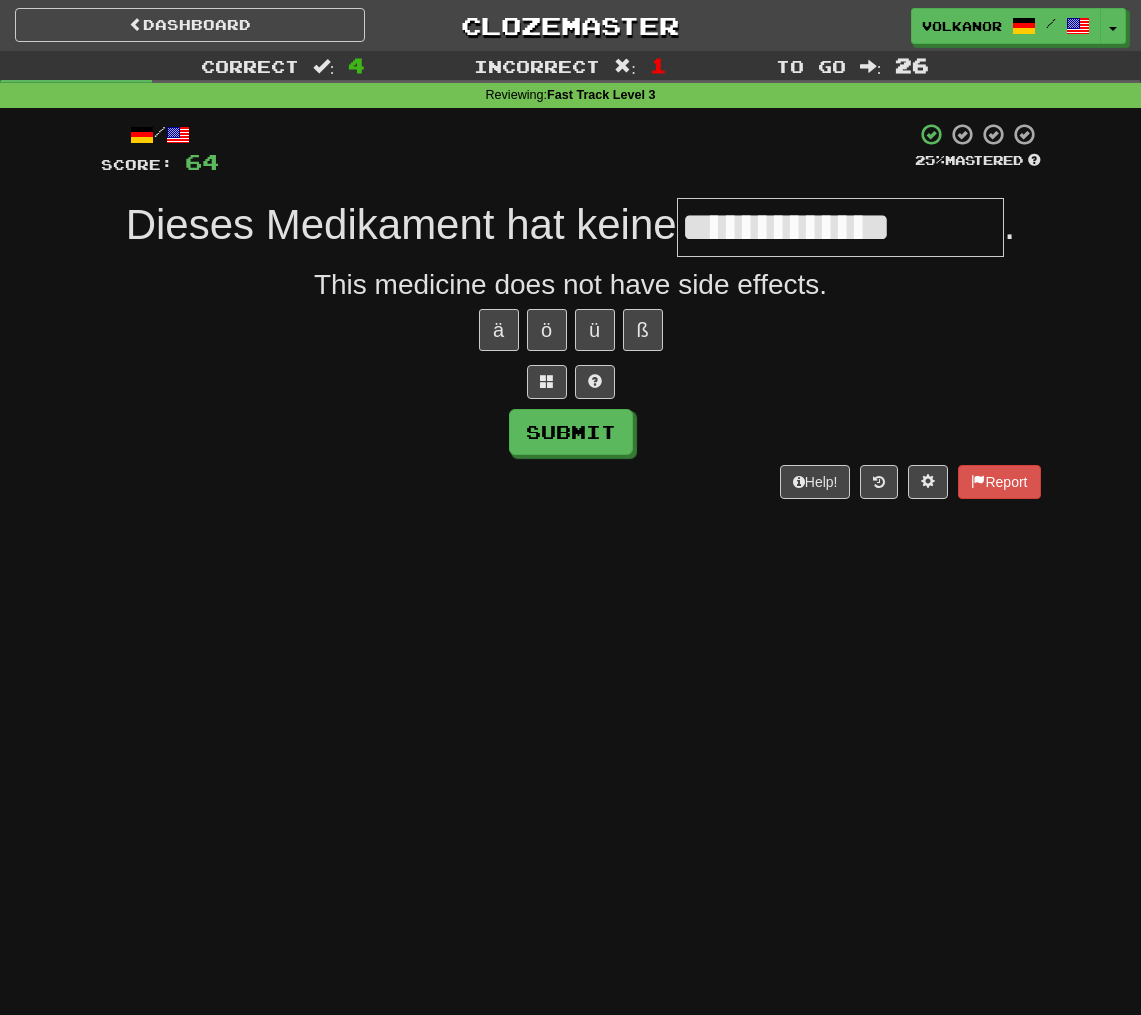type on "**********" 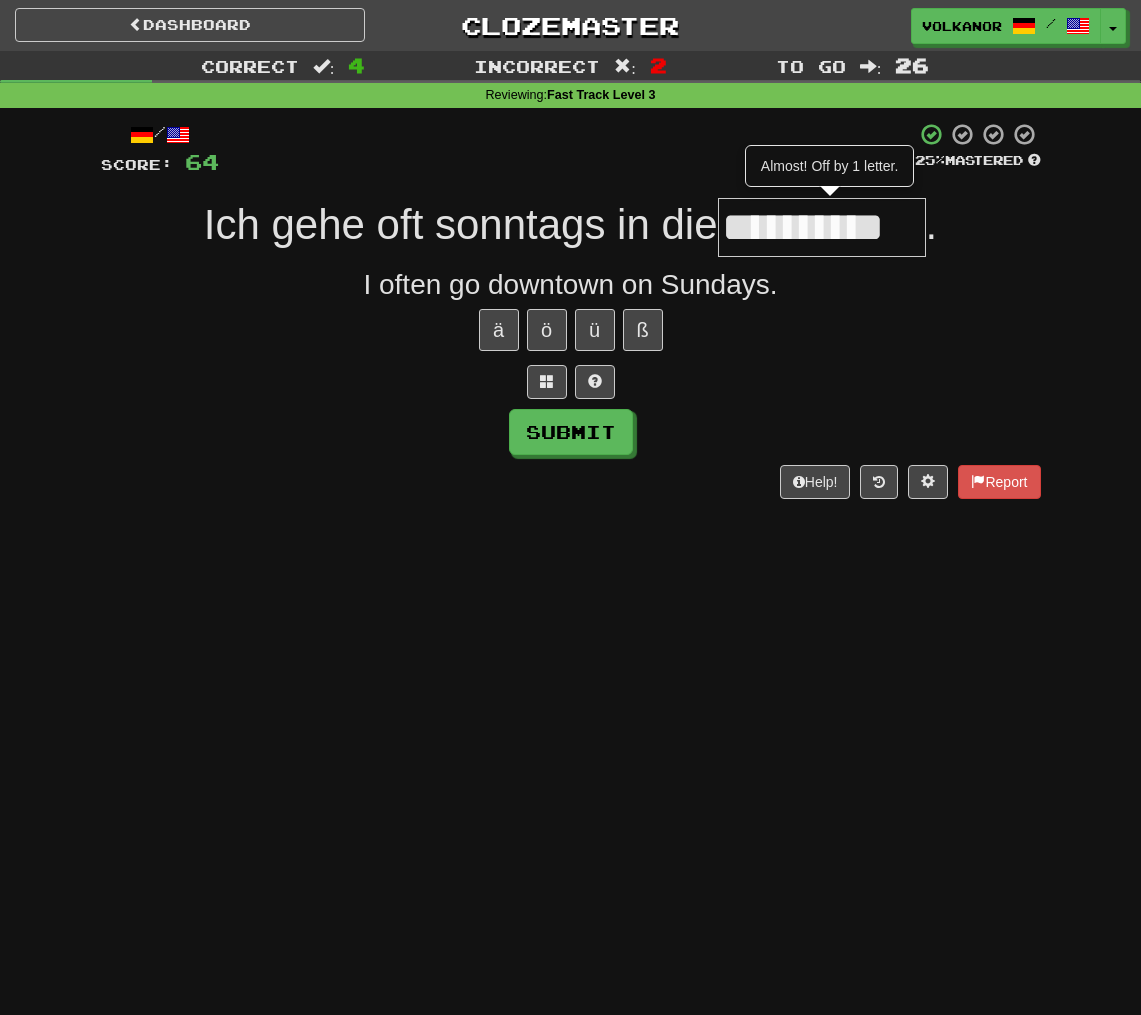 type on "**********" 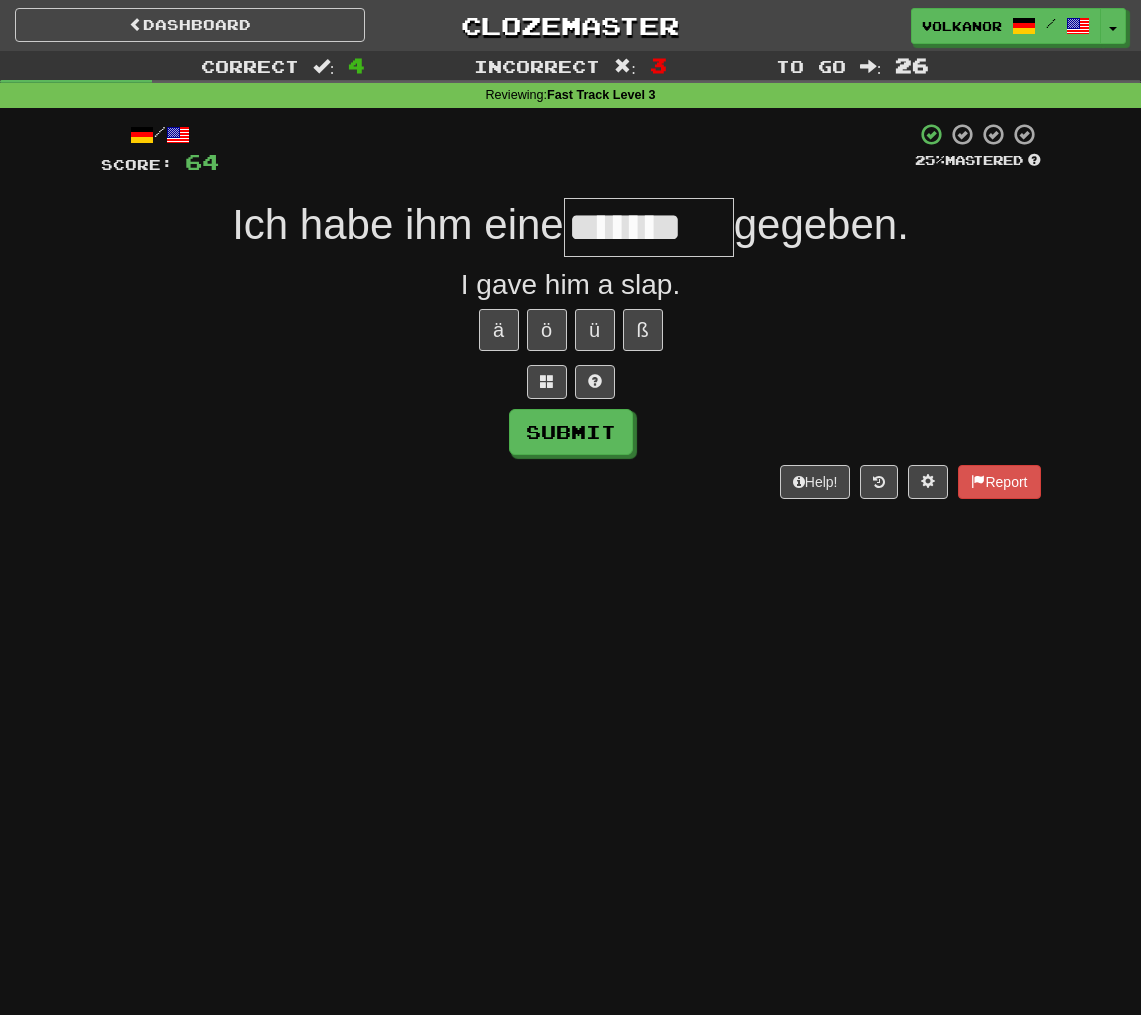 scroll, scrollTop: 0, scrollLeft: 0, axis: both 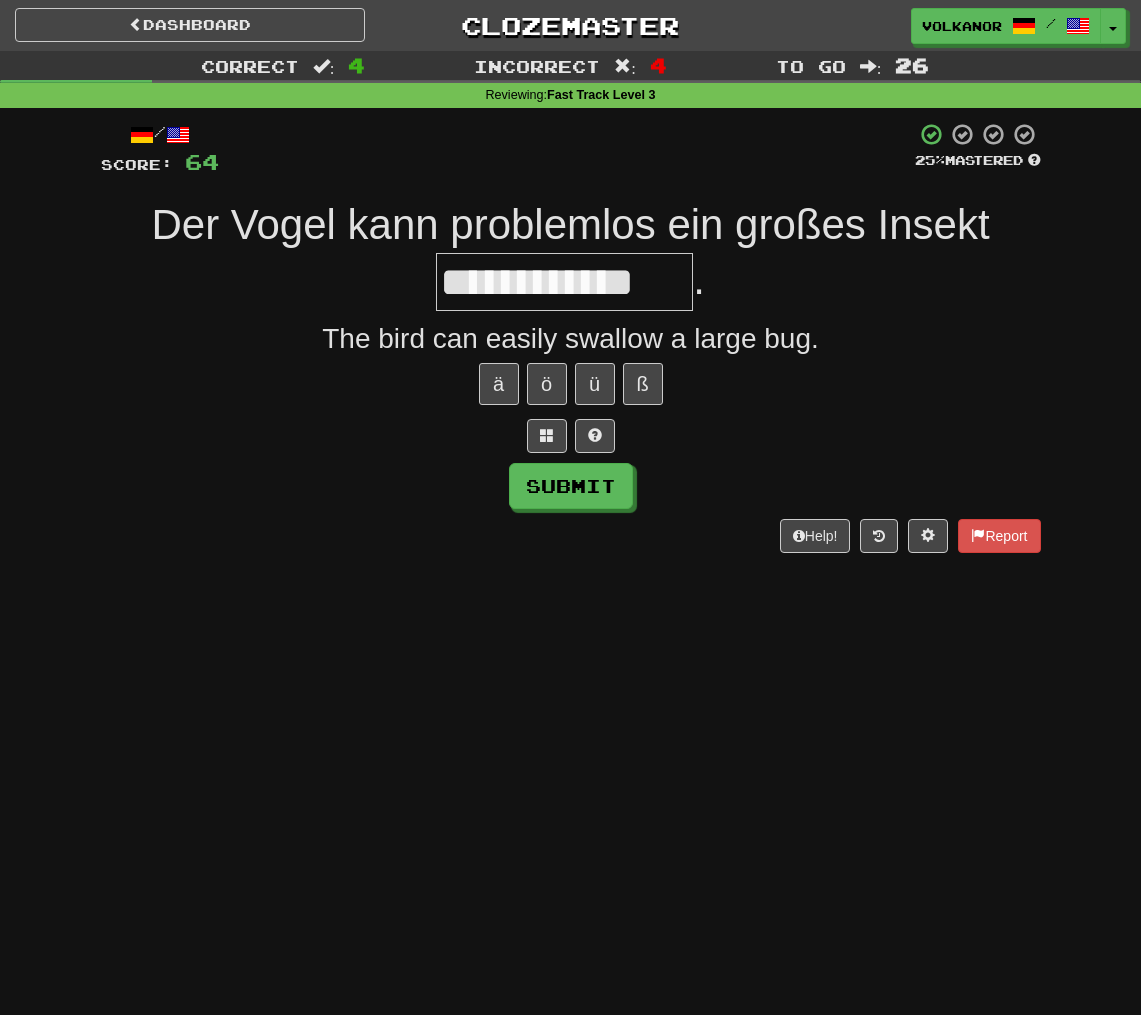 type on "**********" 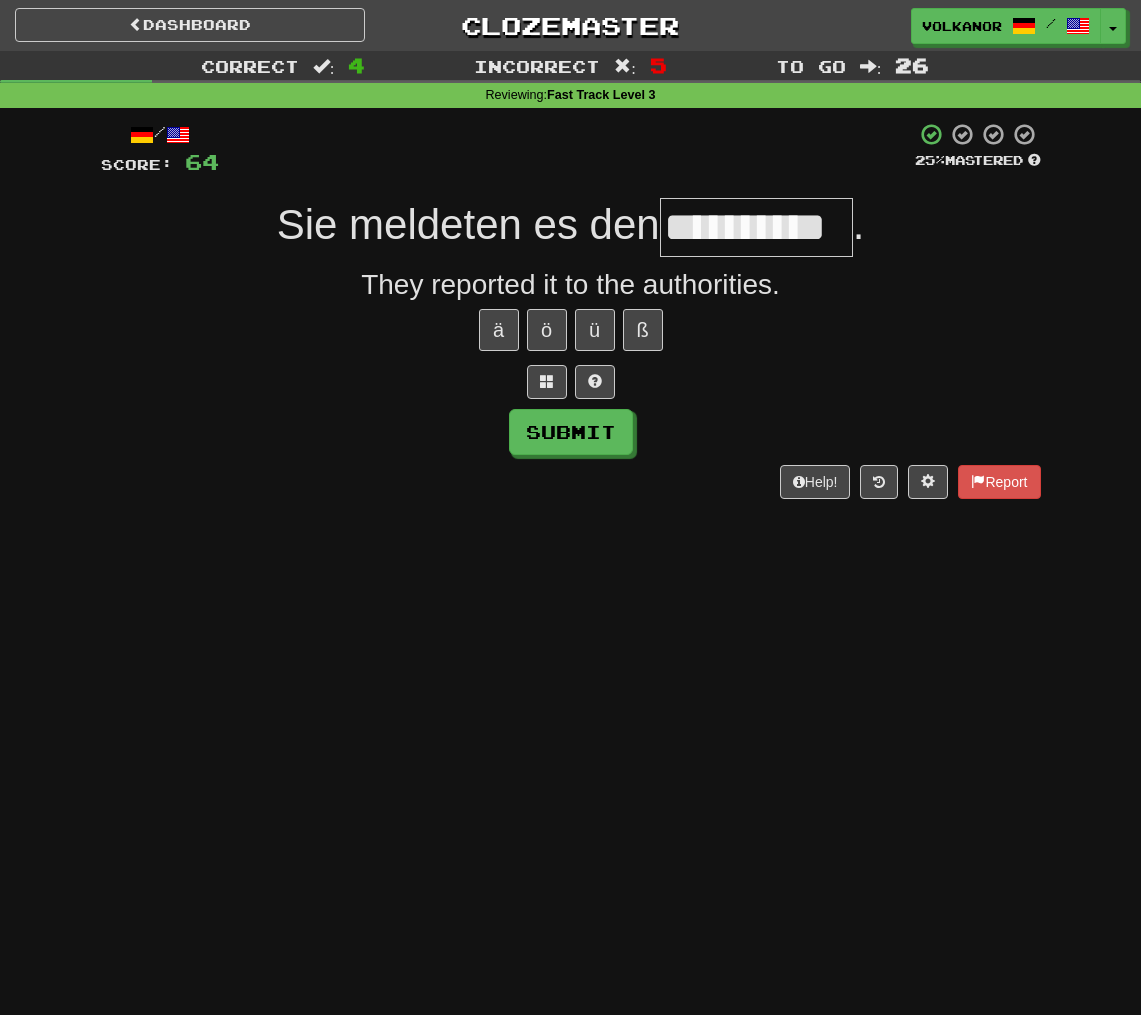 type on "********" 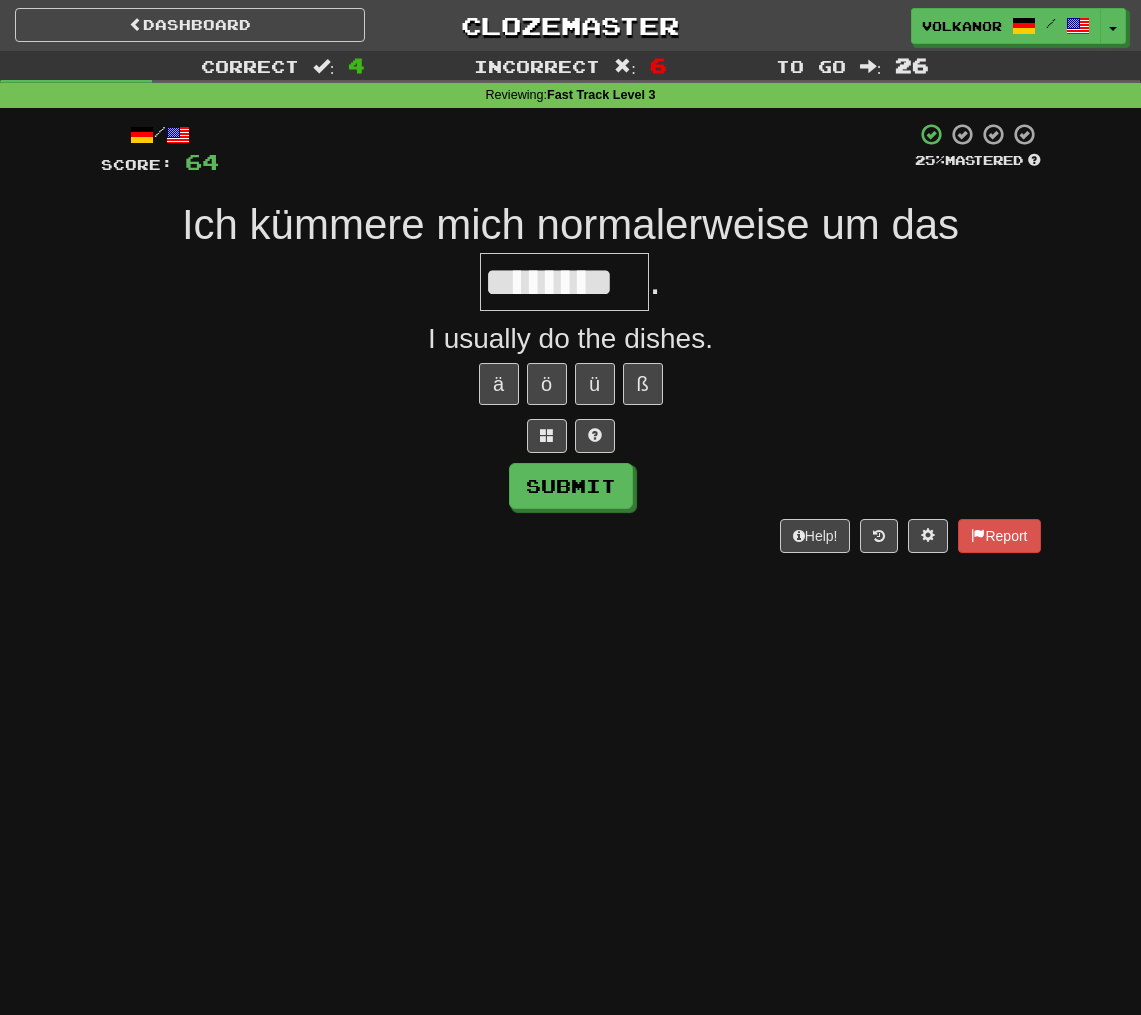 type on "********" 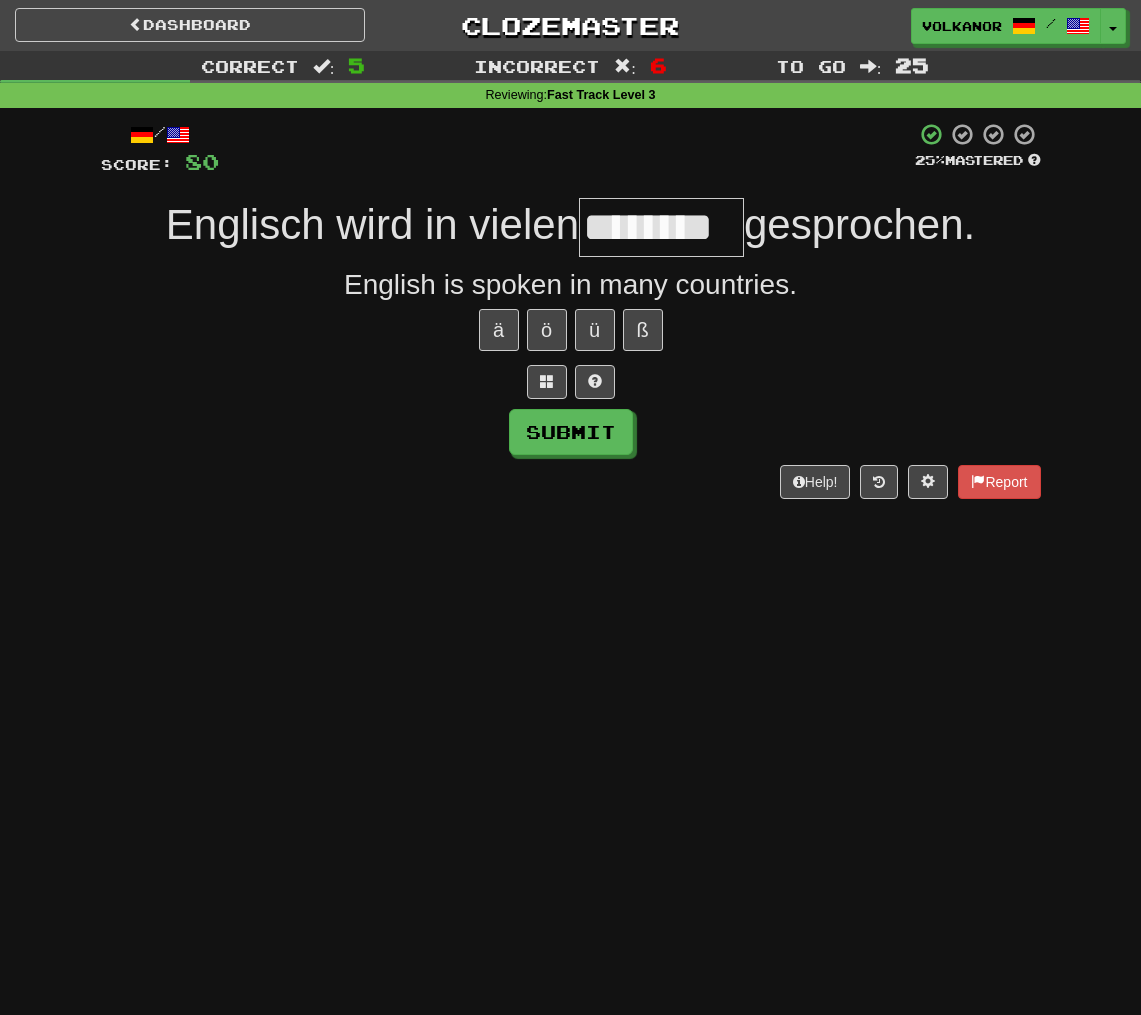 scroll, scrollTop: 0, scrollLeft: 6, axis: horizontal 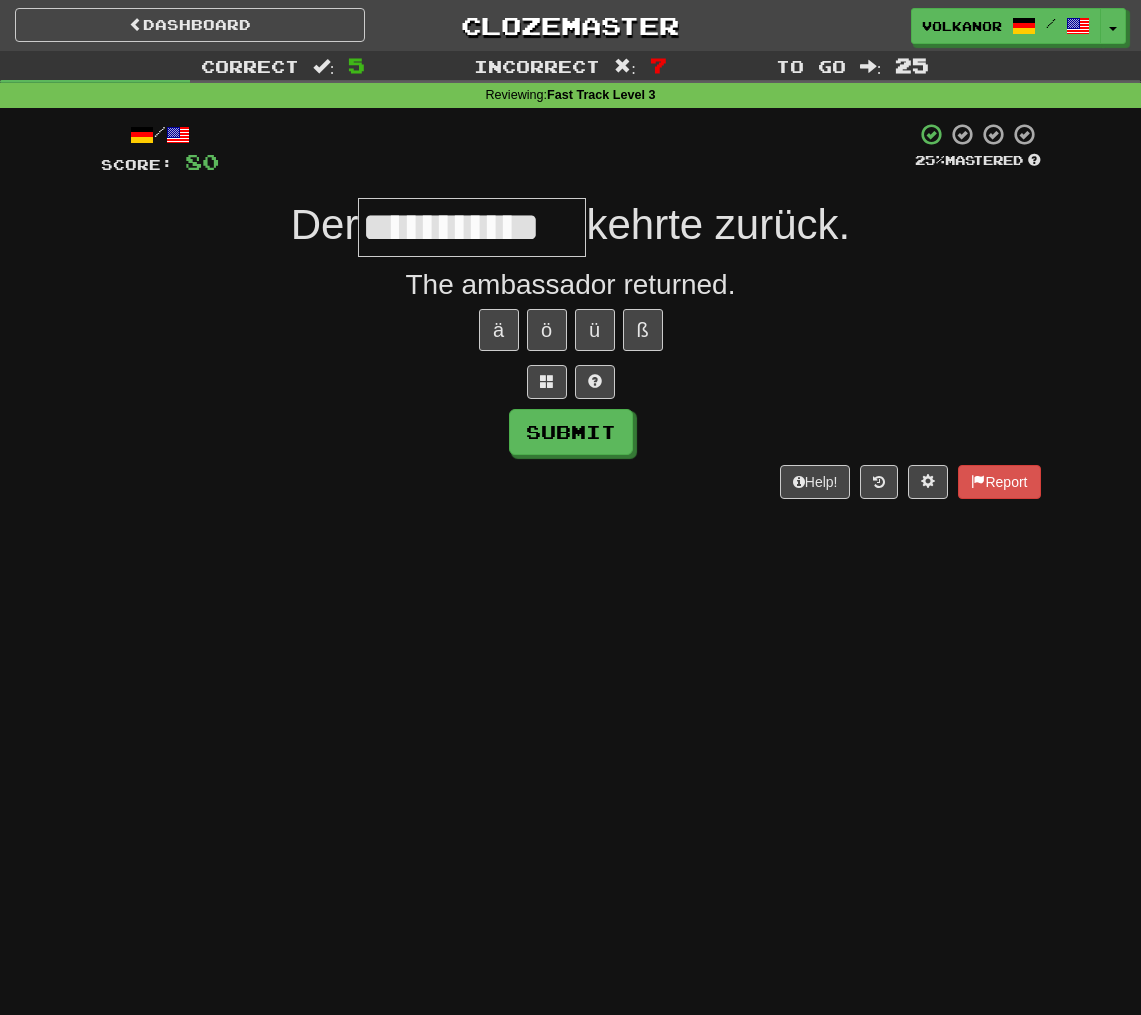 type on "**********" 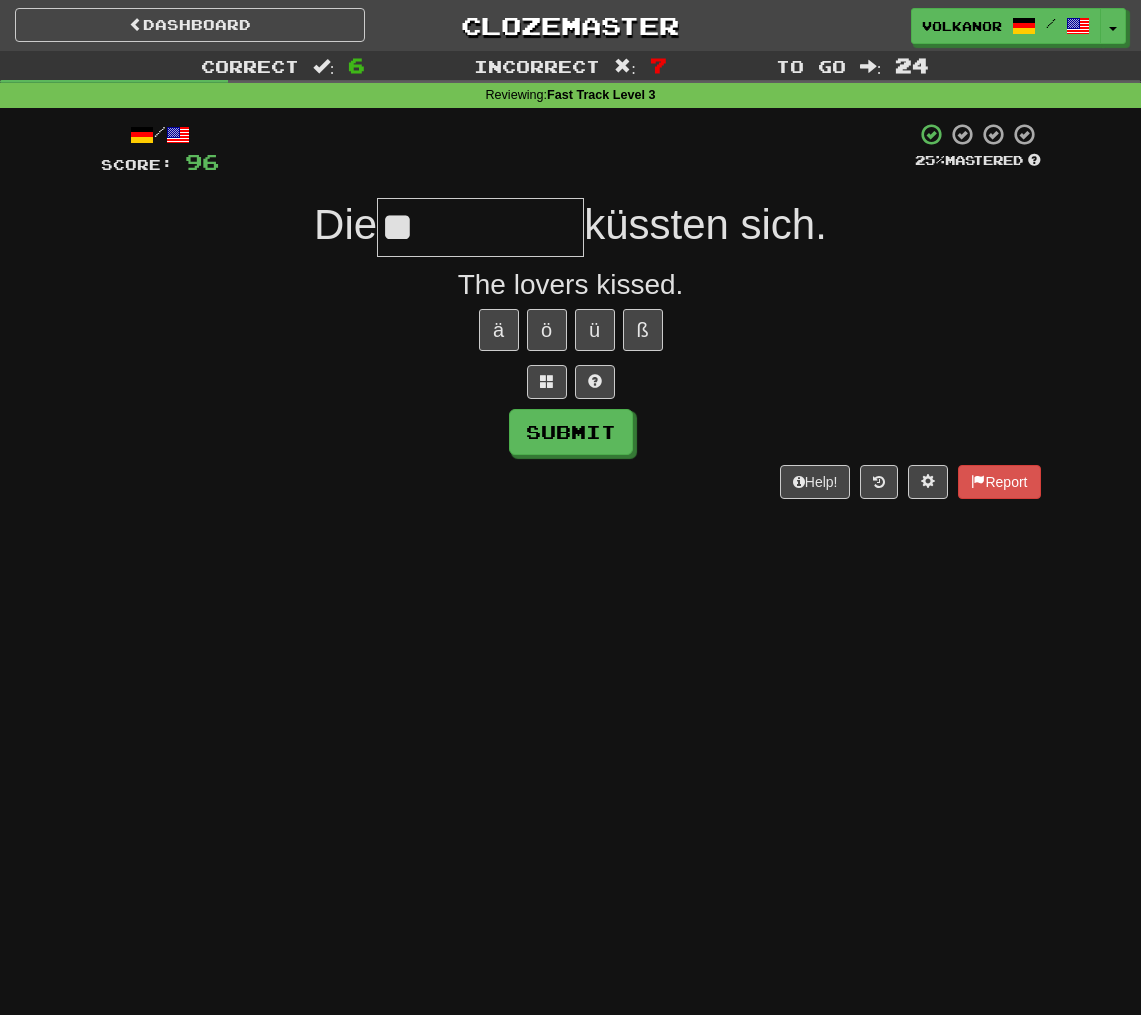 type on "*" 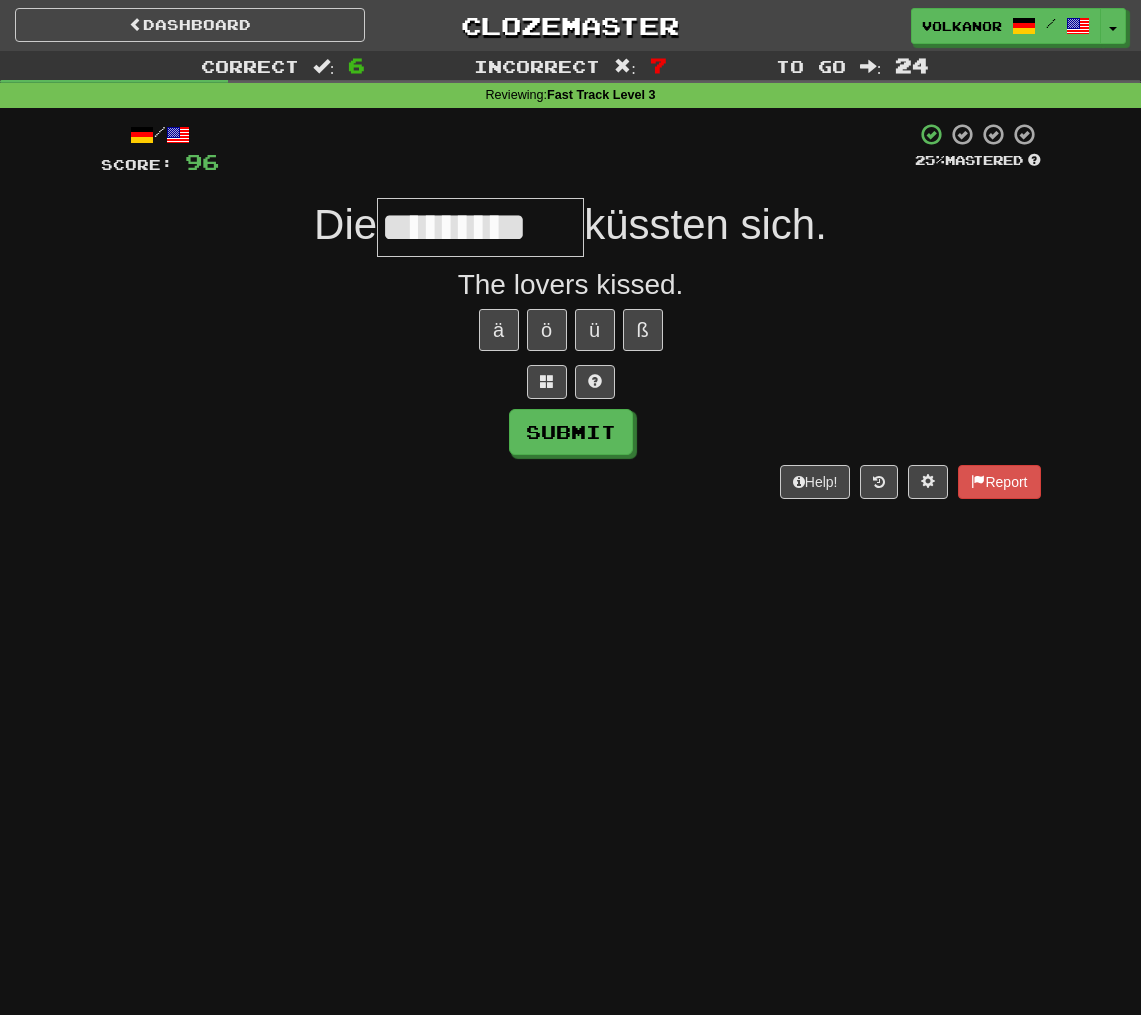 type on "*********" 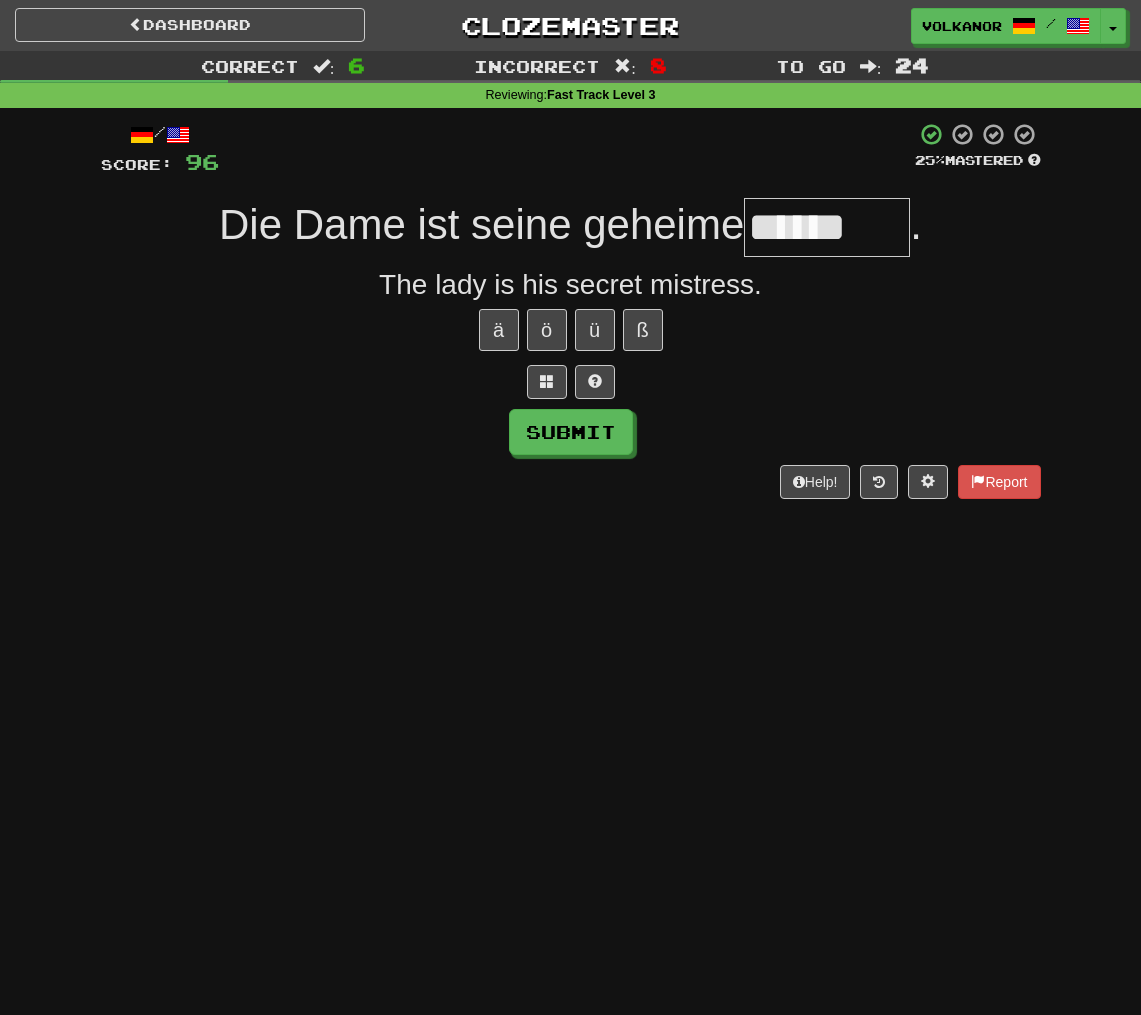 type on "********" 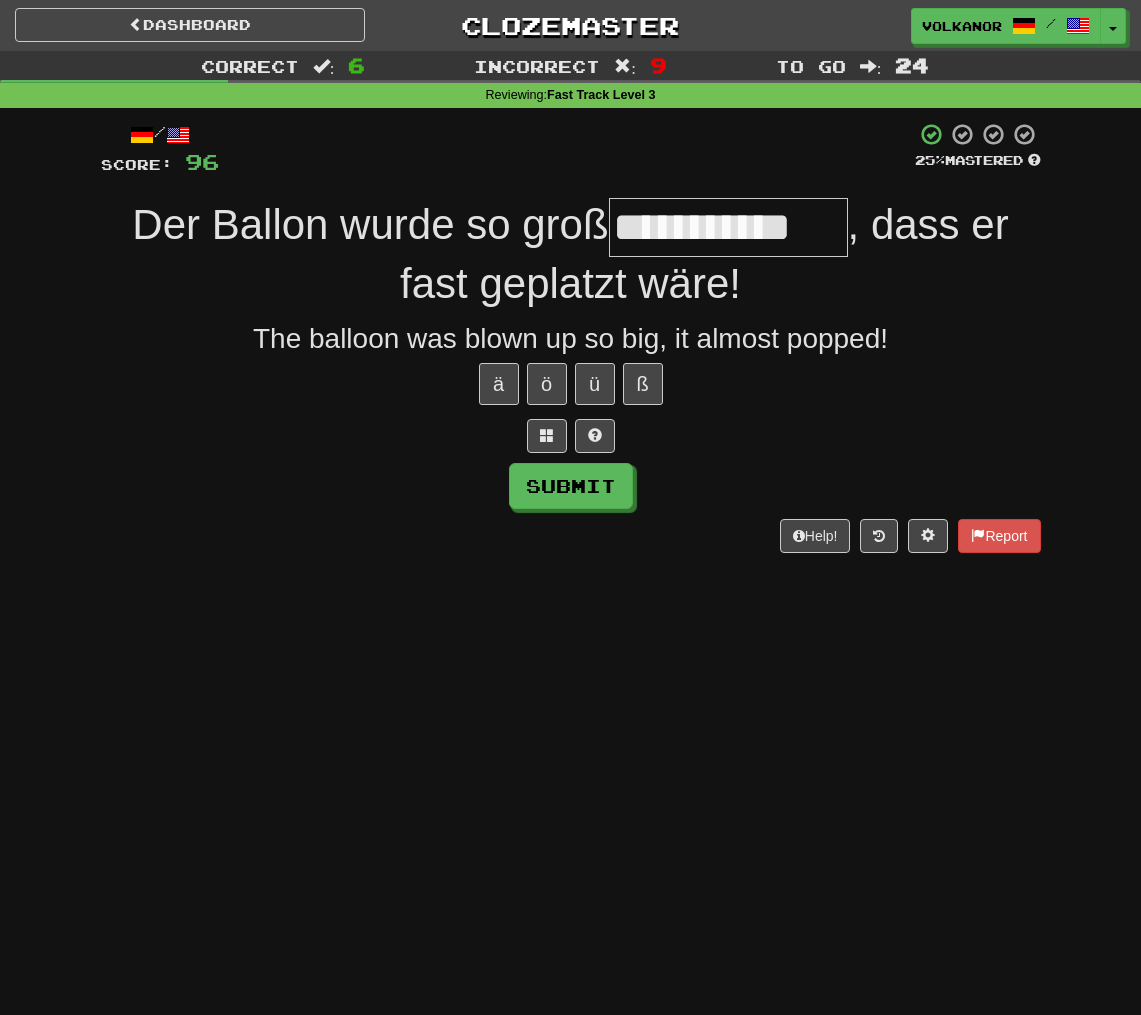 type on "**********" 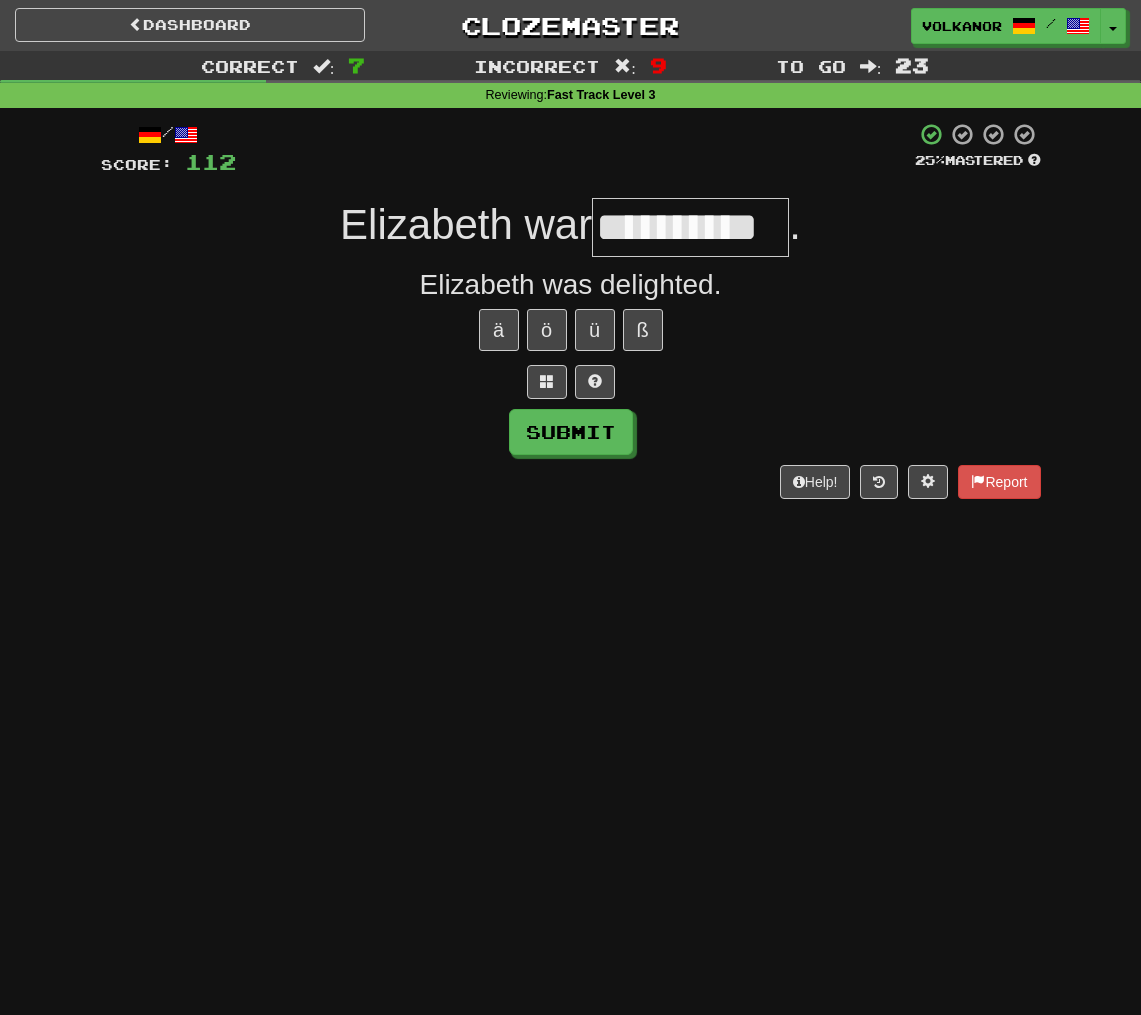 type on "**********" 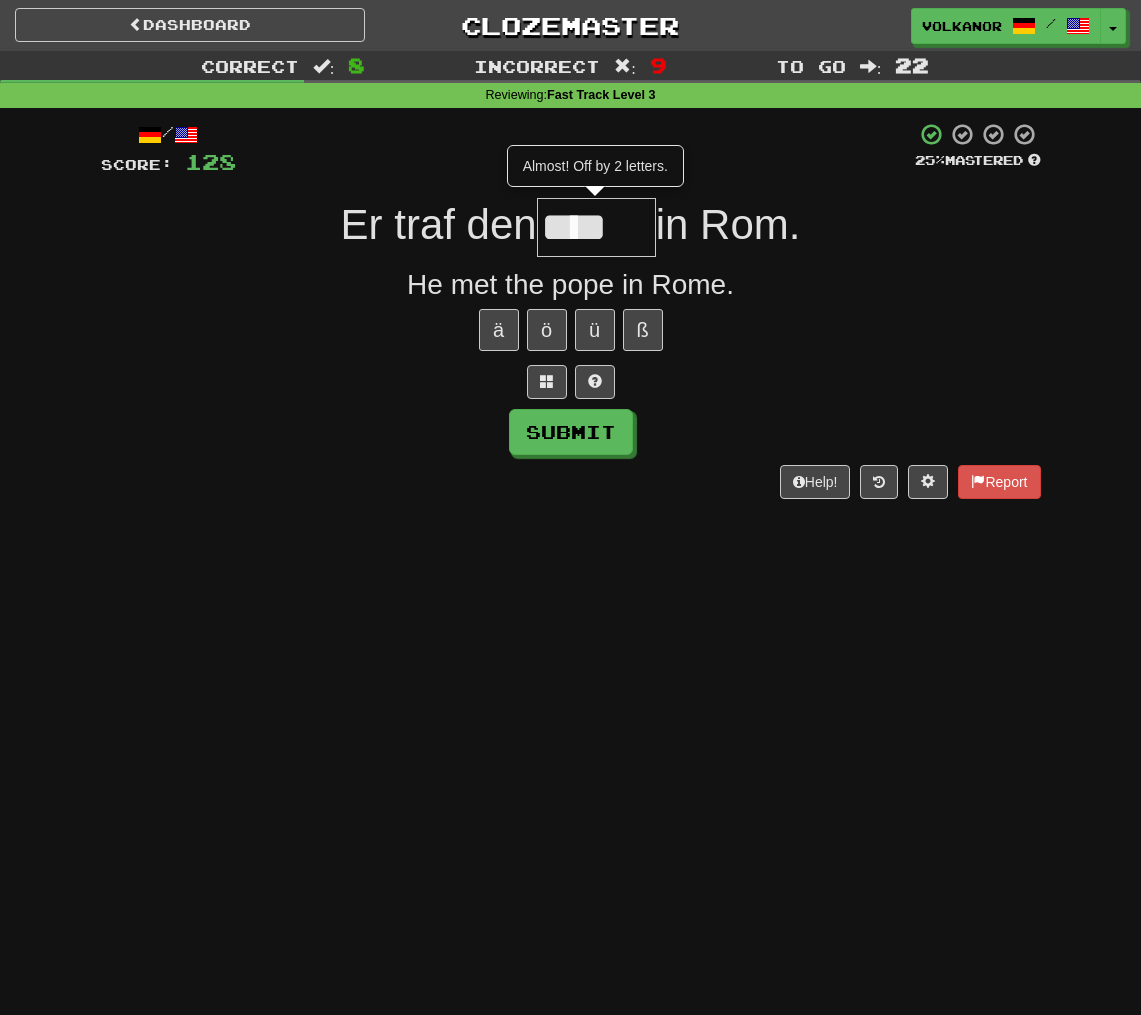 scroll, scrollTop: 0, scrollLeft: 0, axis: both 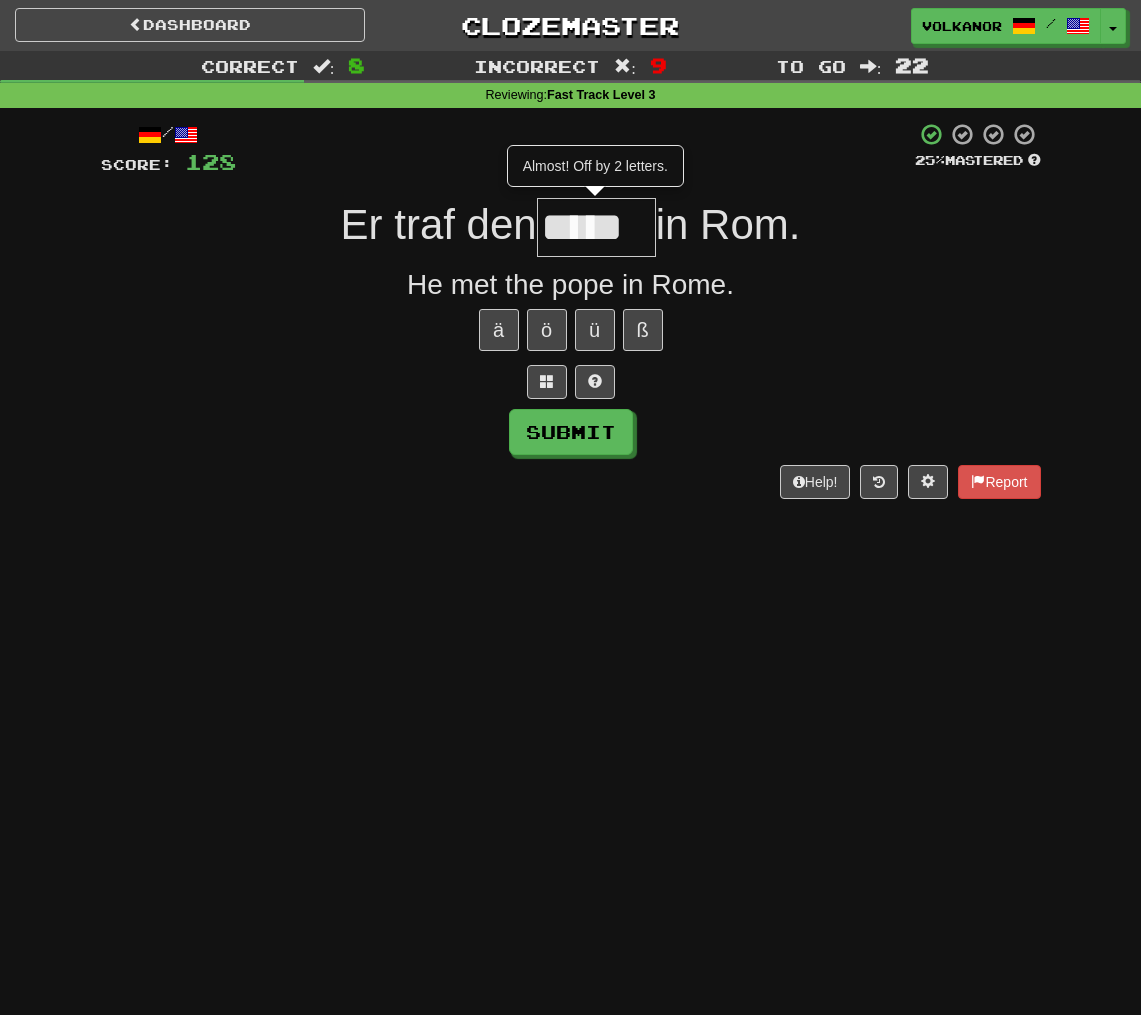 type on "*****" 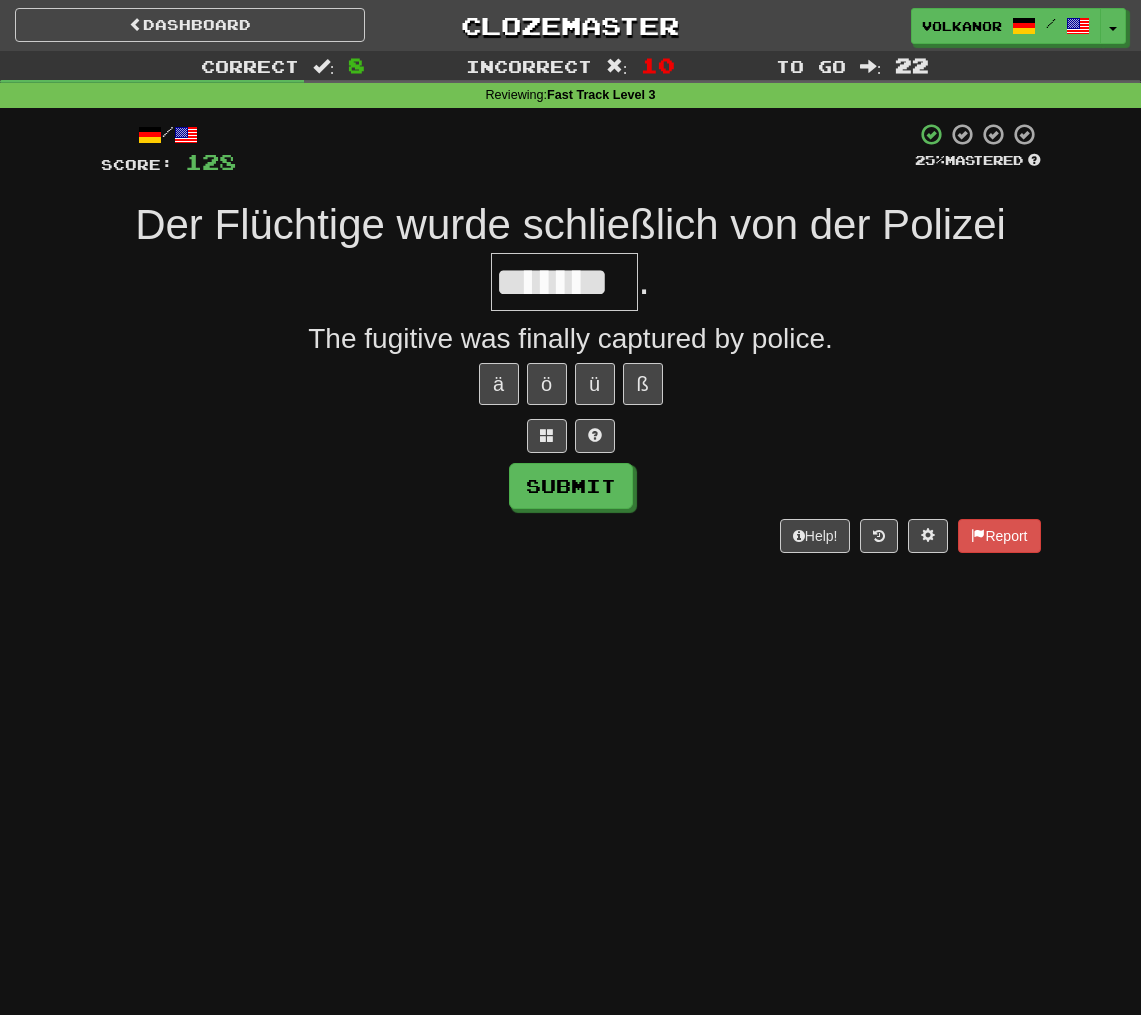 type on "*******" 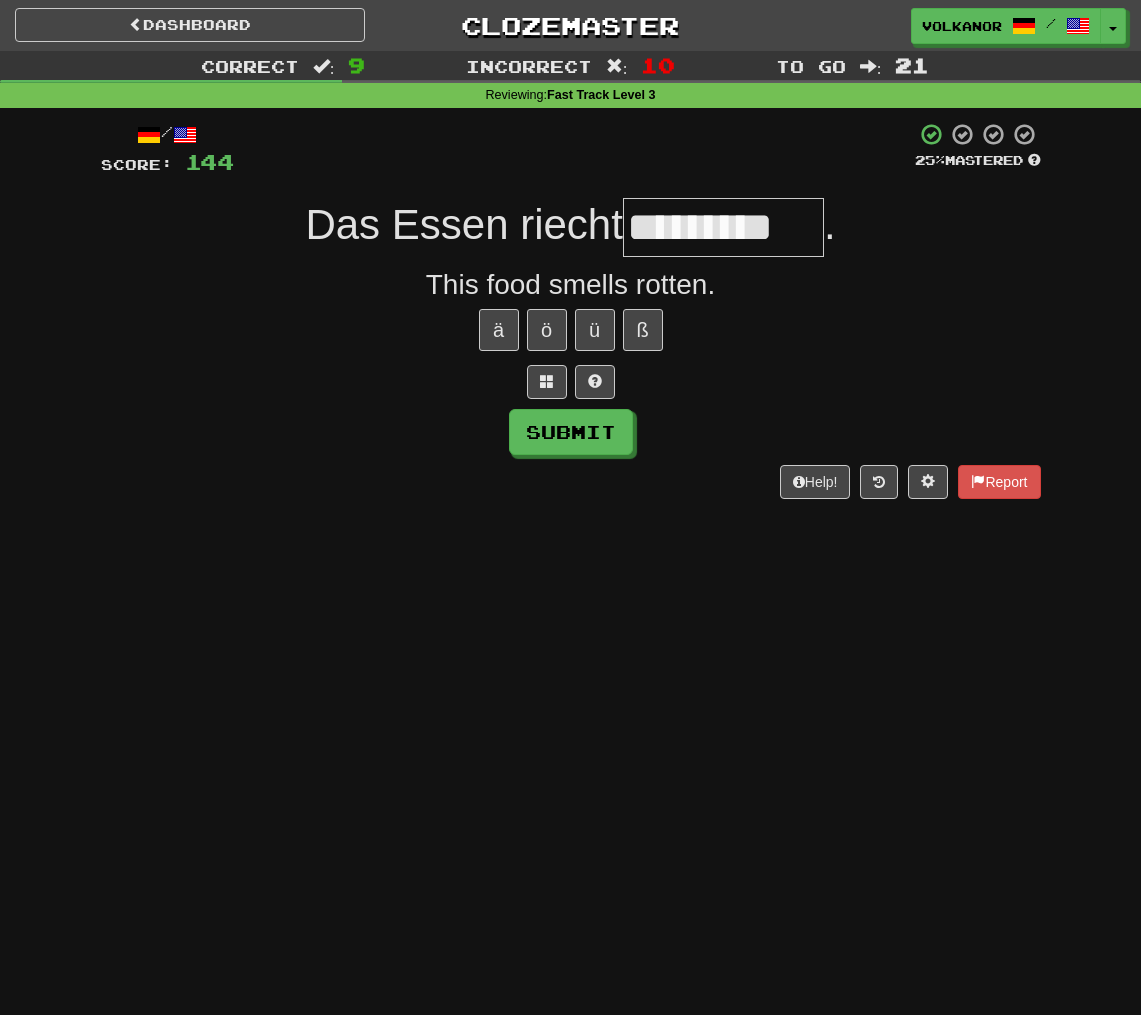 type on "*********" 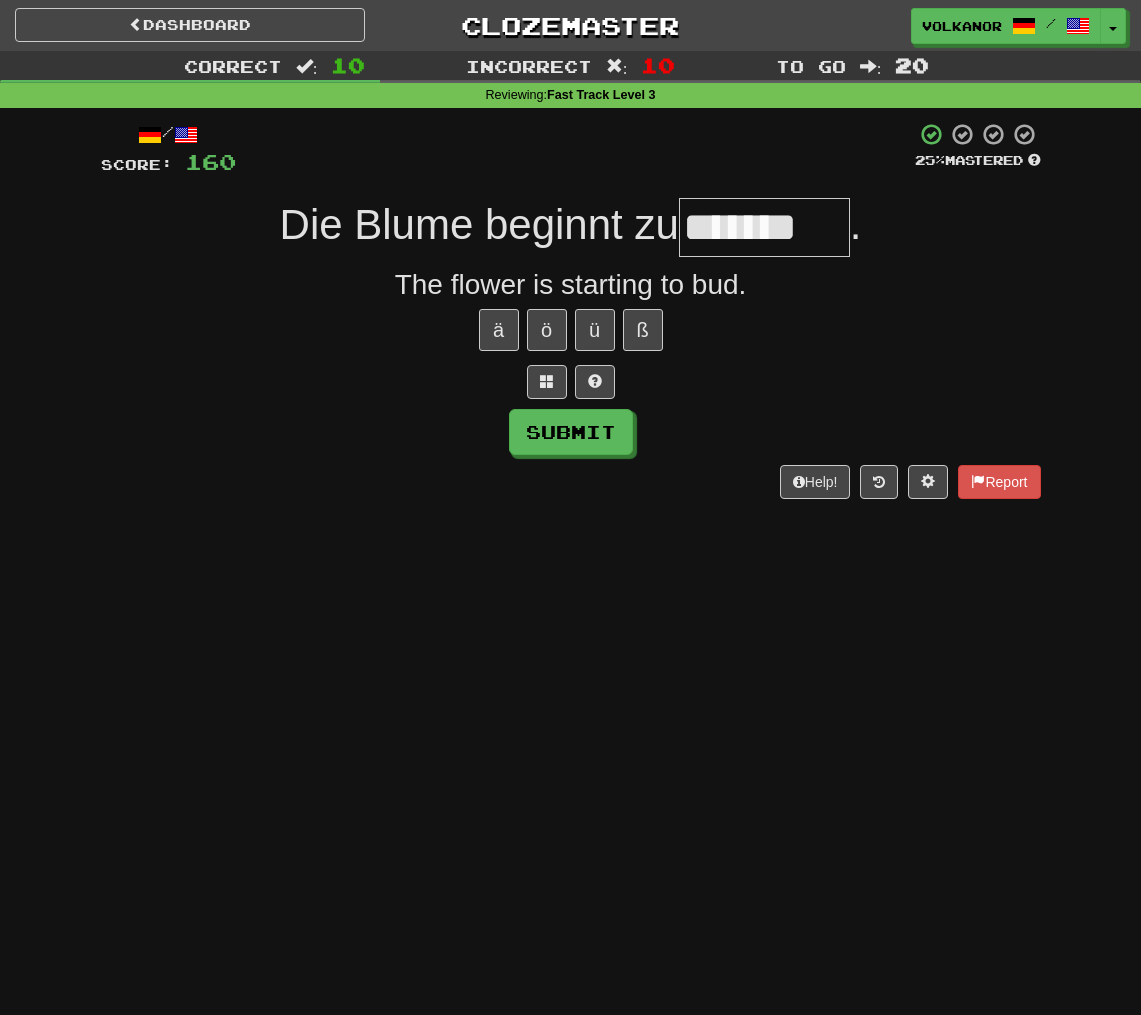 type on "*******" 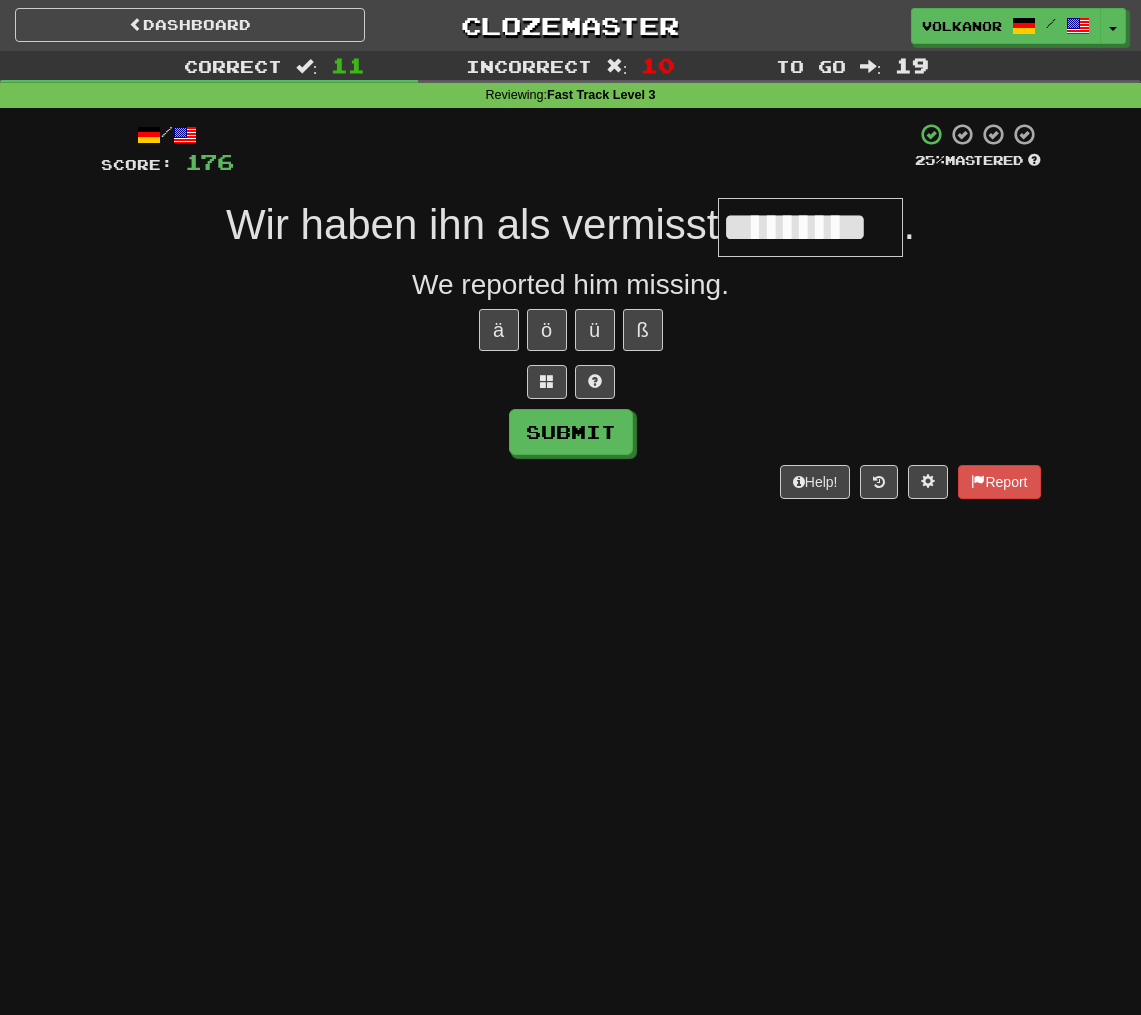 type on "********" 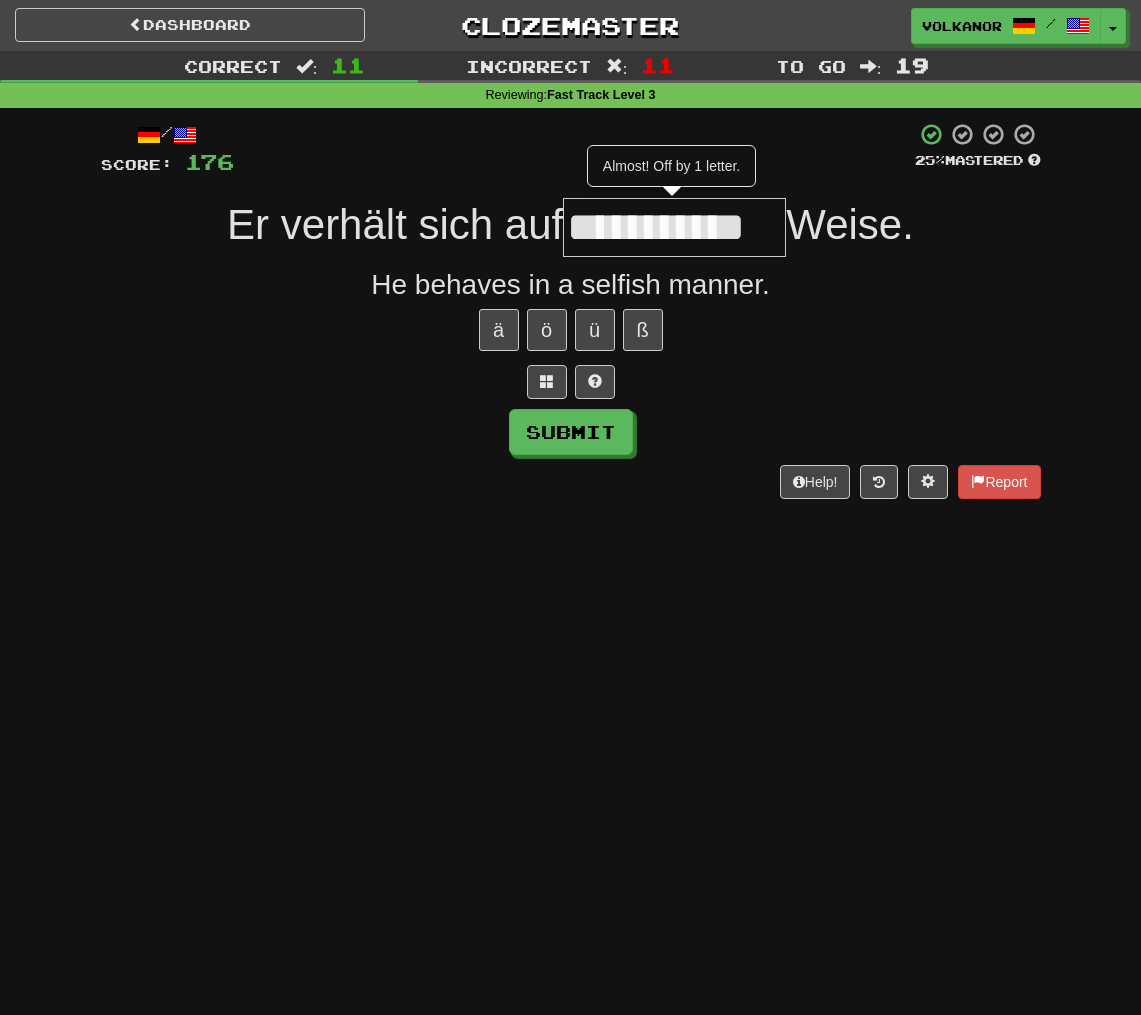 type on "**********" 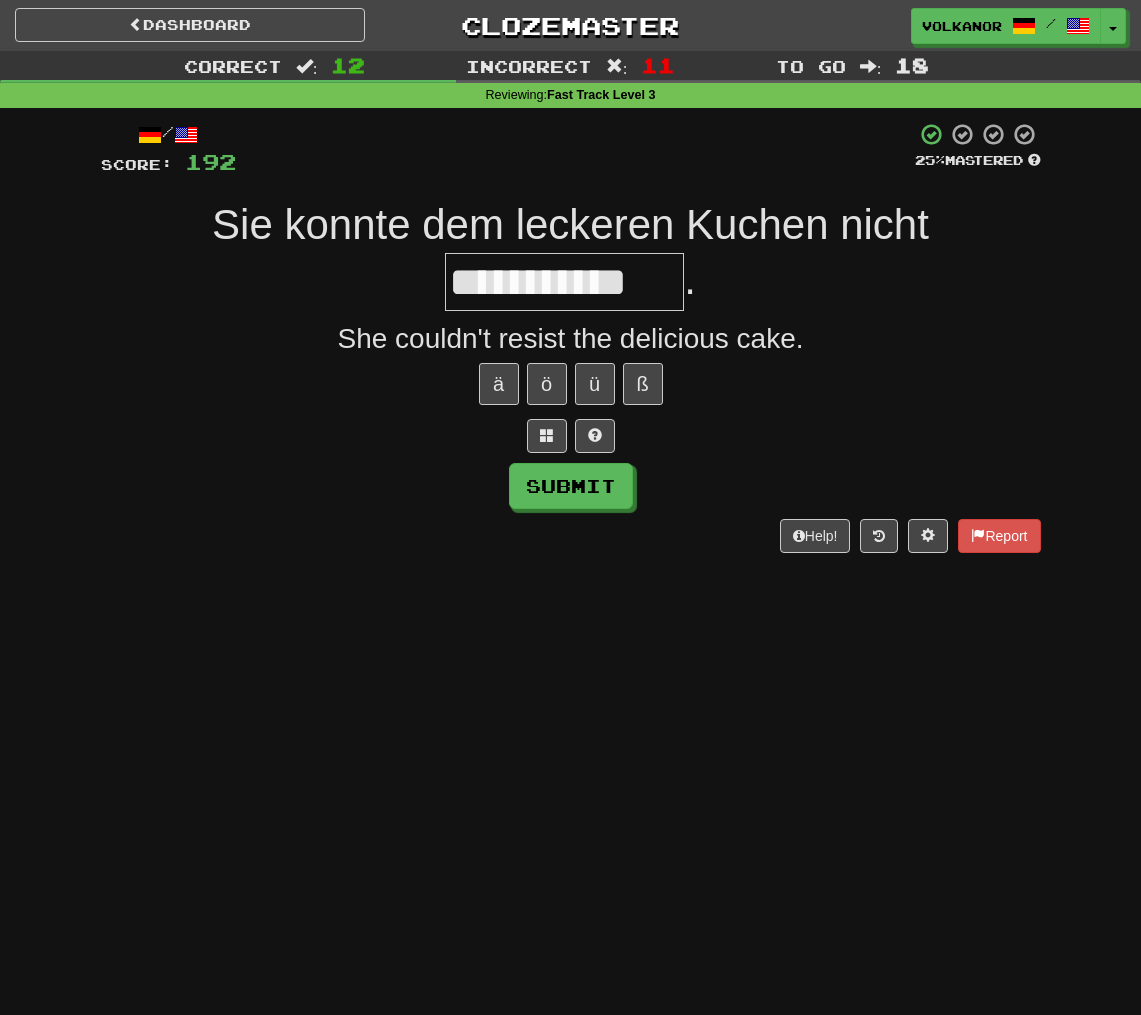 type on "**********" 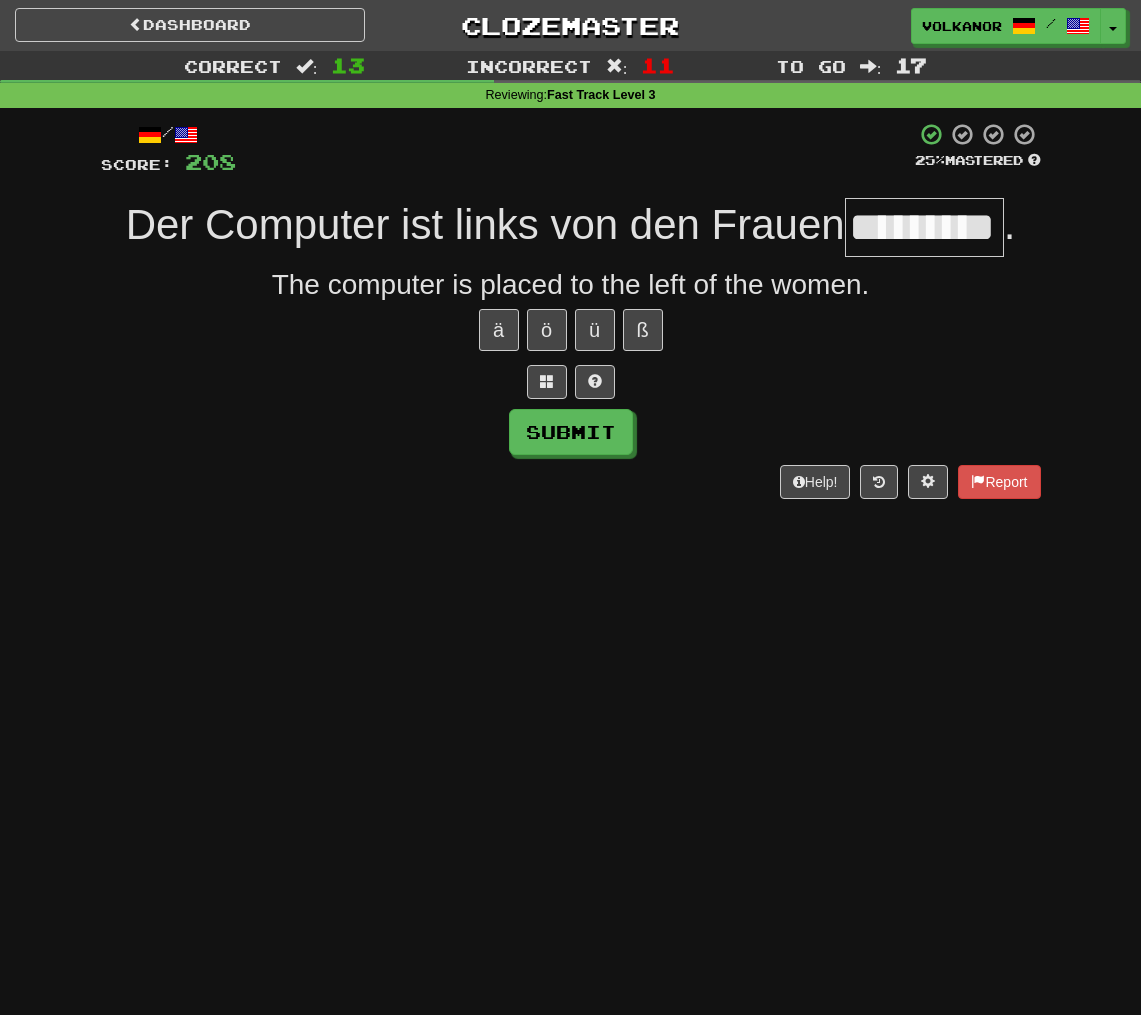 type on "*********" 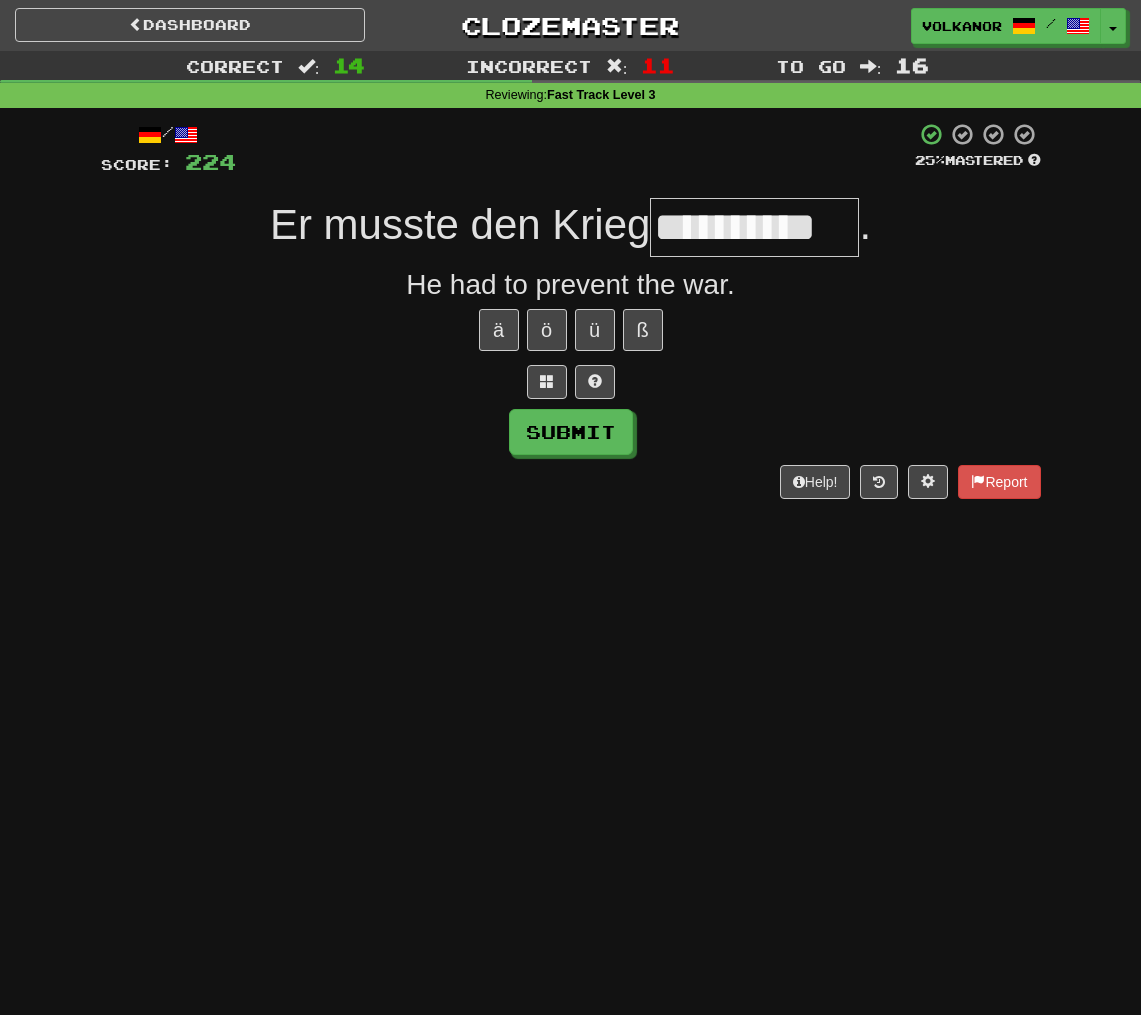 type on "**********" 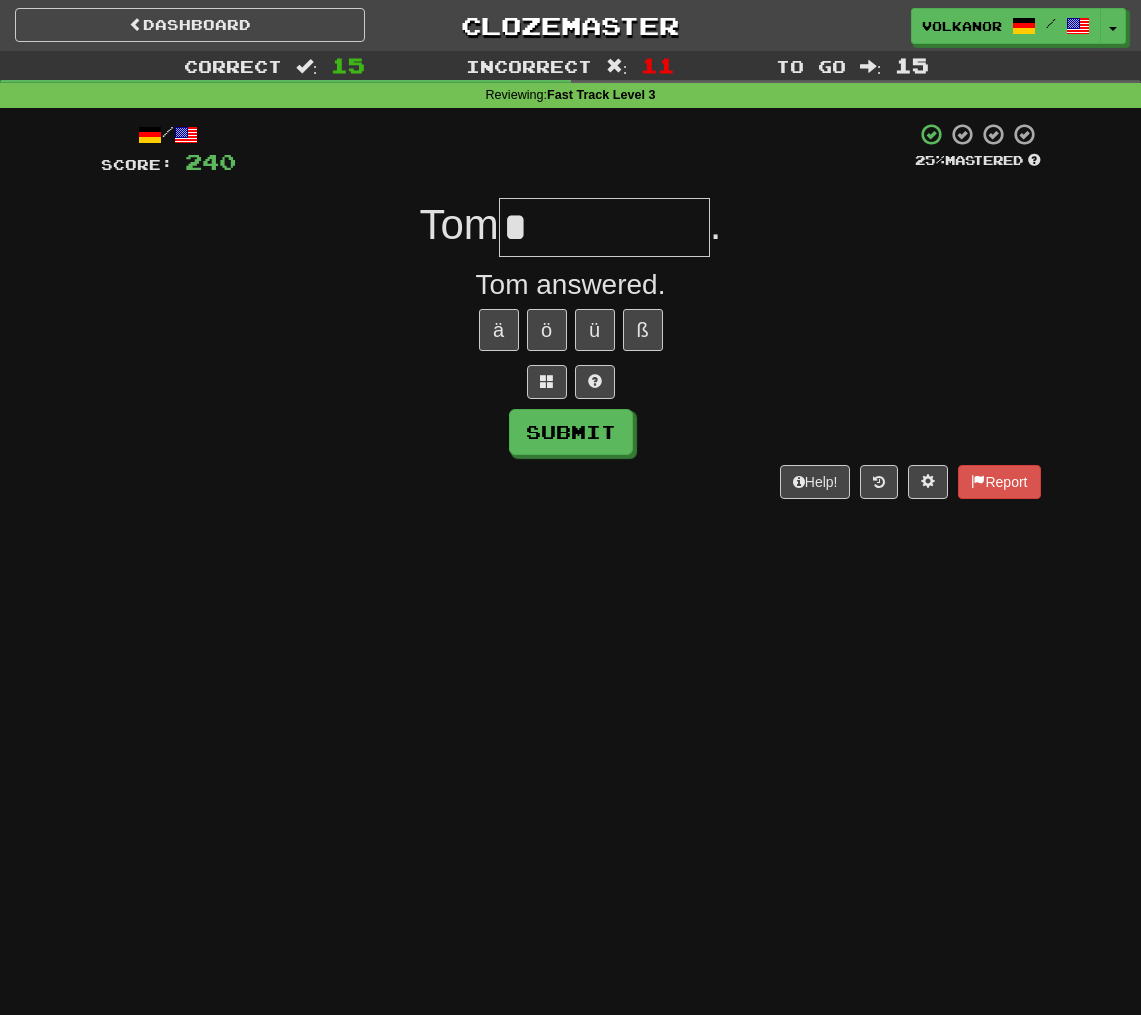 scroll, scrollTop: 0, scrollLeft: 0, axis: both 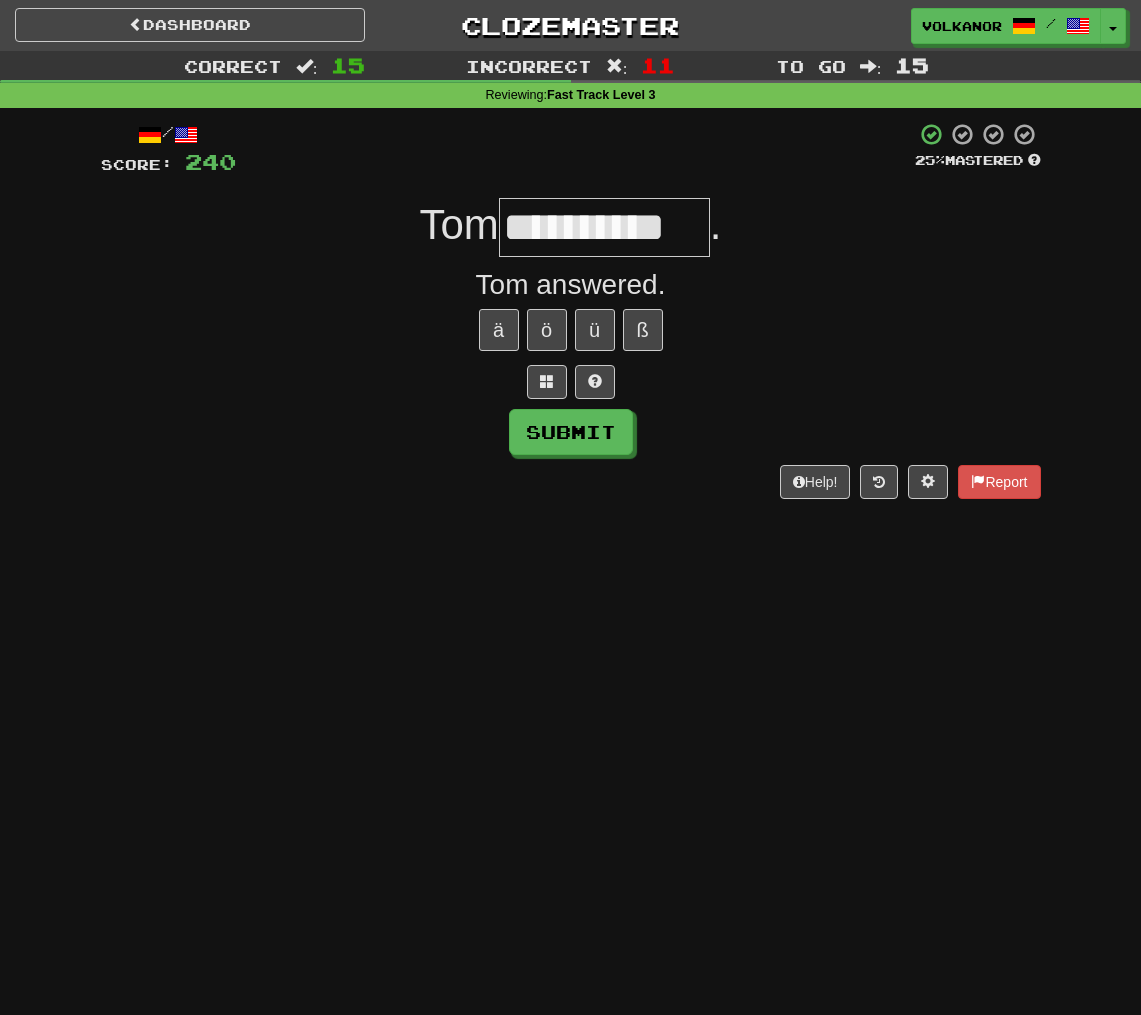 type on "**********" 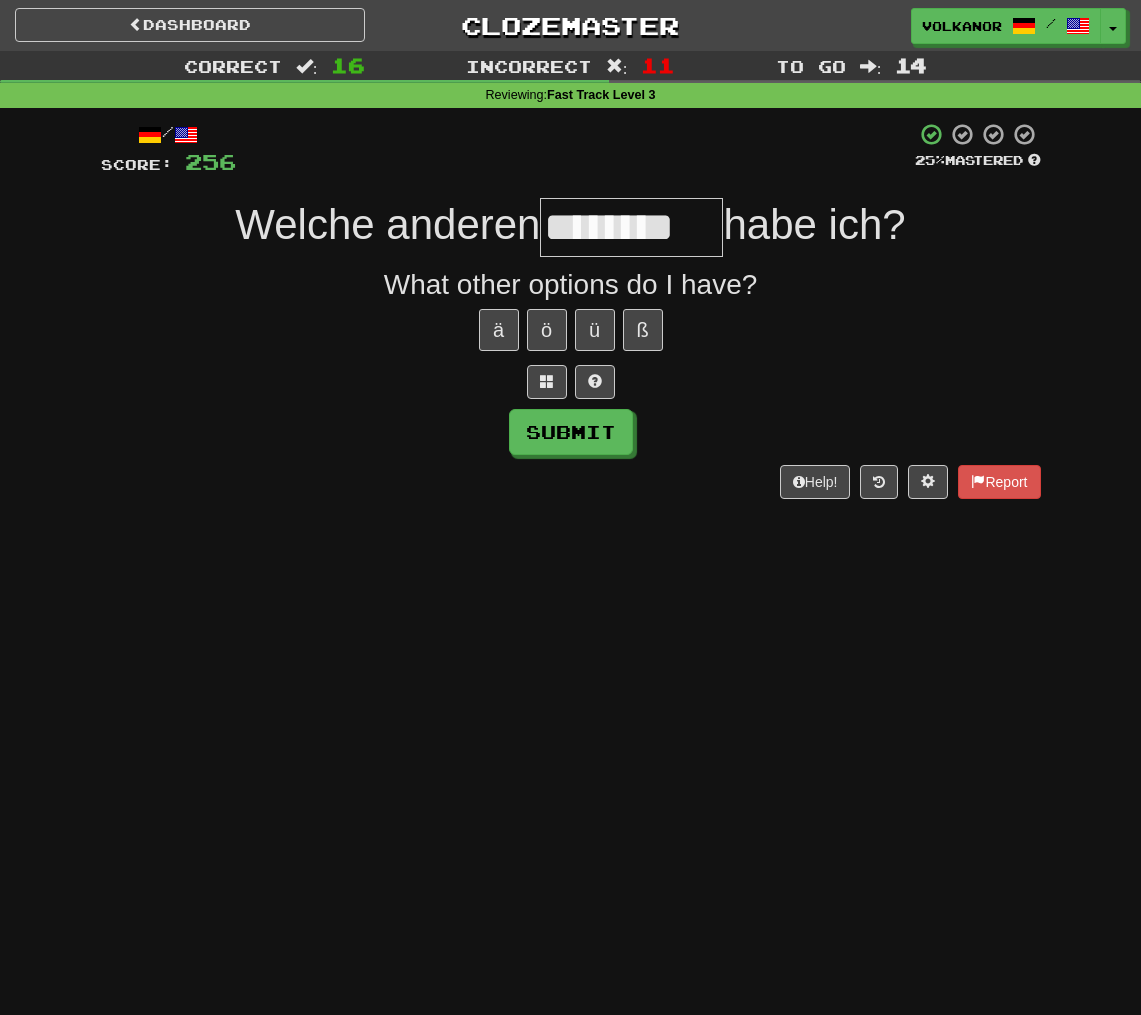 type on "********" 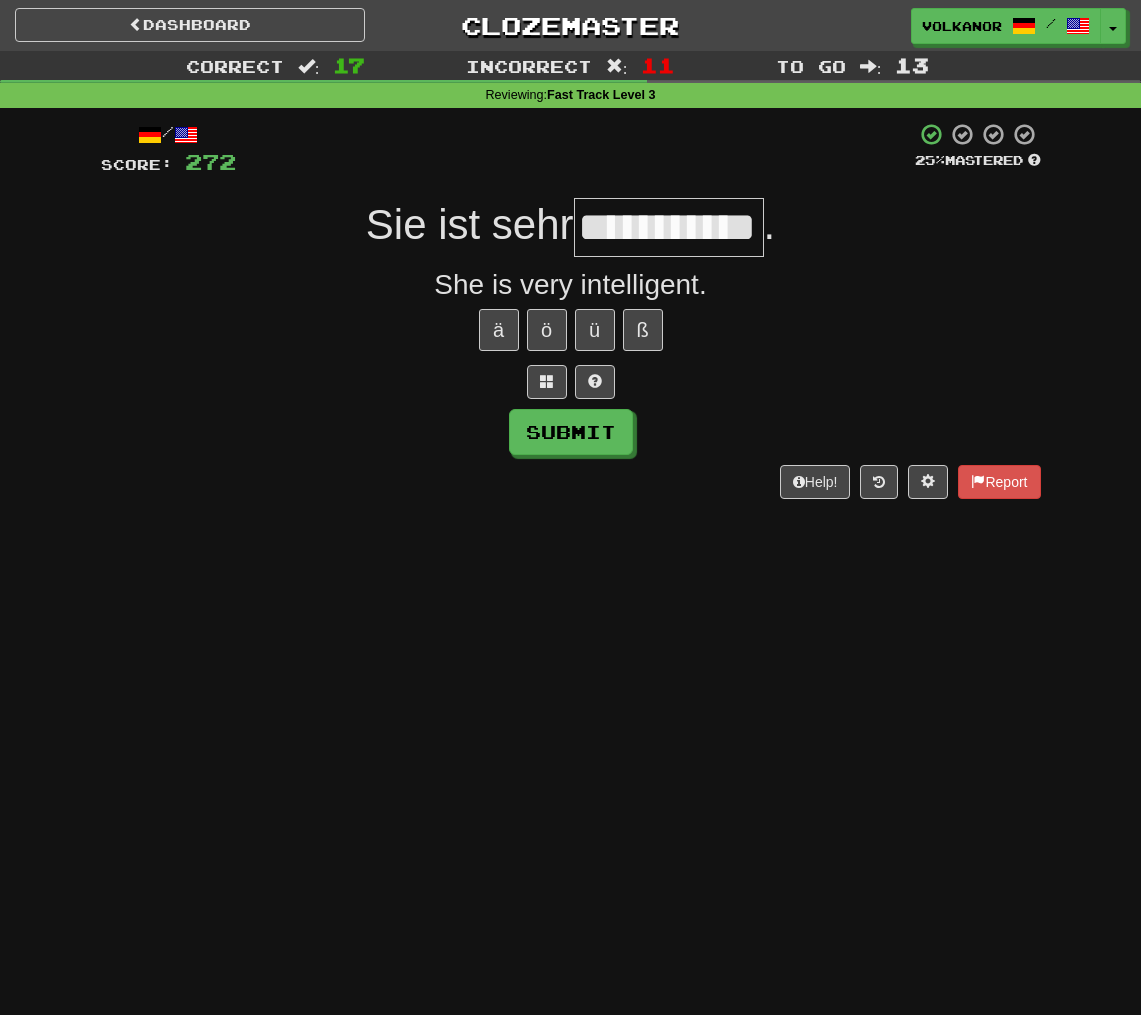 type on "**********" 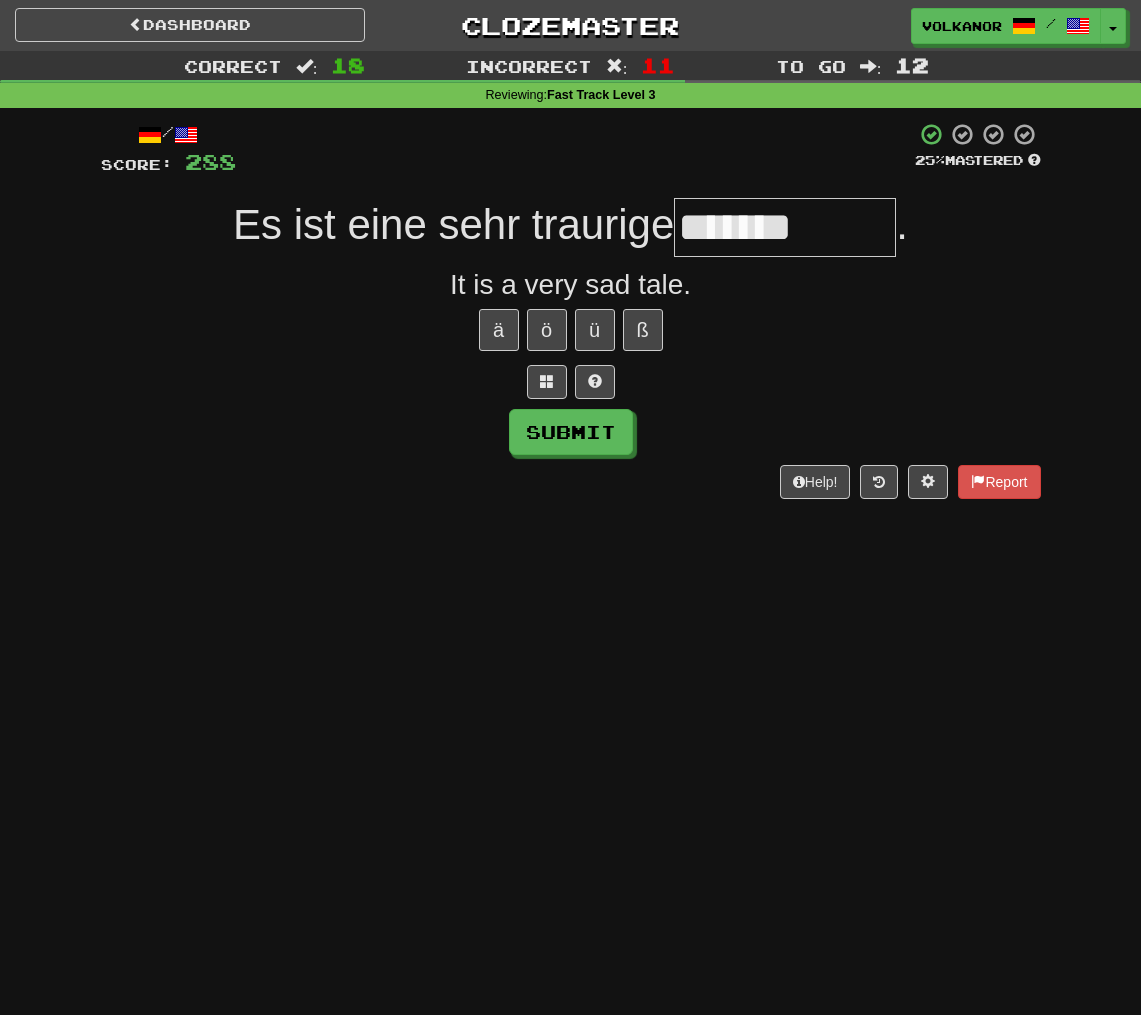 type on "**********" 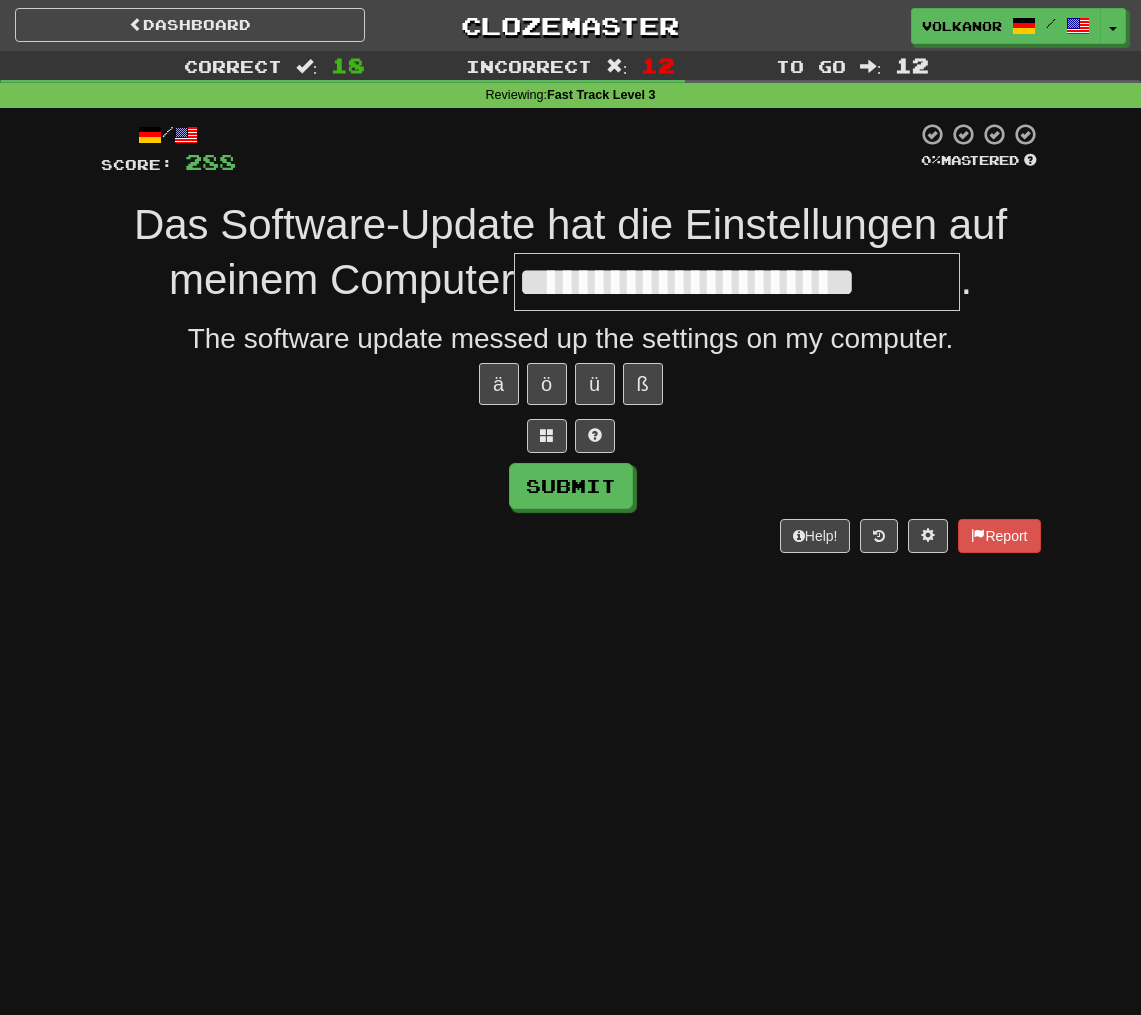 type on "**********" 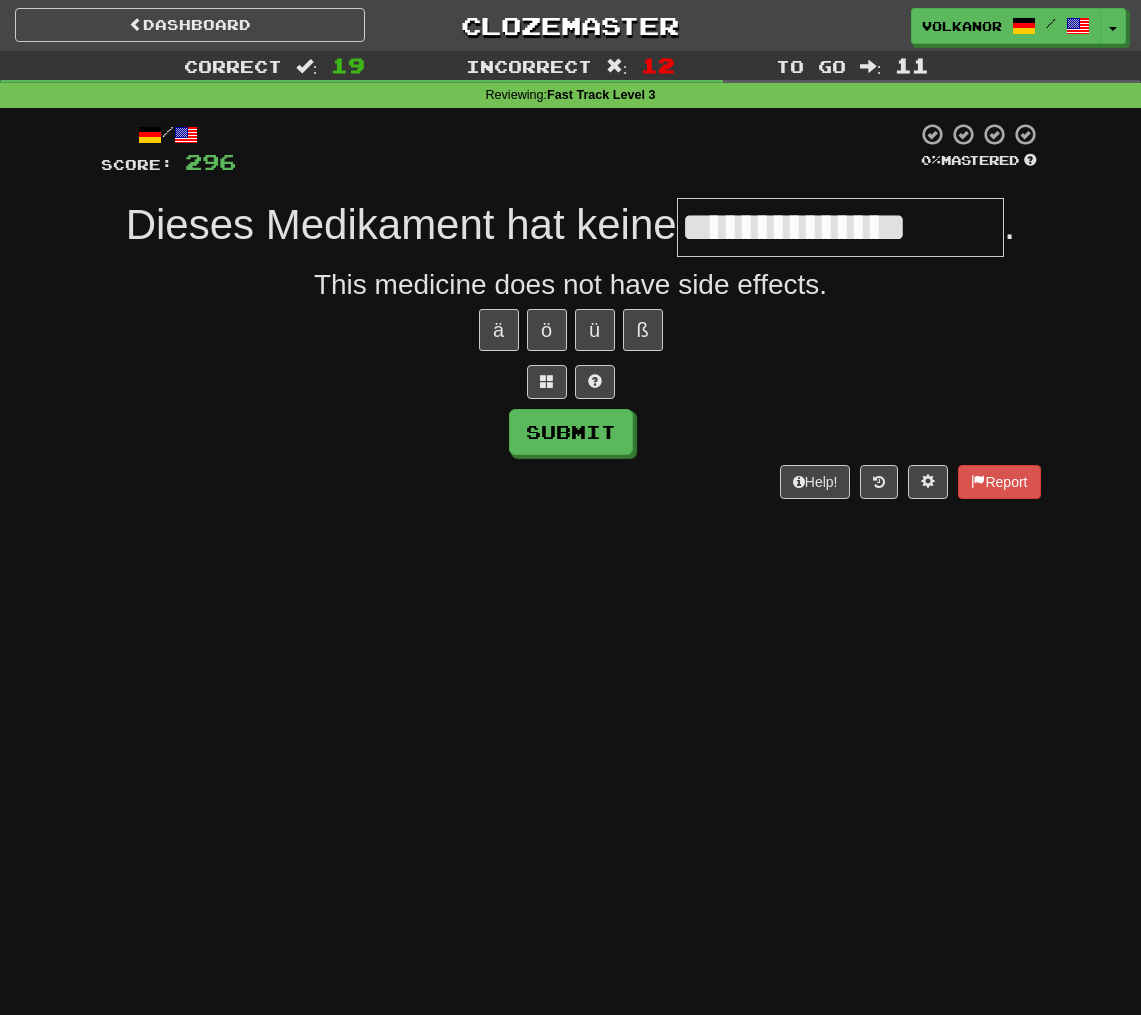 type on "**********" 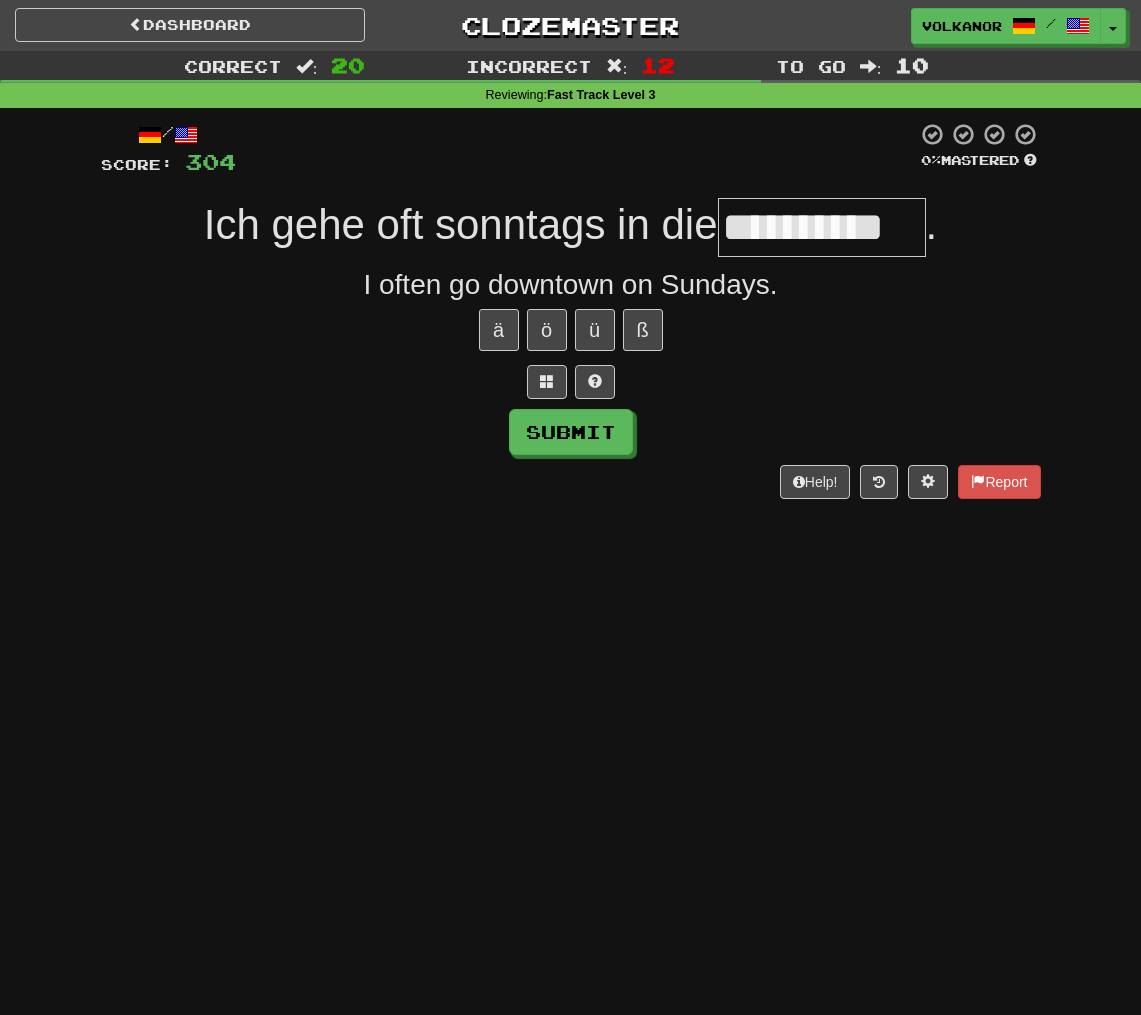 type on "**********" 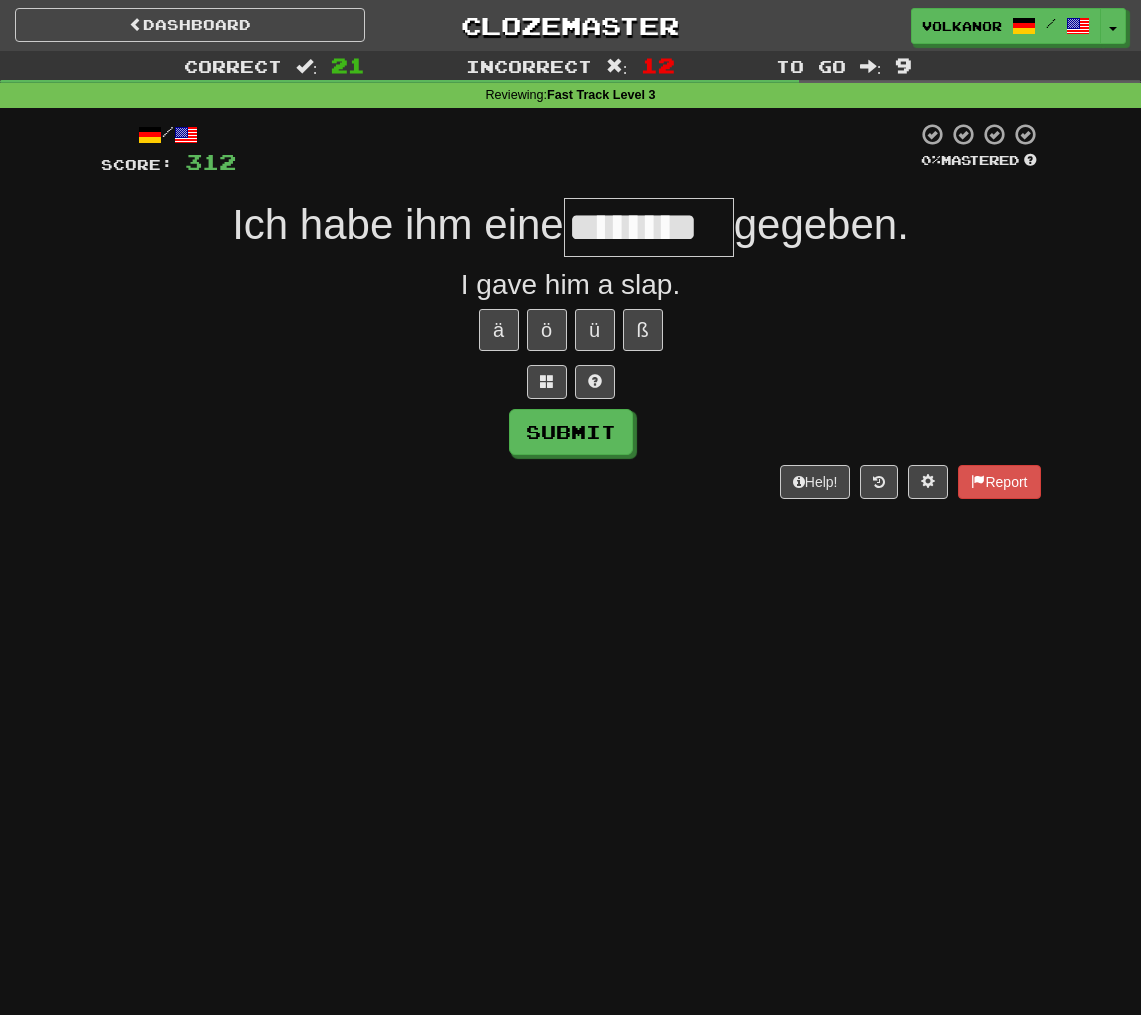 type on "********" 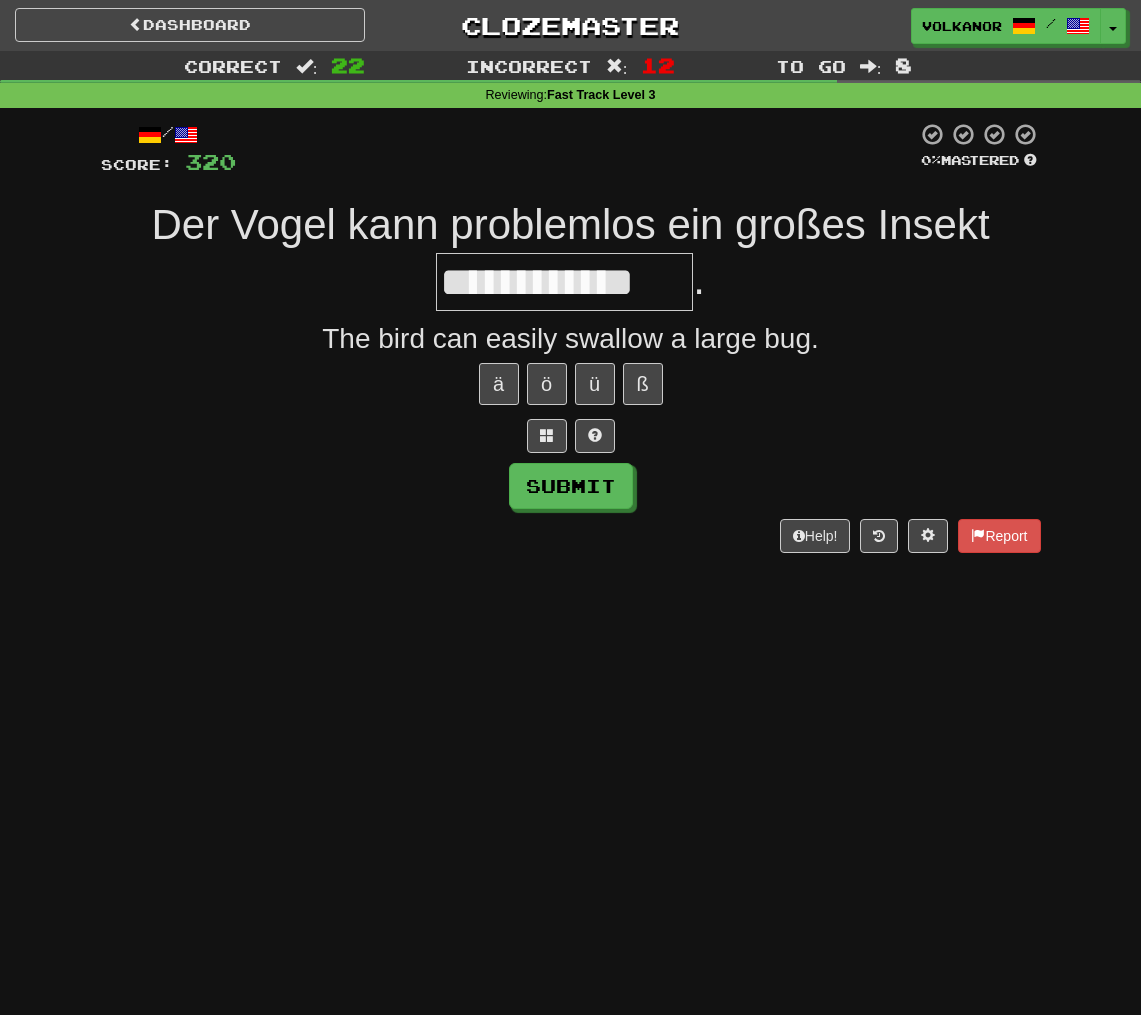 type on "**********" 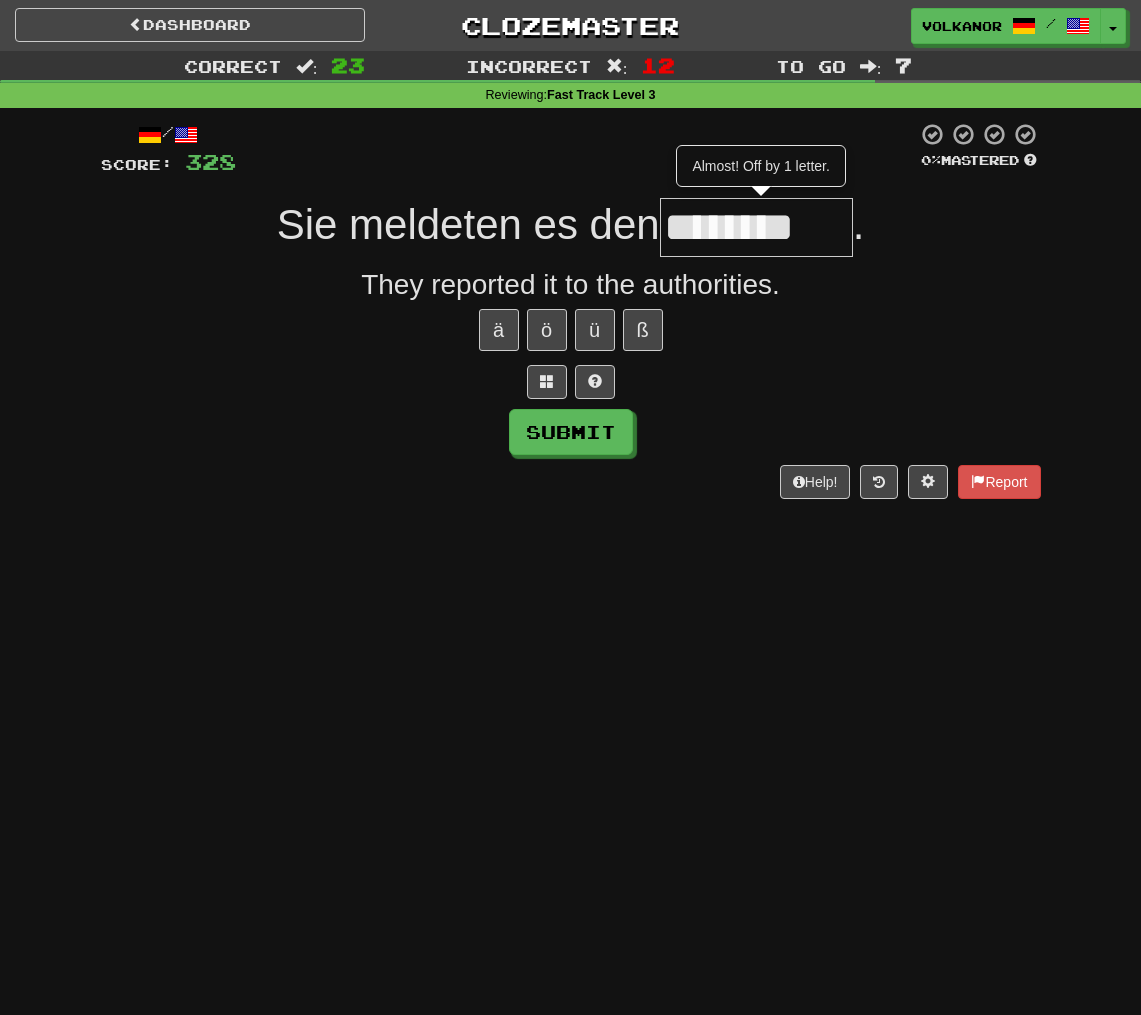 type on "********" 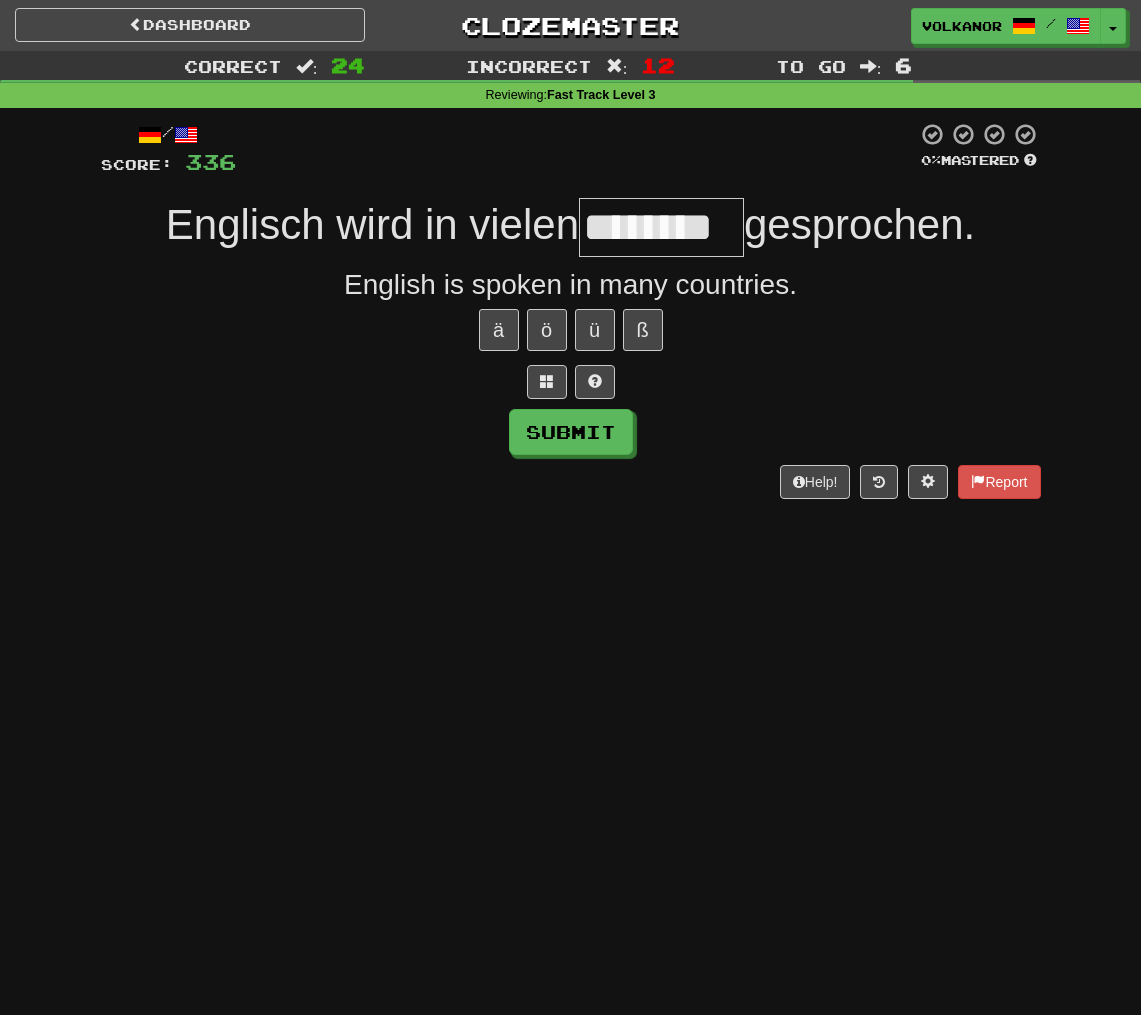 type on "*******" 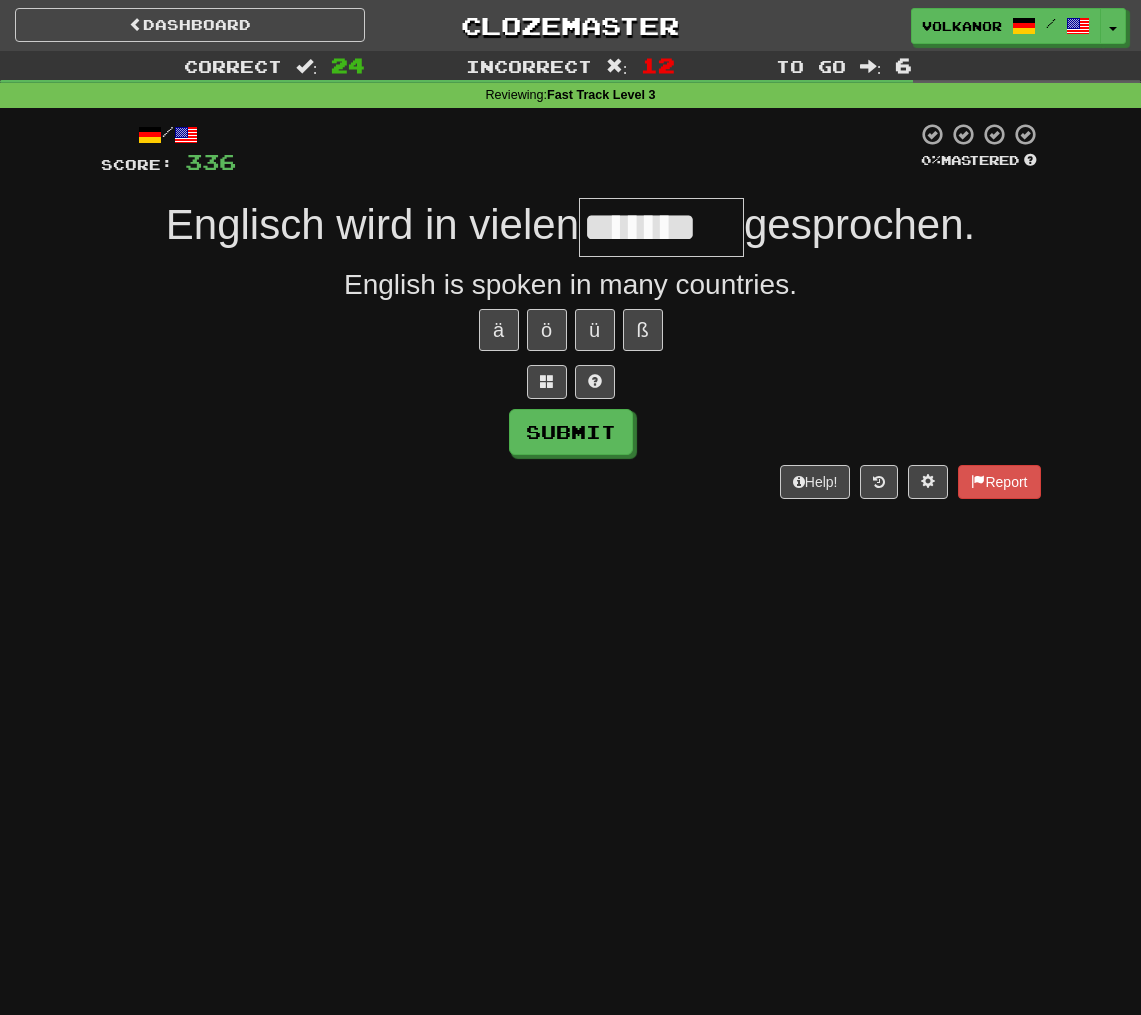 scroll, scrollTop: 0, scrollLeft: 0, axis: both 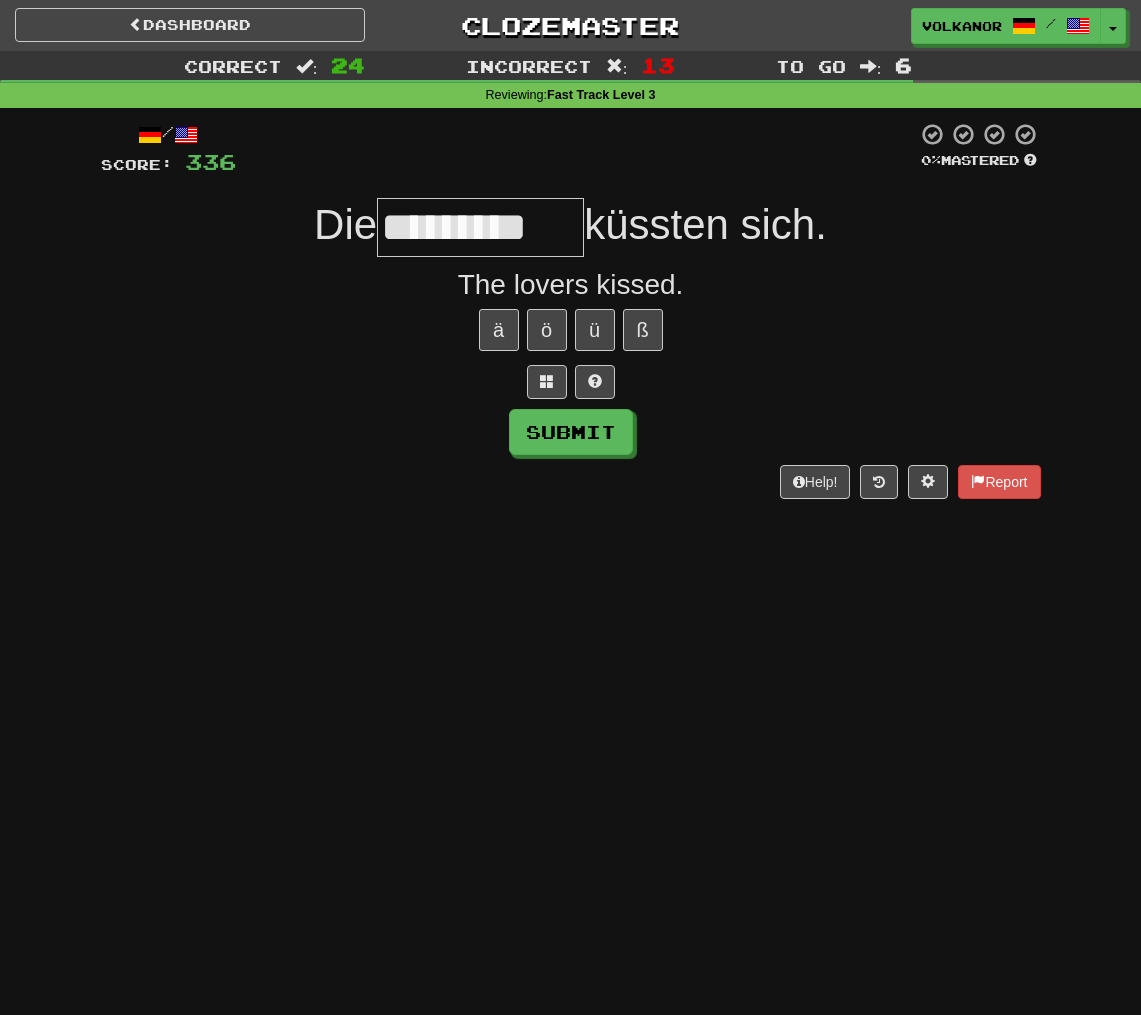 type on "*********" 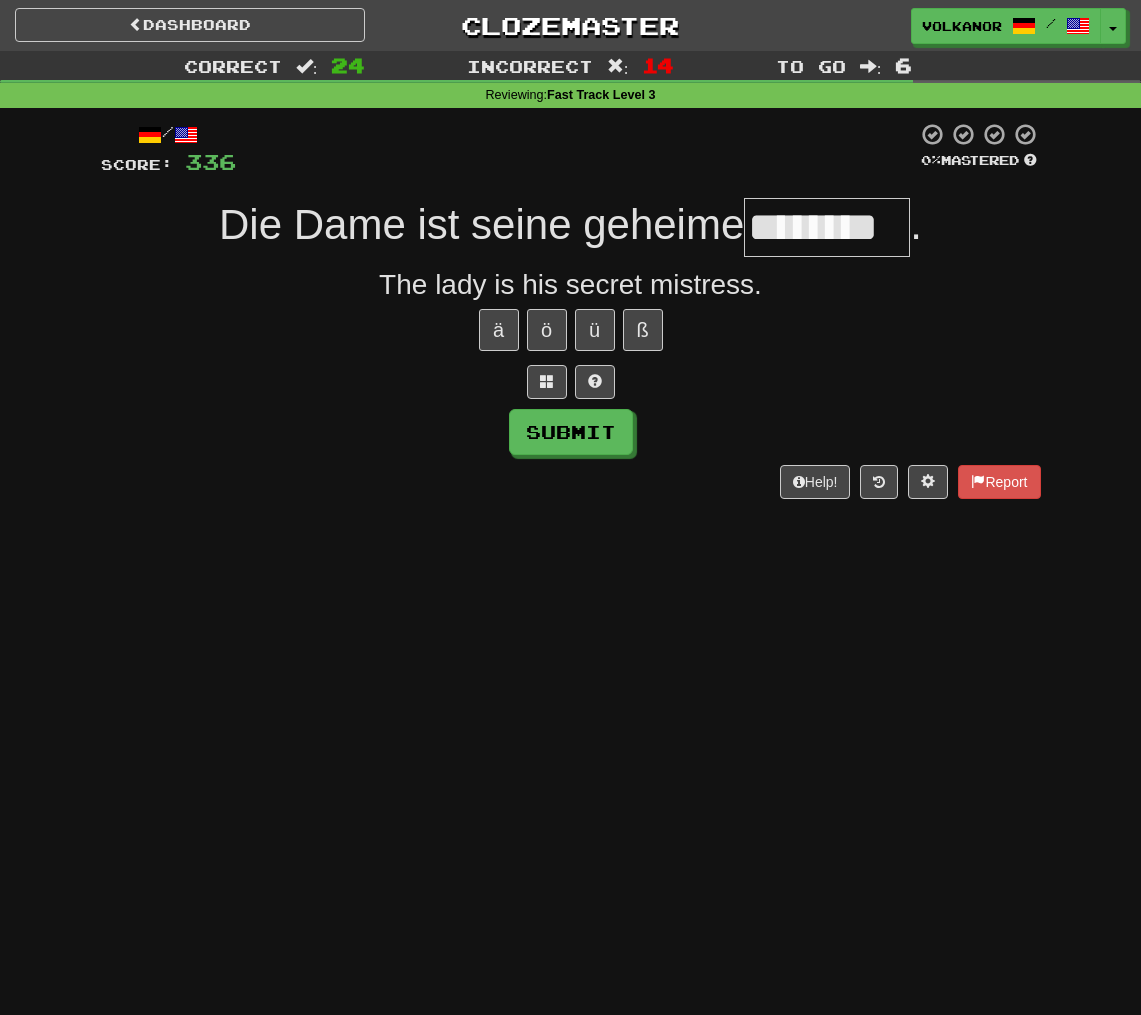 type on "********" 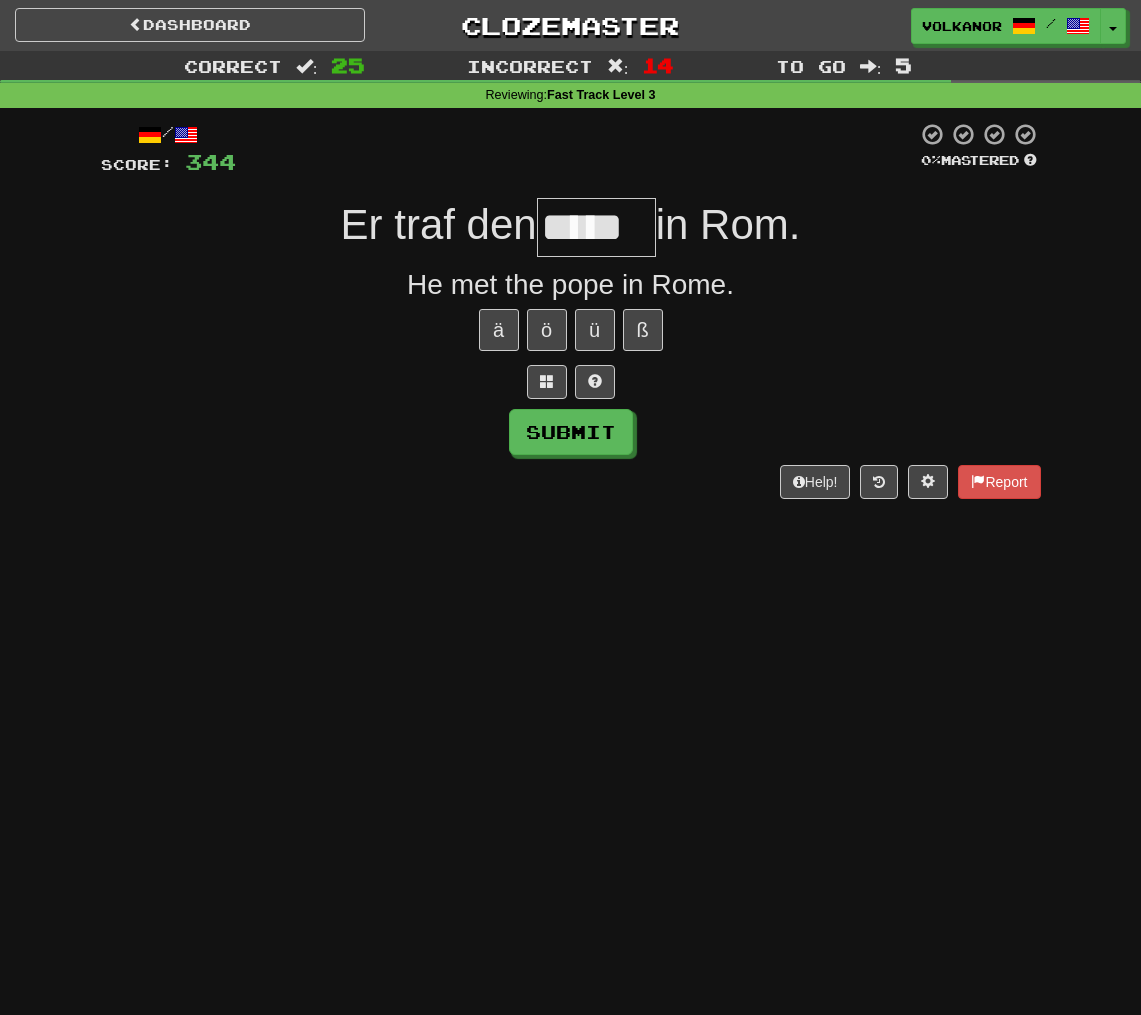 type on "*****" 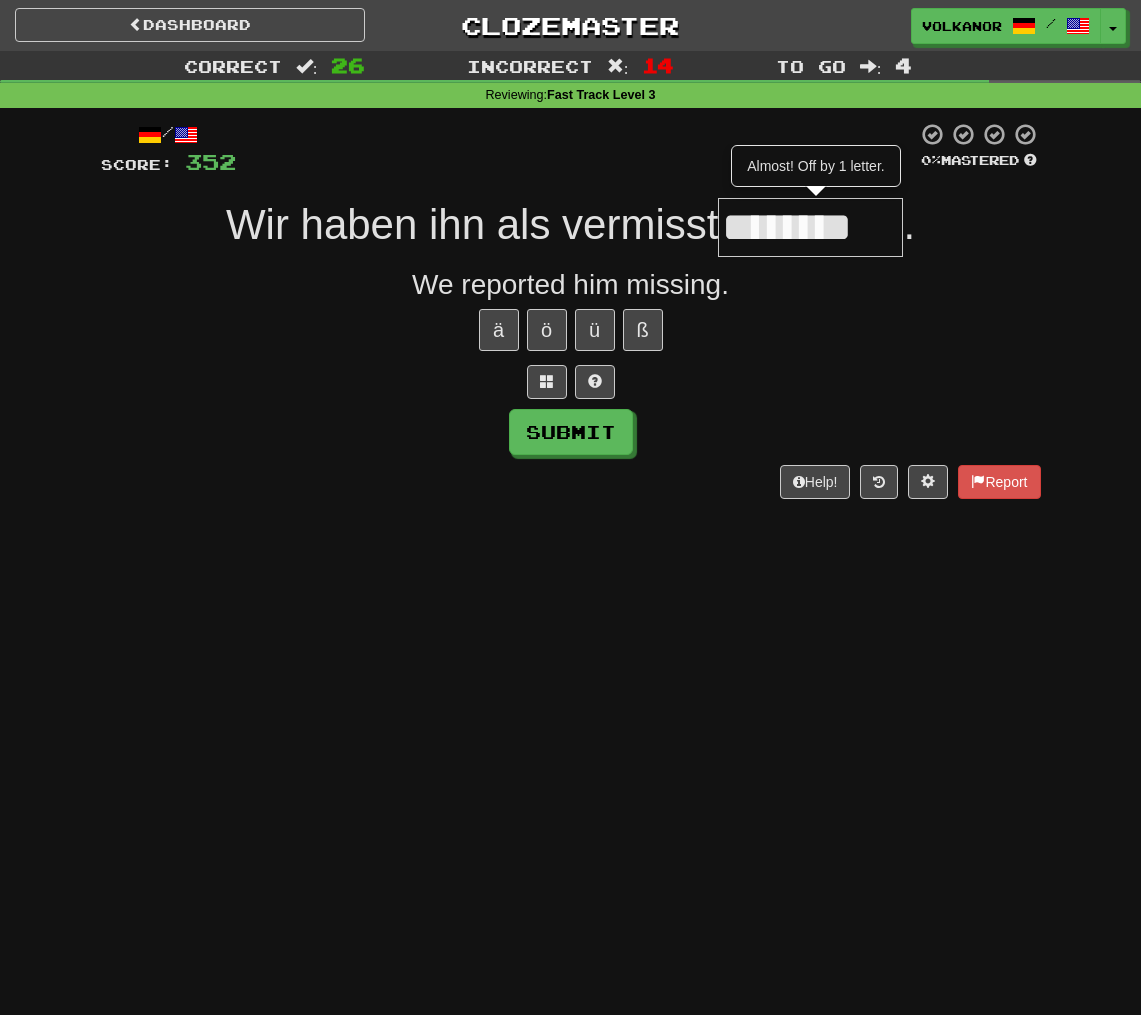 type on "********" 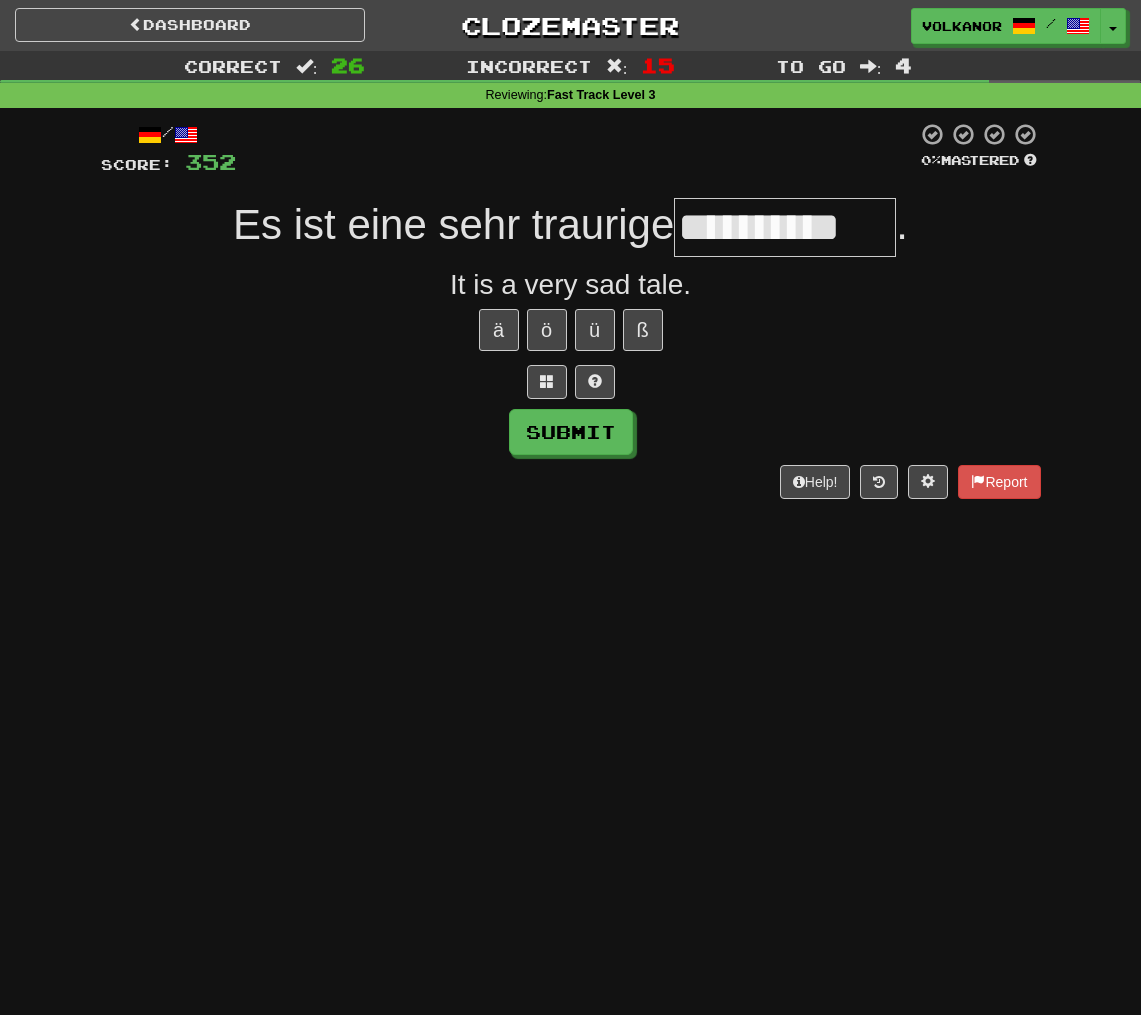 type on "**********" 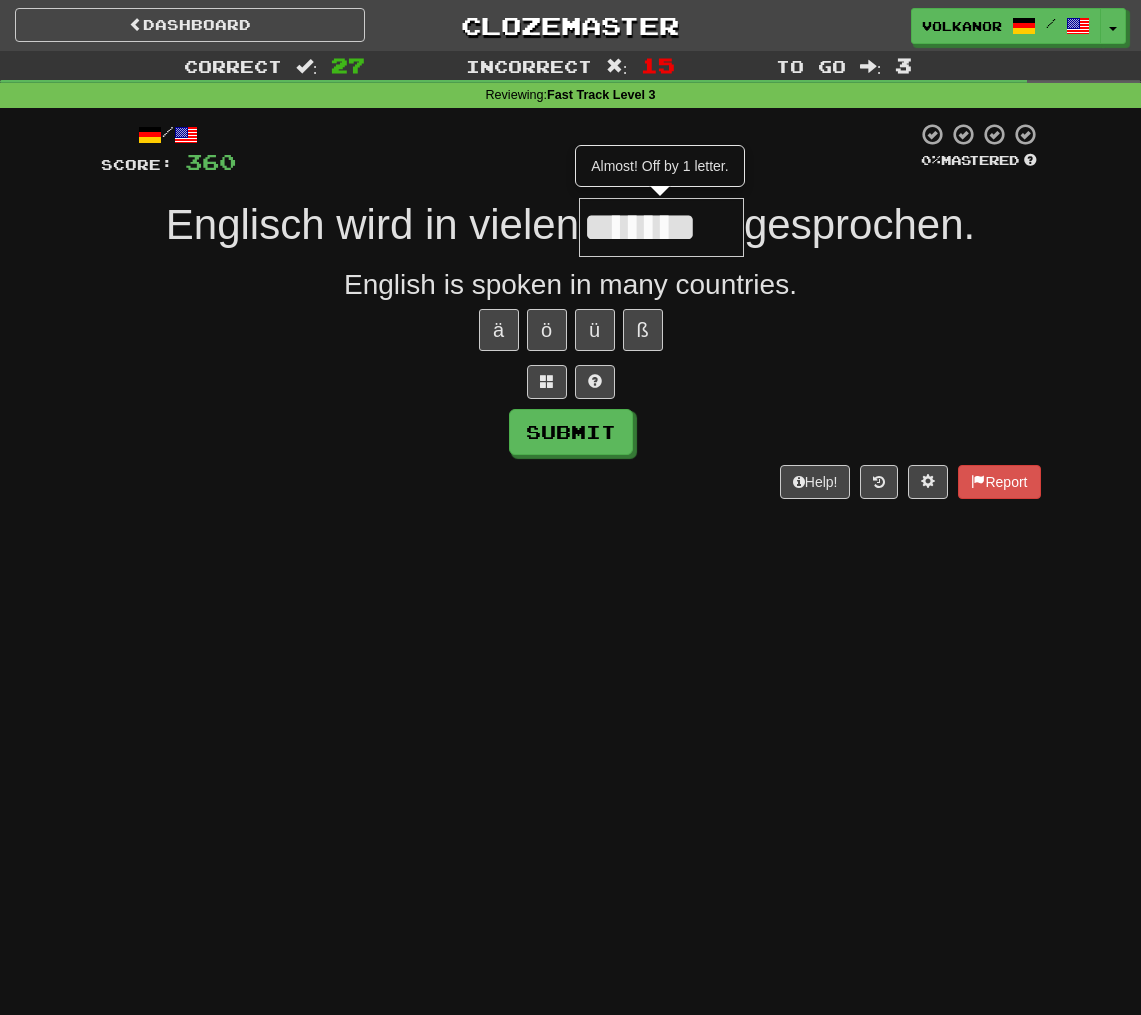 type on "*******" 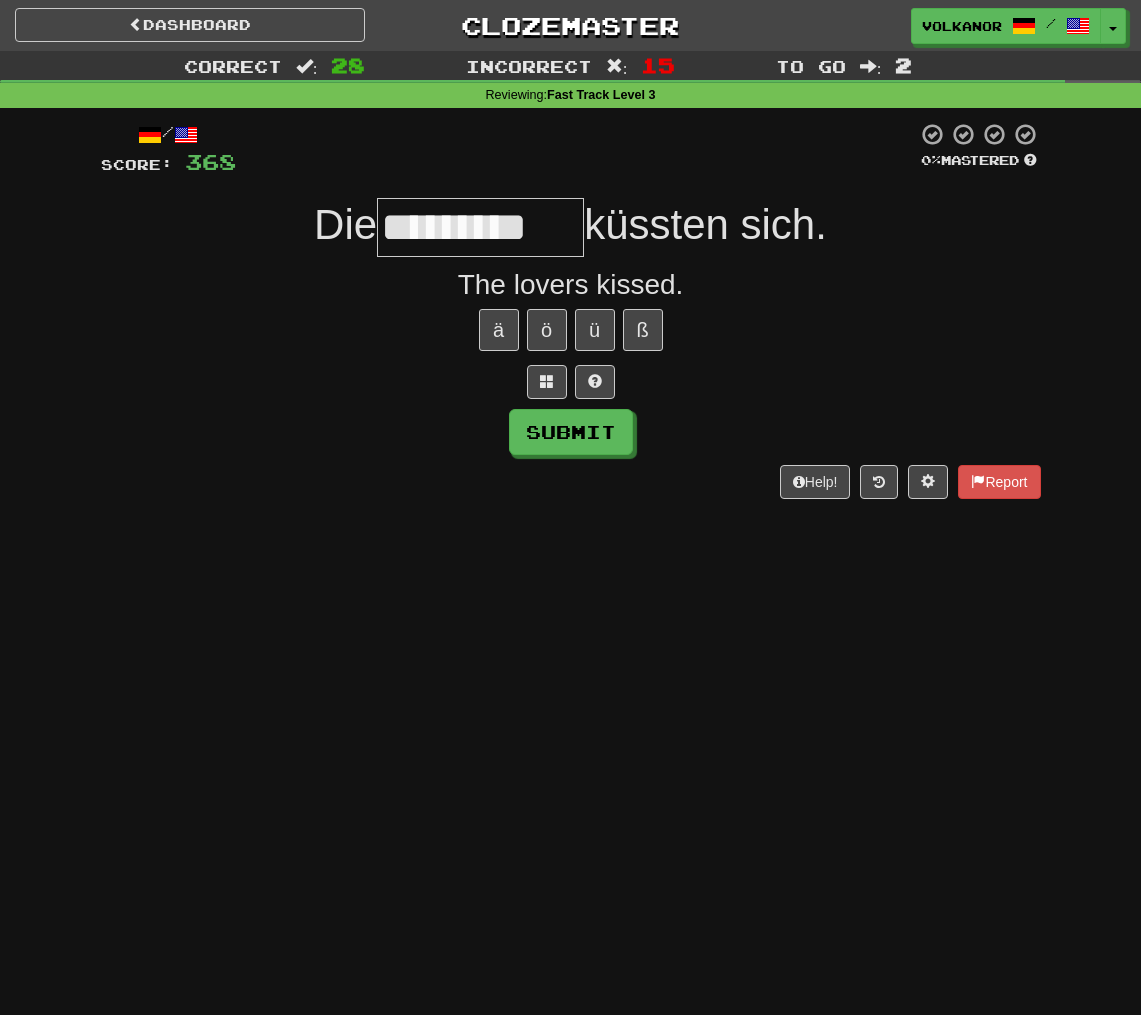 type on "*********" 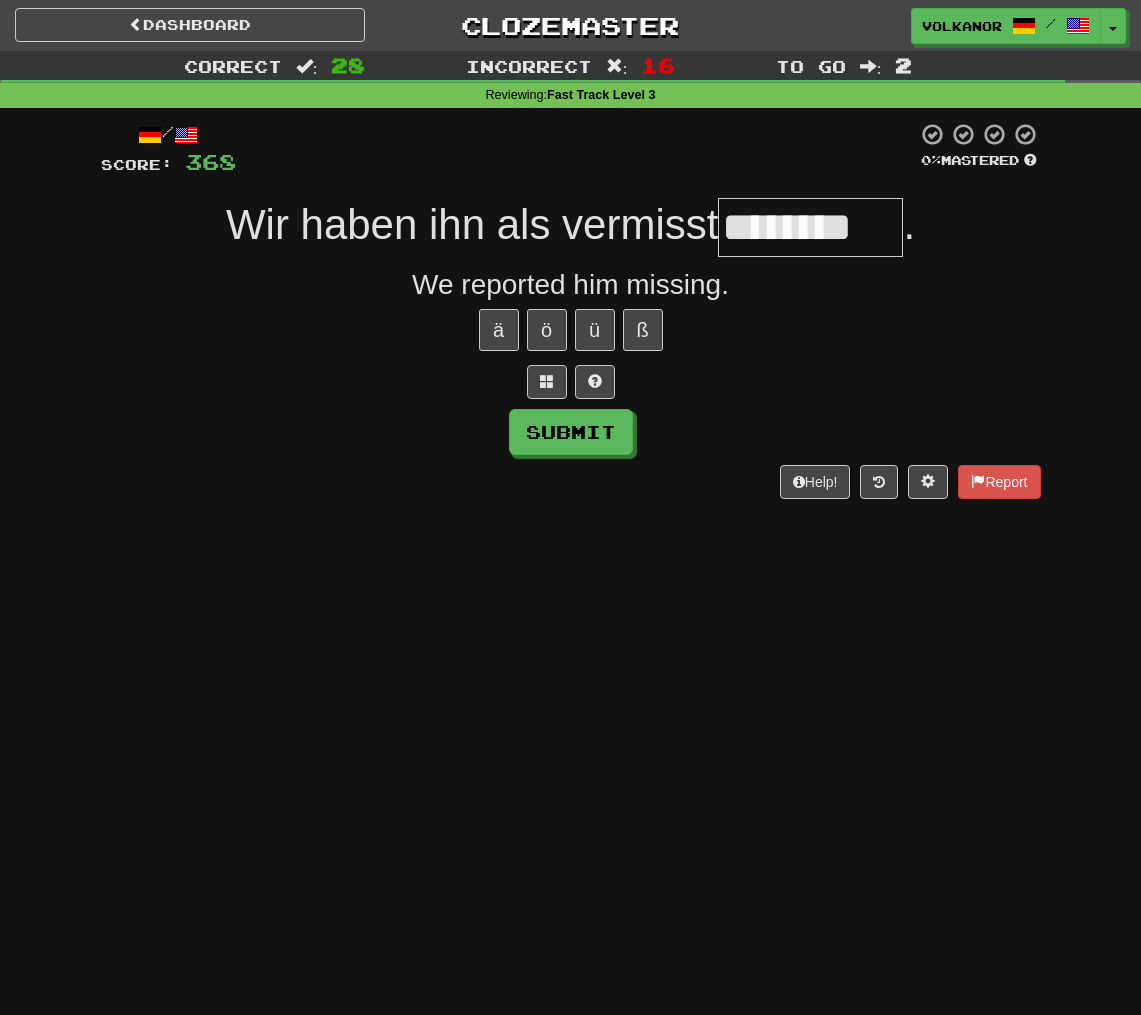 type on "********" 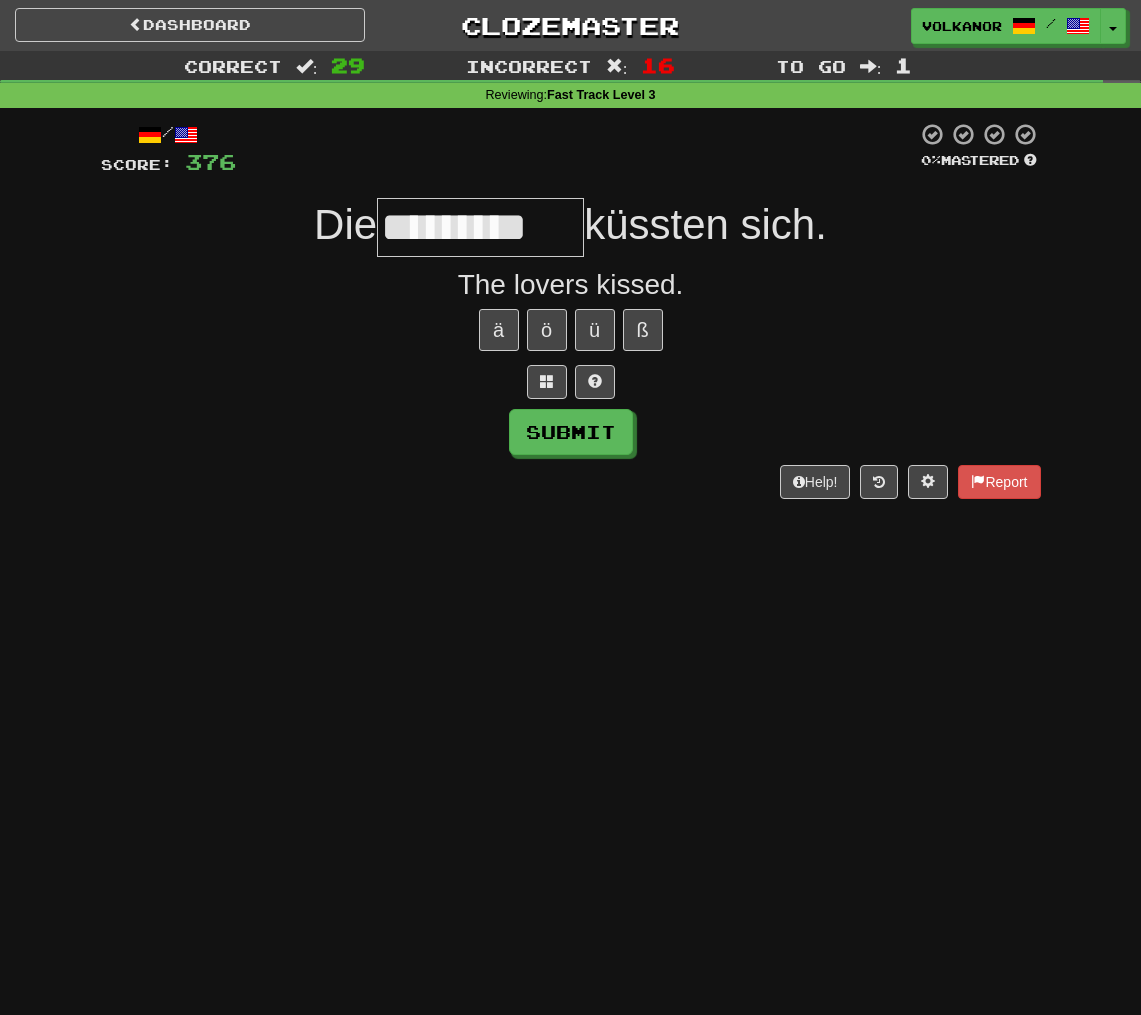 type on "*********" 